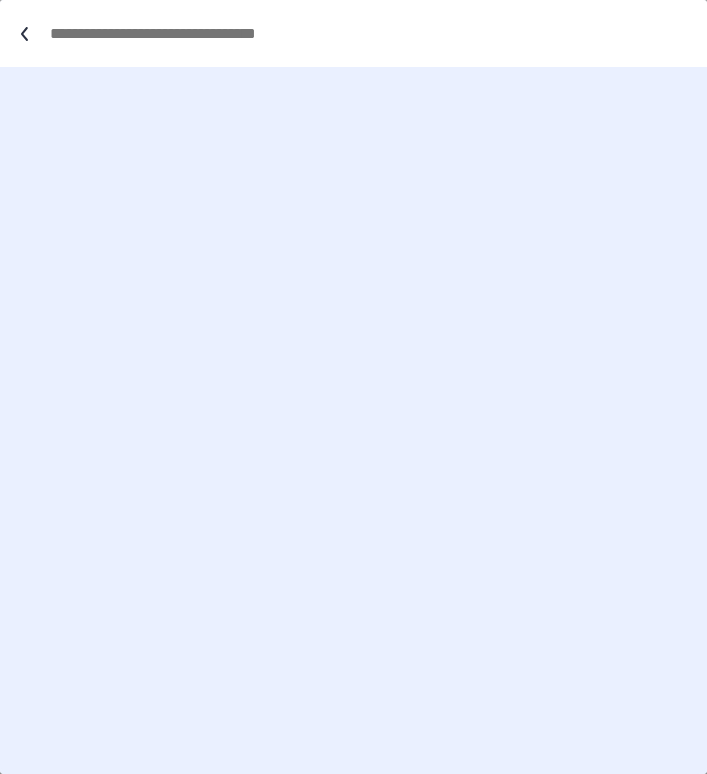 scroll, scrollTop: 0, scrollLeft: 0, axis: both 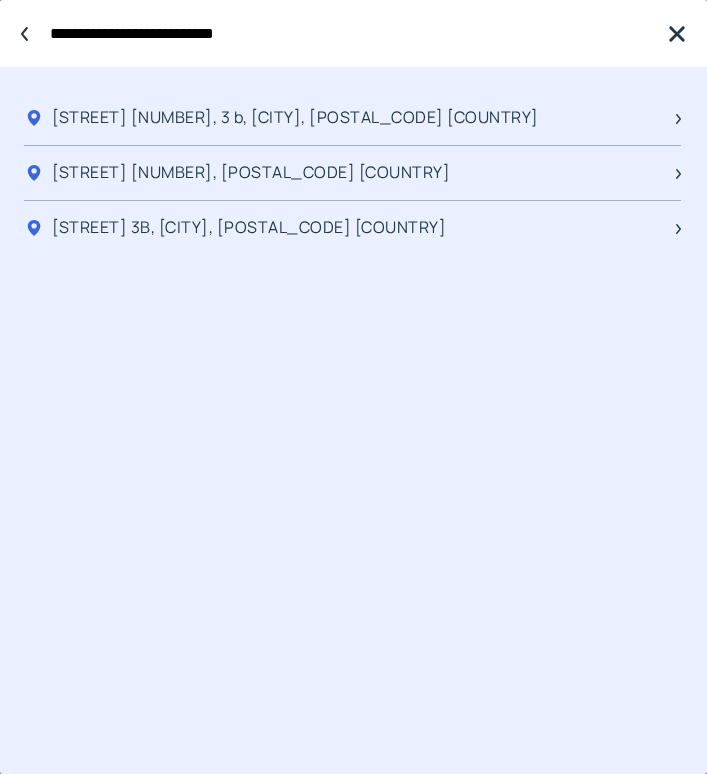 type on "**********" 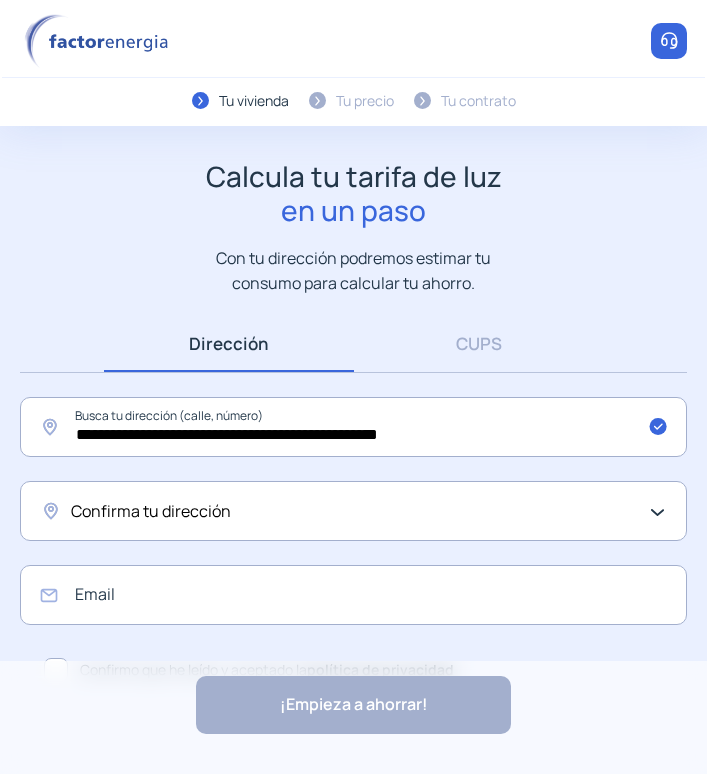 click on "Confirma tu dirección" 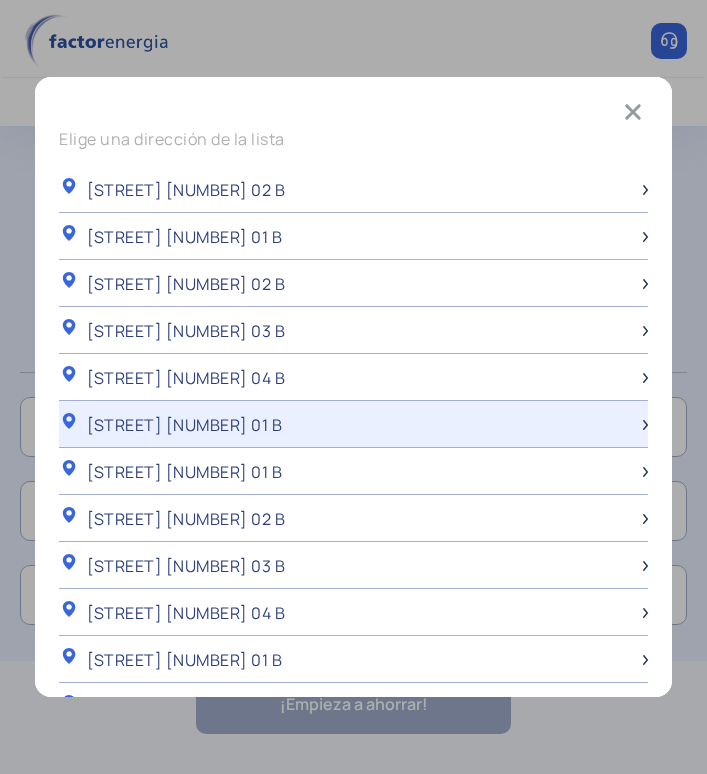 click on "[STREET] [NUMBER]   01 B" at bounding box center (184, 425) 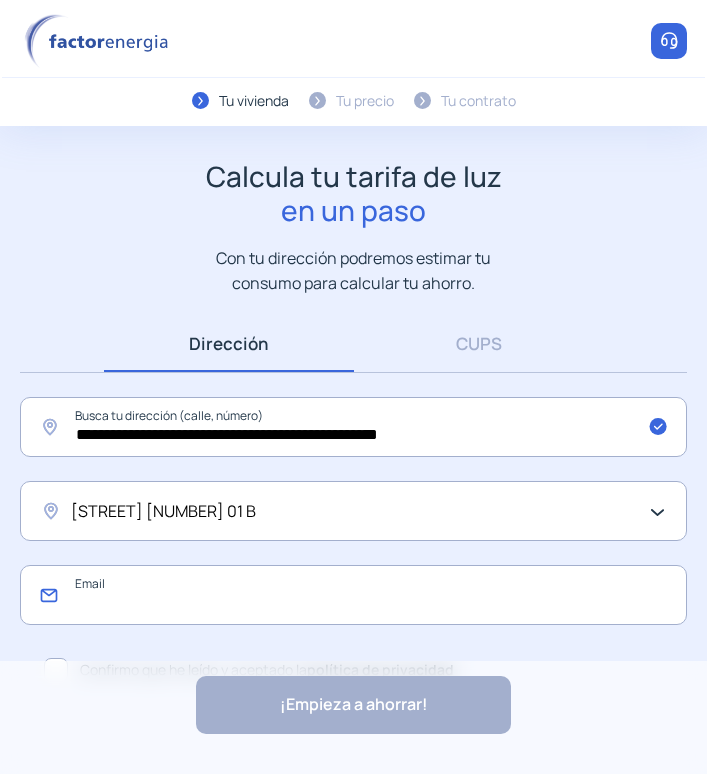 click 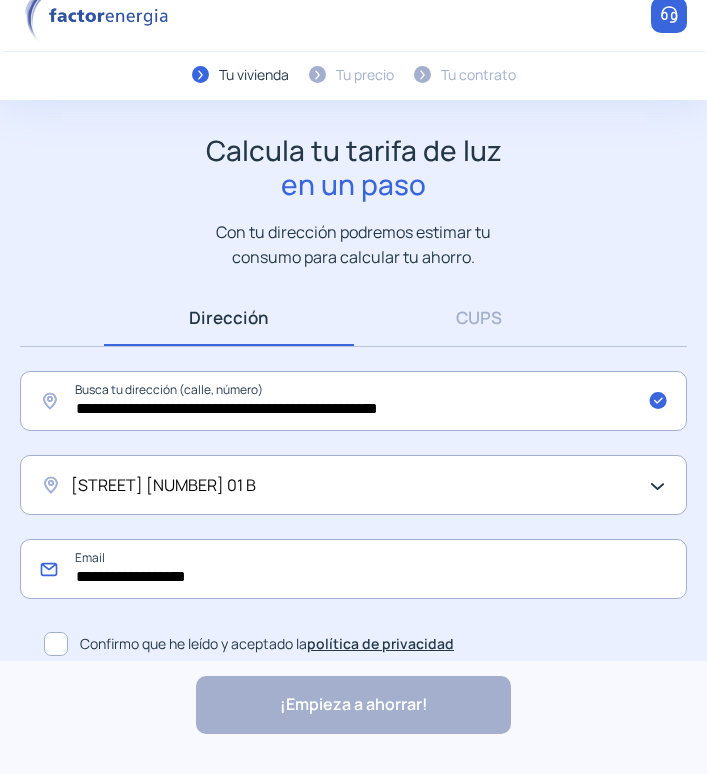scroll, scrollTop: 38, scrollLeft: 0, axis: vertical 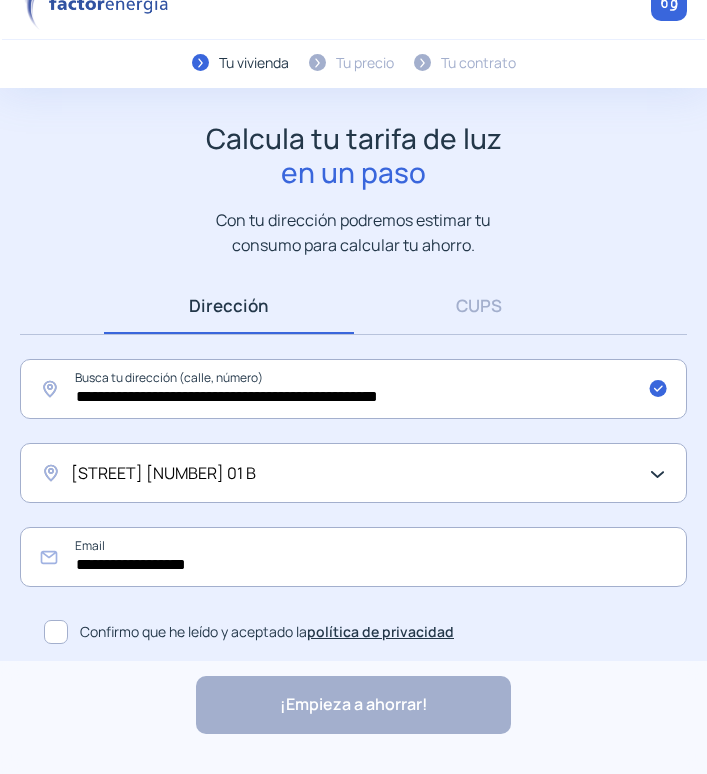 click 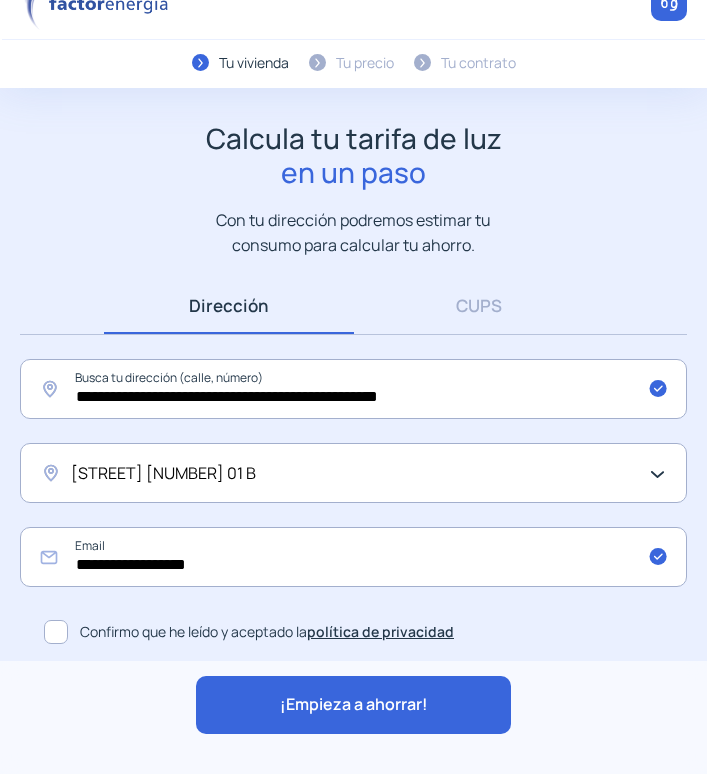 click on "¡Empieza a ahorrar!" 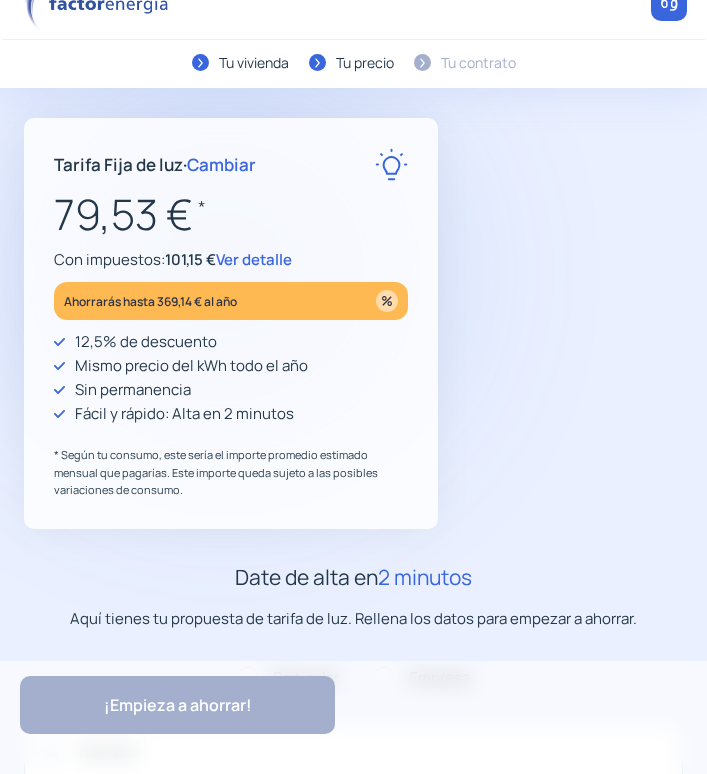 scroll, scrollTop: 0, scrollLeft: 0, axis: both 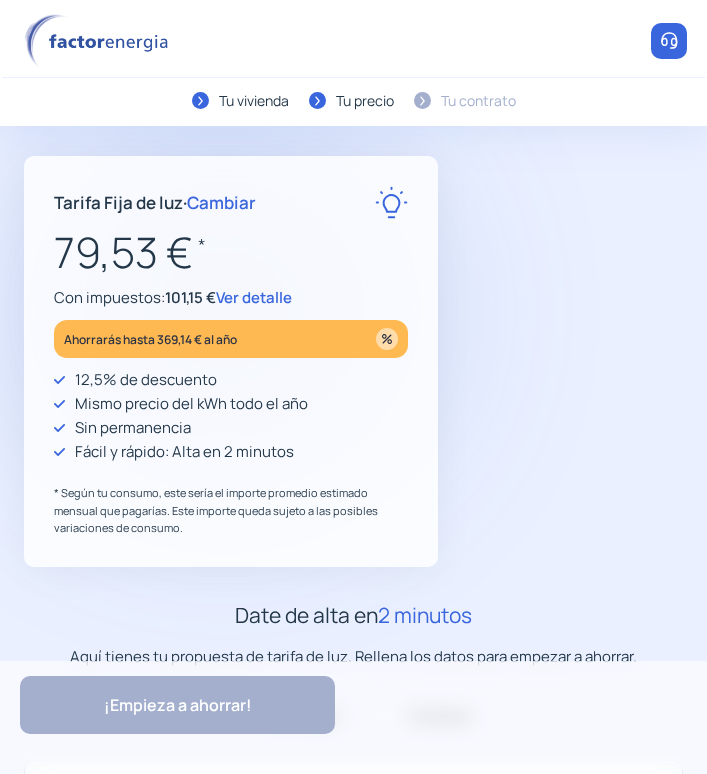 type on "**********" 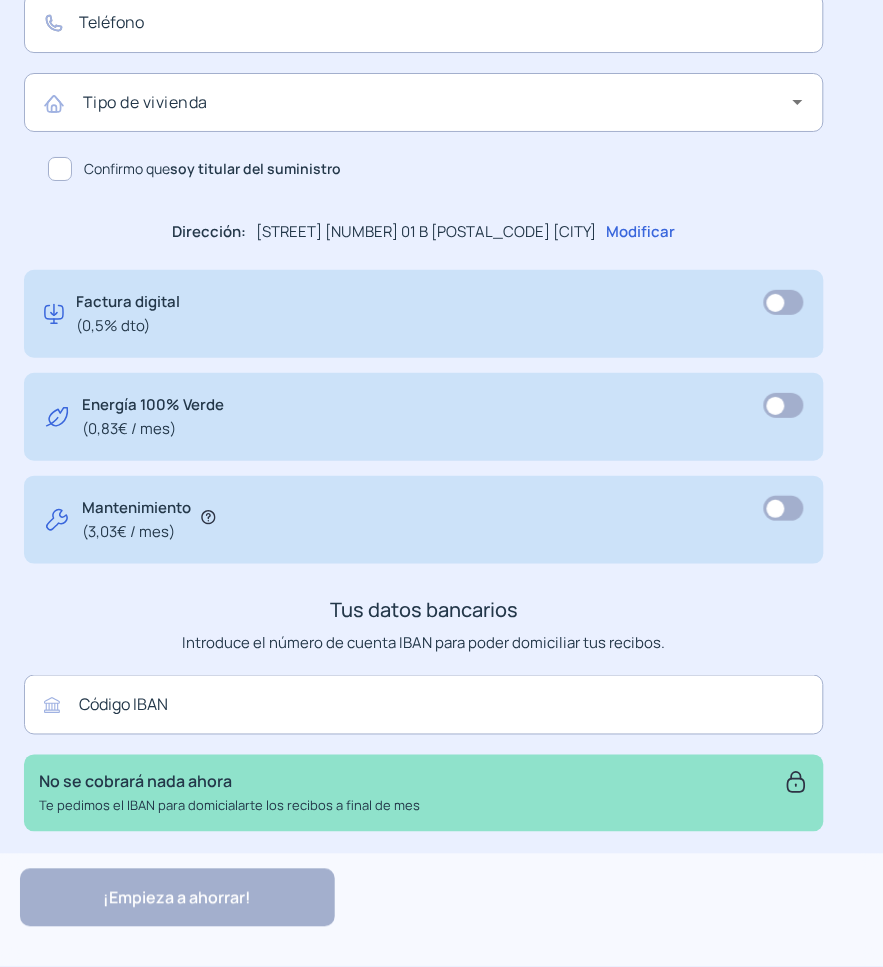 scroll, scrollTop: 1095, scrollLeft: 0, axis: vertical 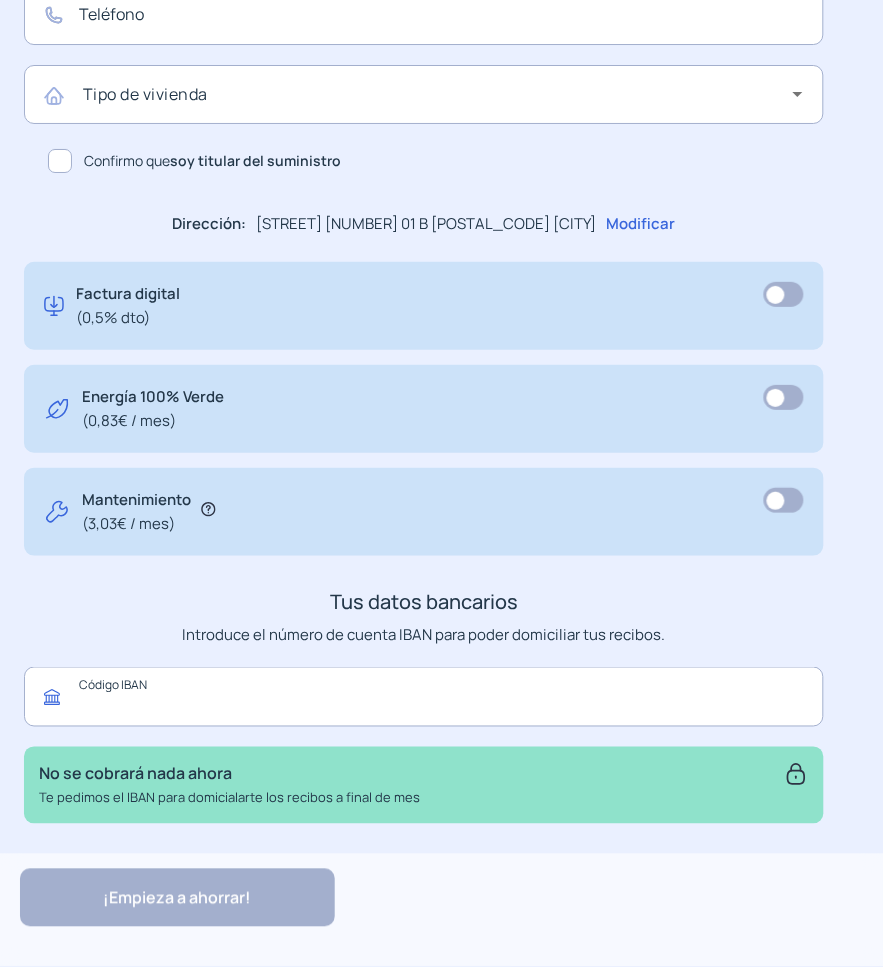 click 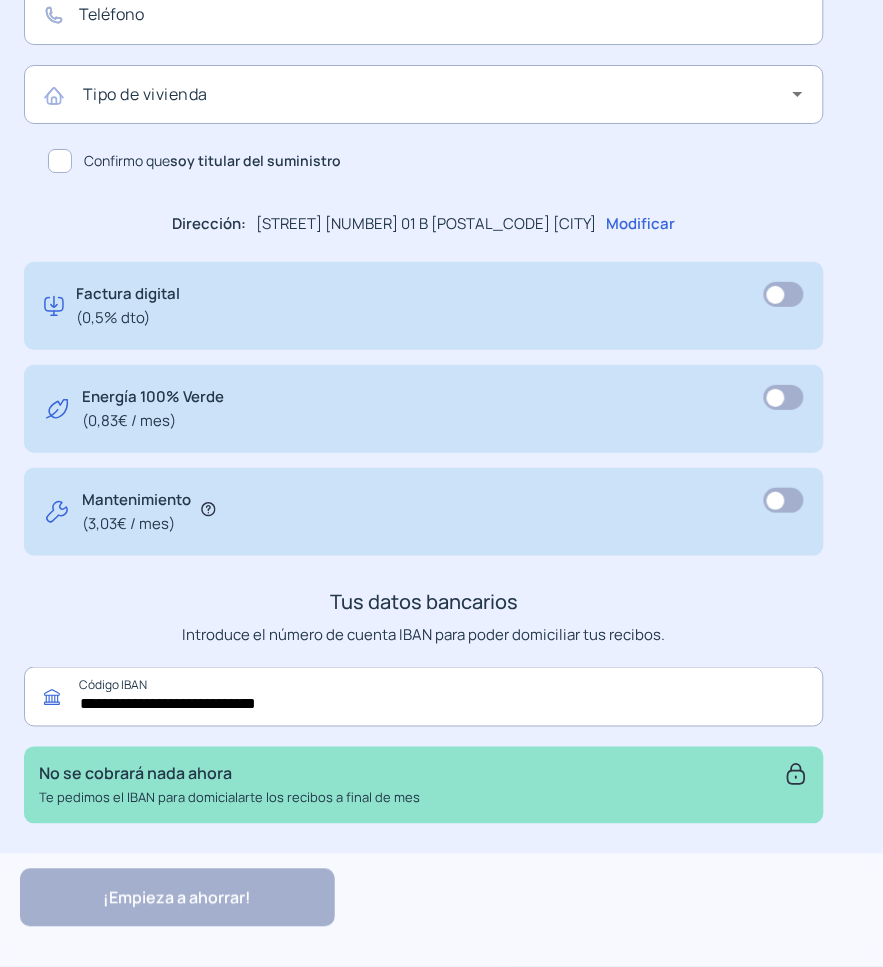 scroll, scrollTop: 845, scrollLeft: 0, axis: vertical 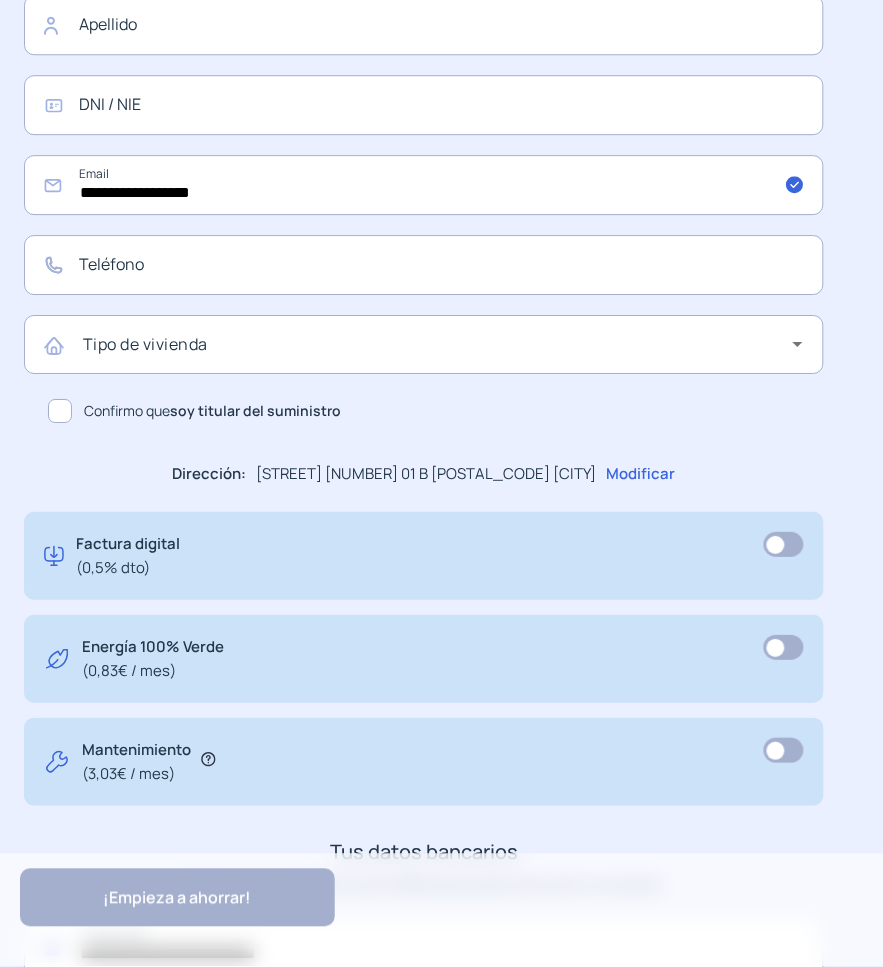 type on "**********" 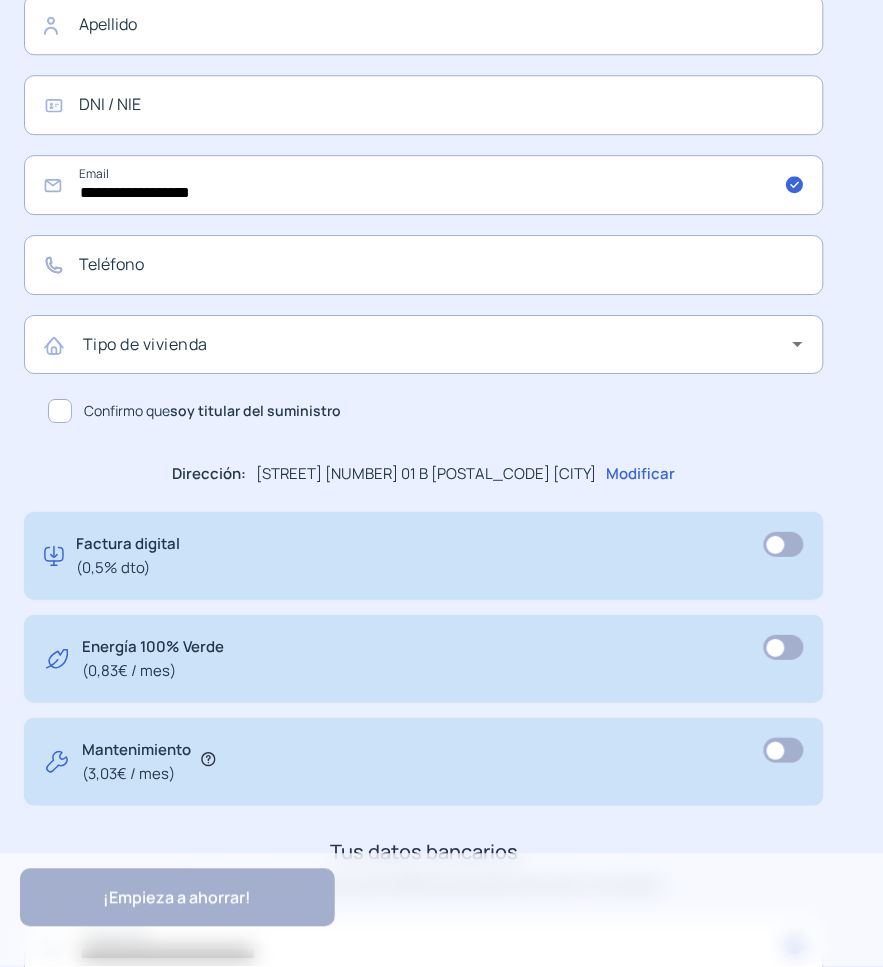 click 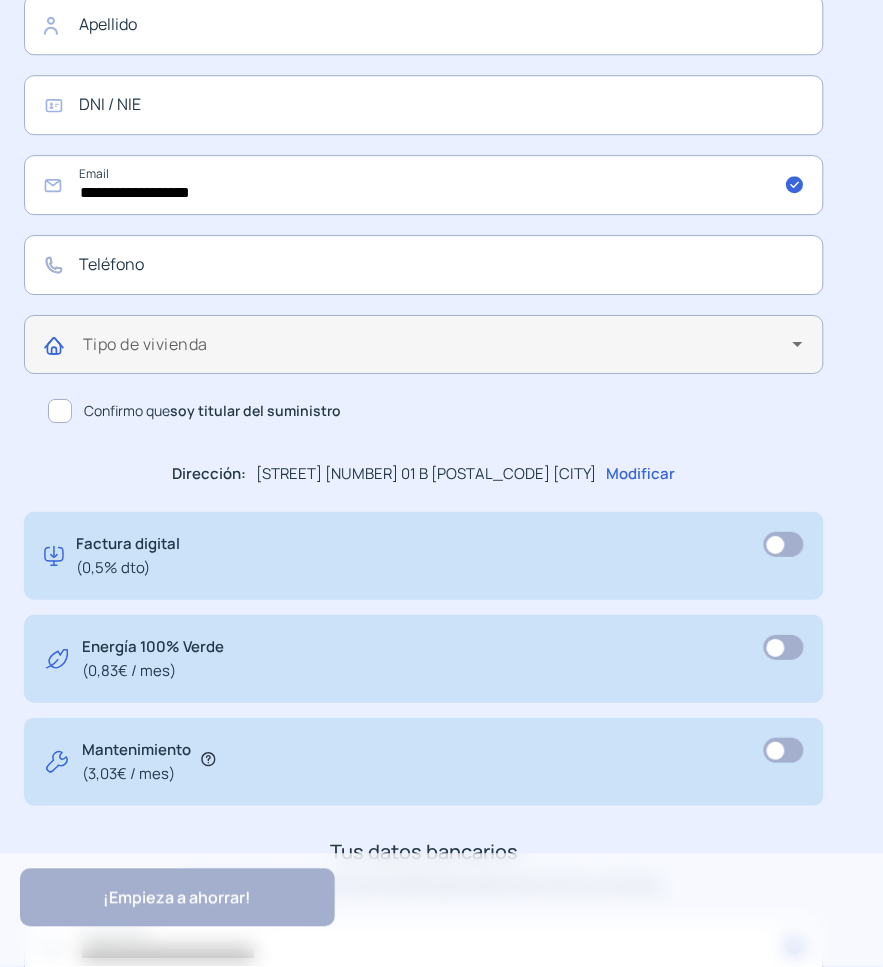 click at bounding box center [438, 352] 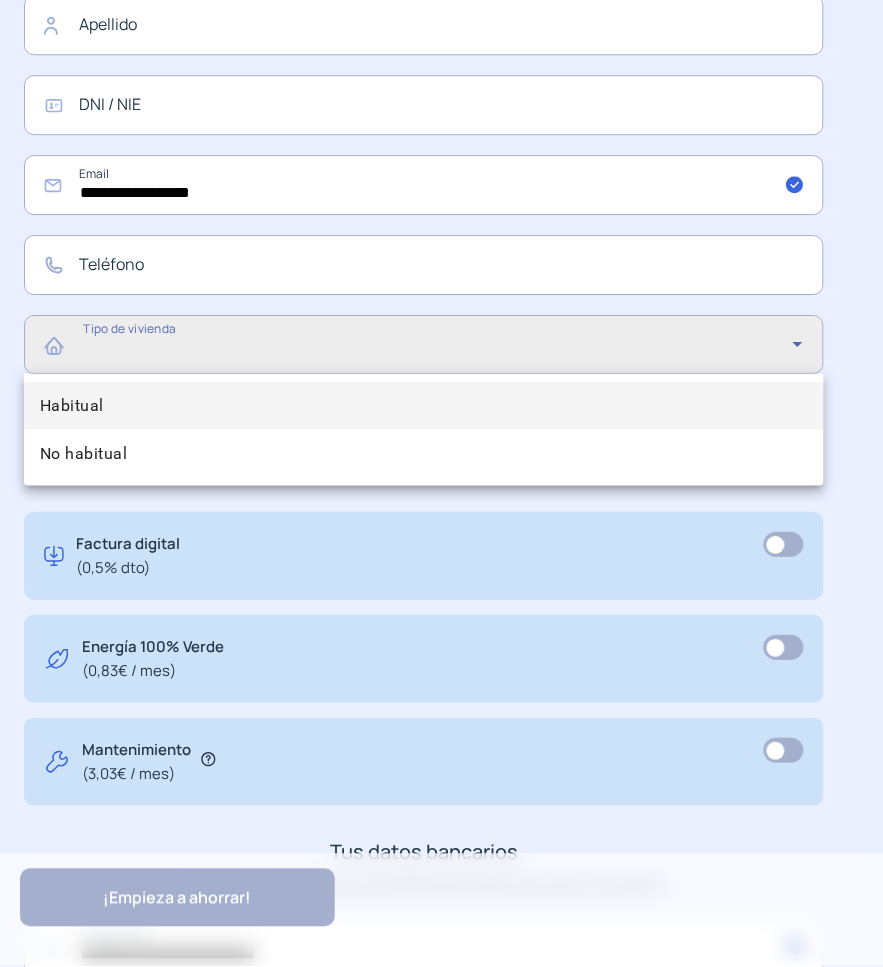 click on "Habitual" at bounding box center [424, 406] 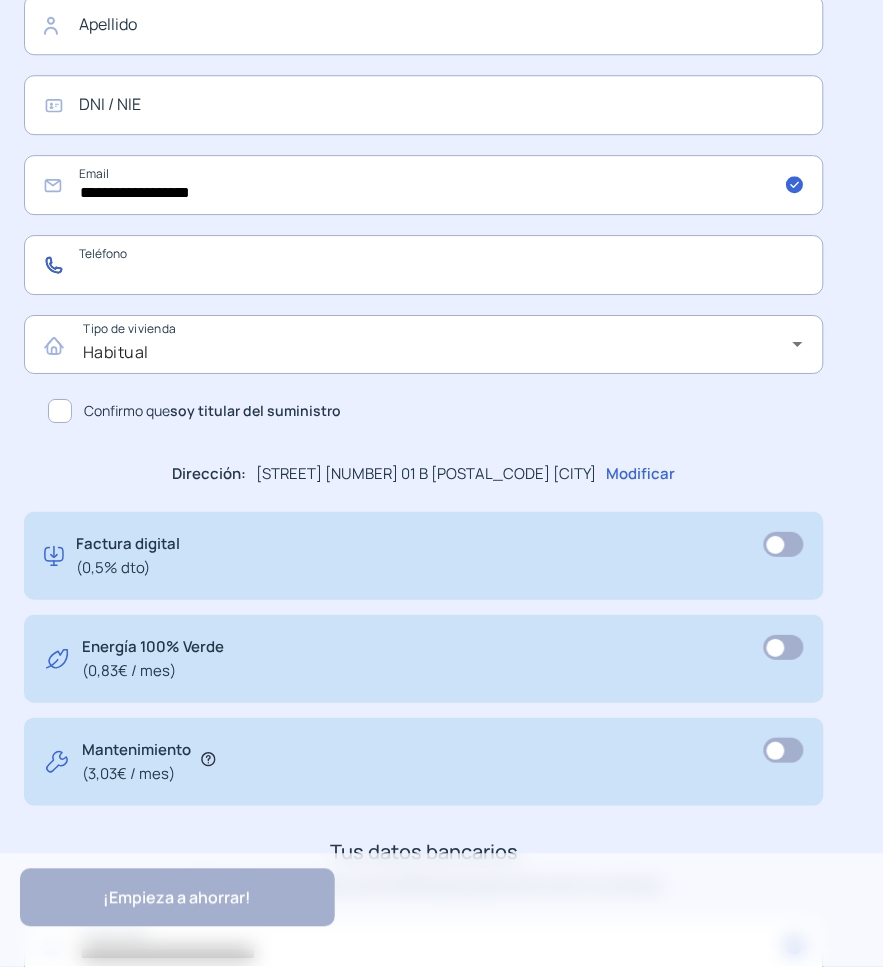 click 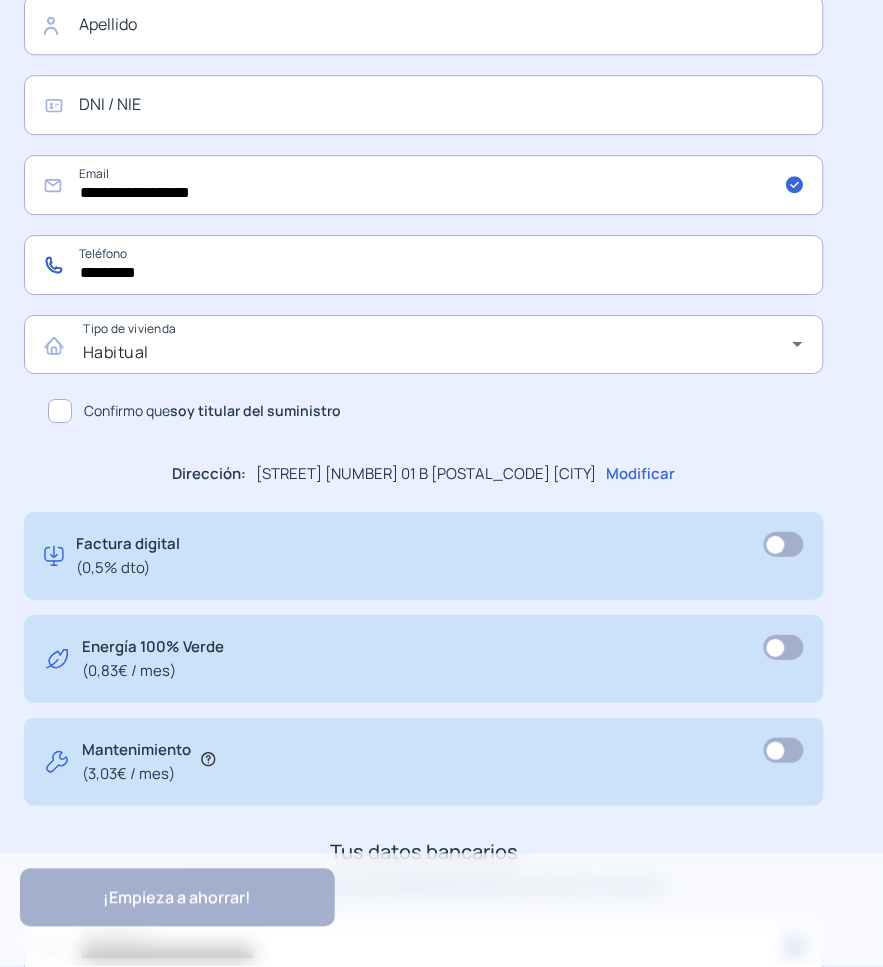type on "*********" 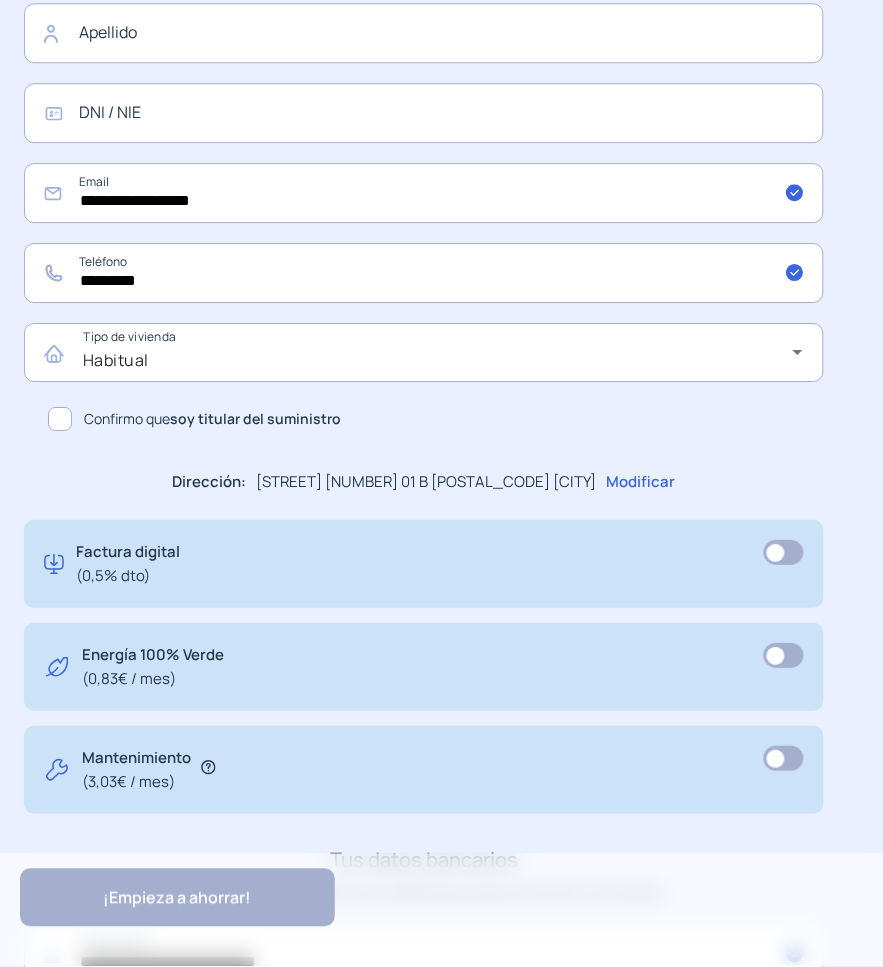 scroll, scrollTop: 345, scrollLeft: 0, axis: vertical 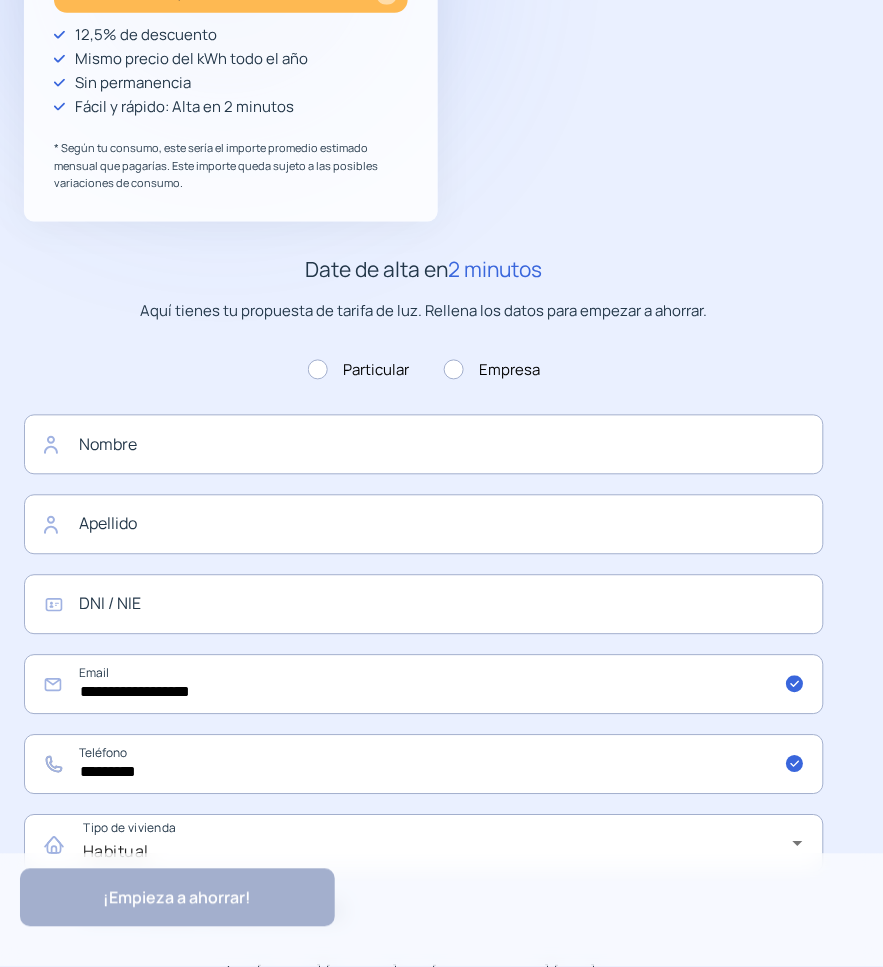 click on "**********" 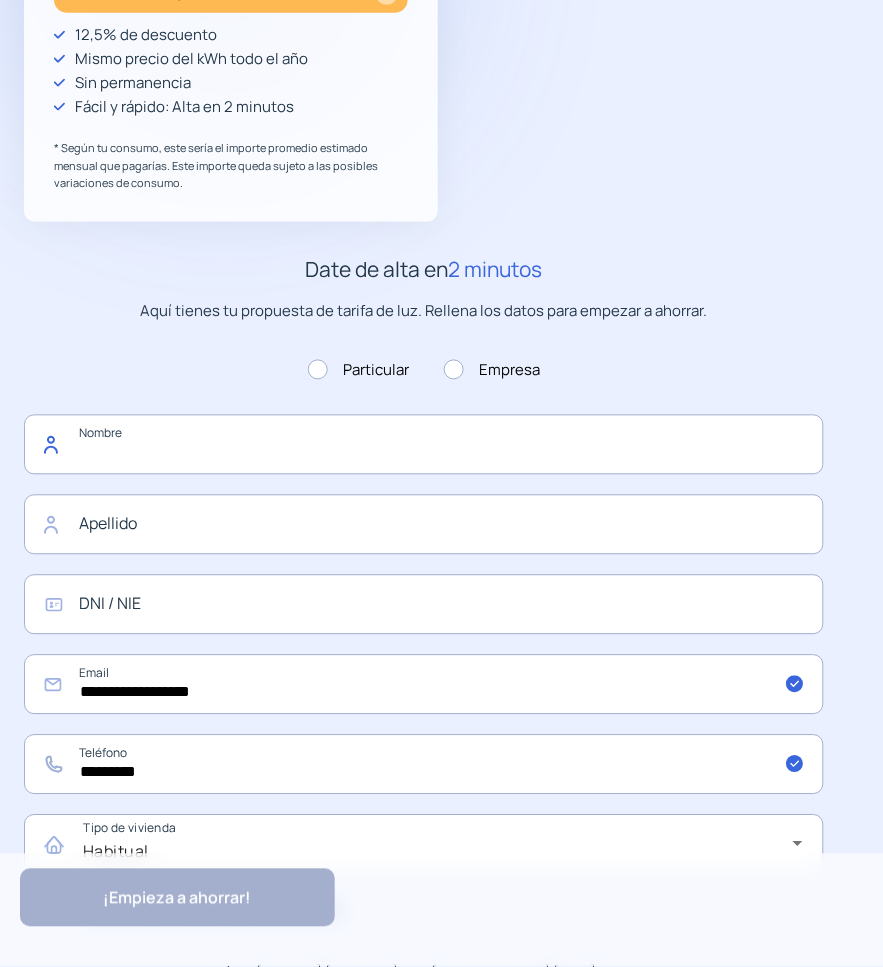 paste on "**********" 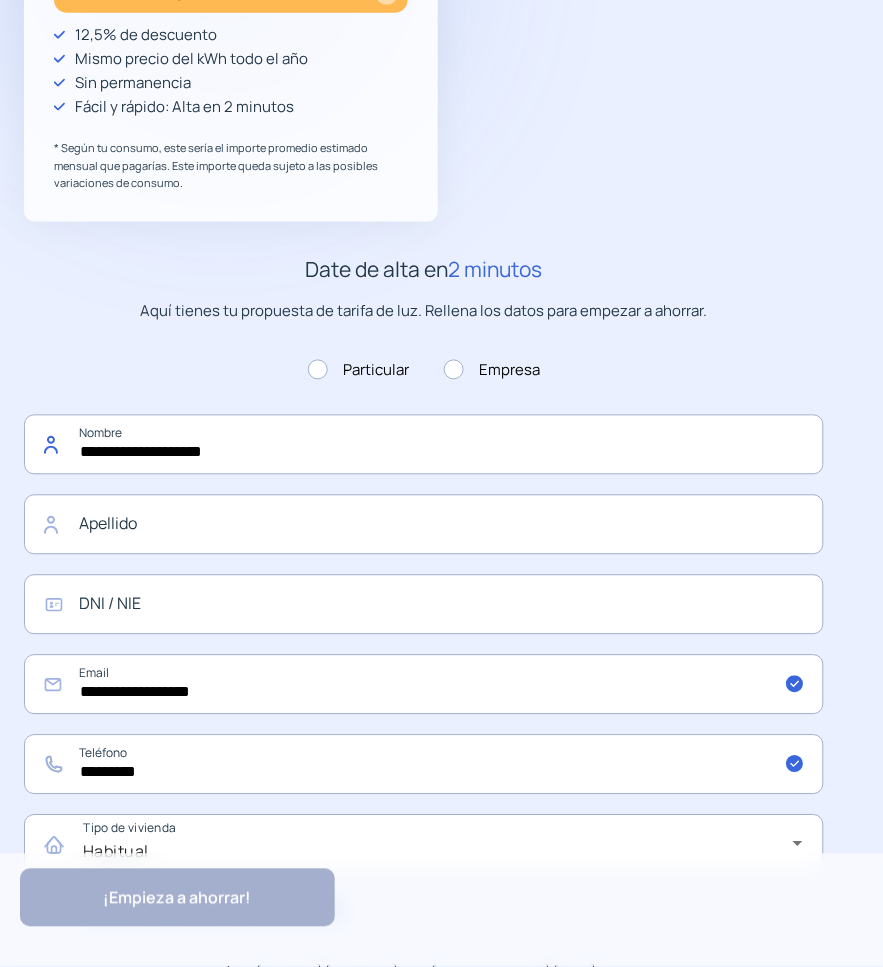 click on "**********" 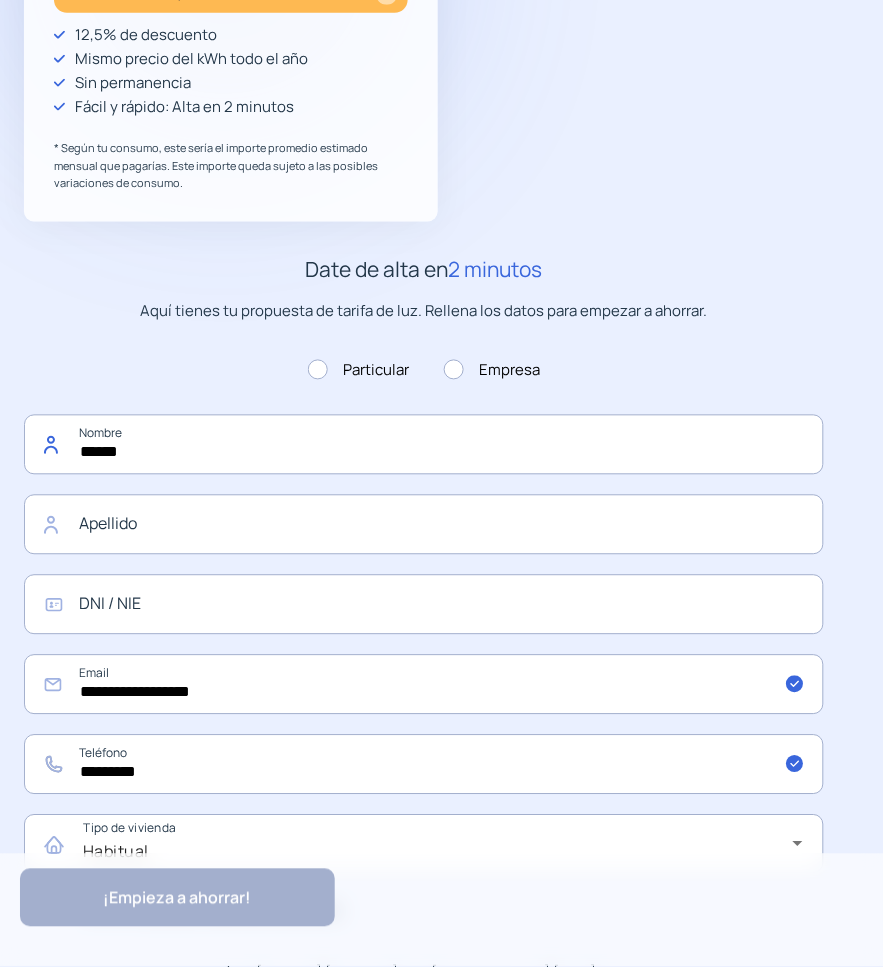 type on "******" 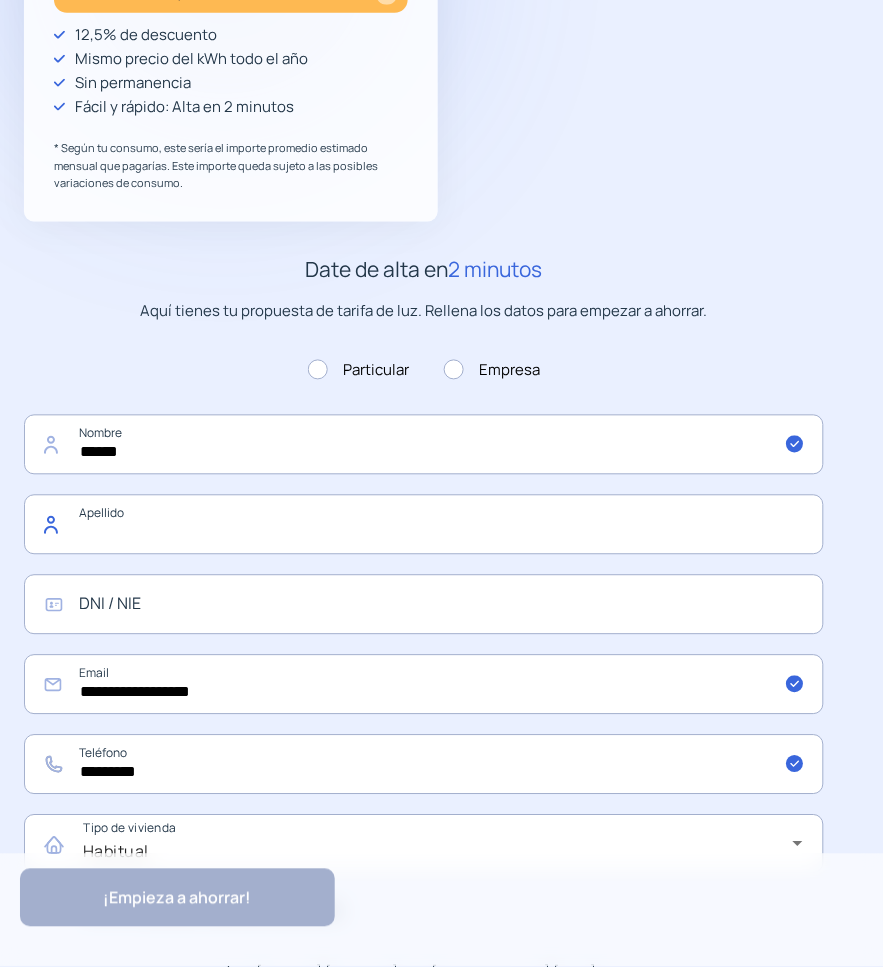 click 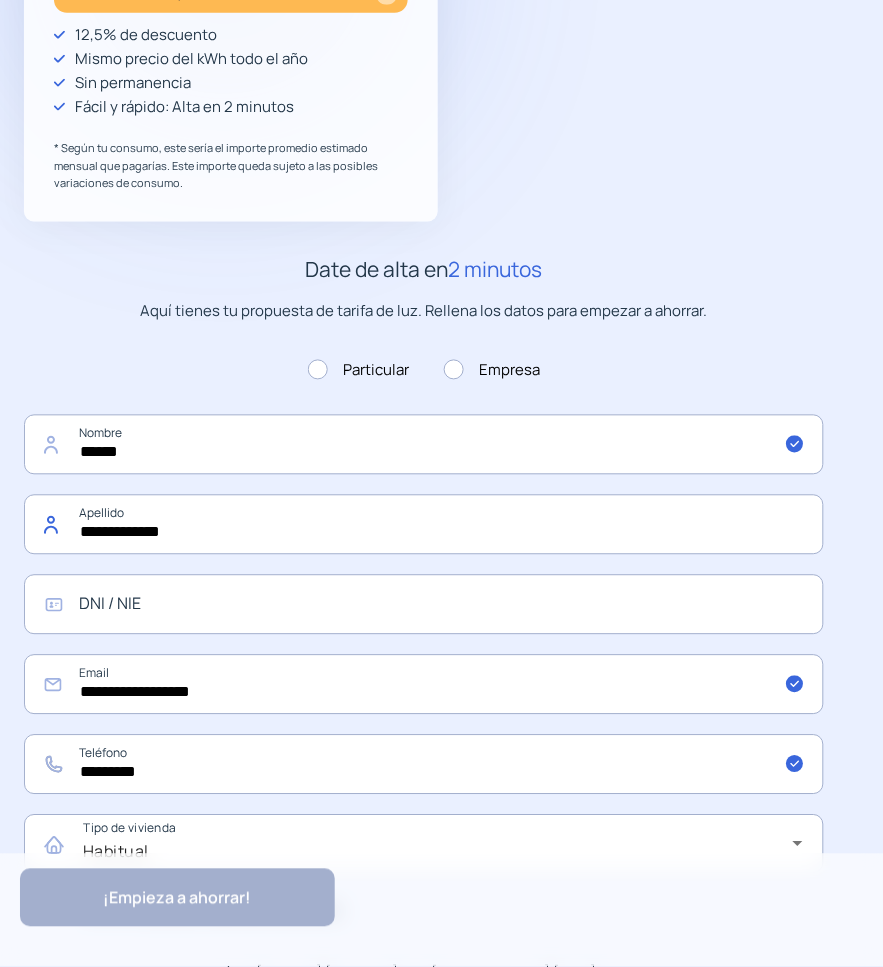 type on "**********" 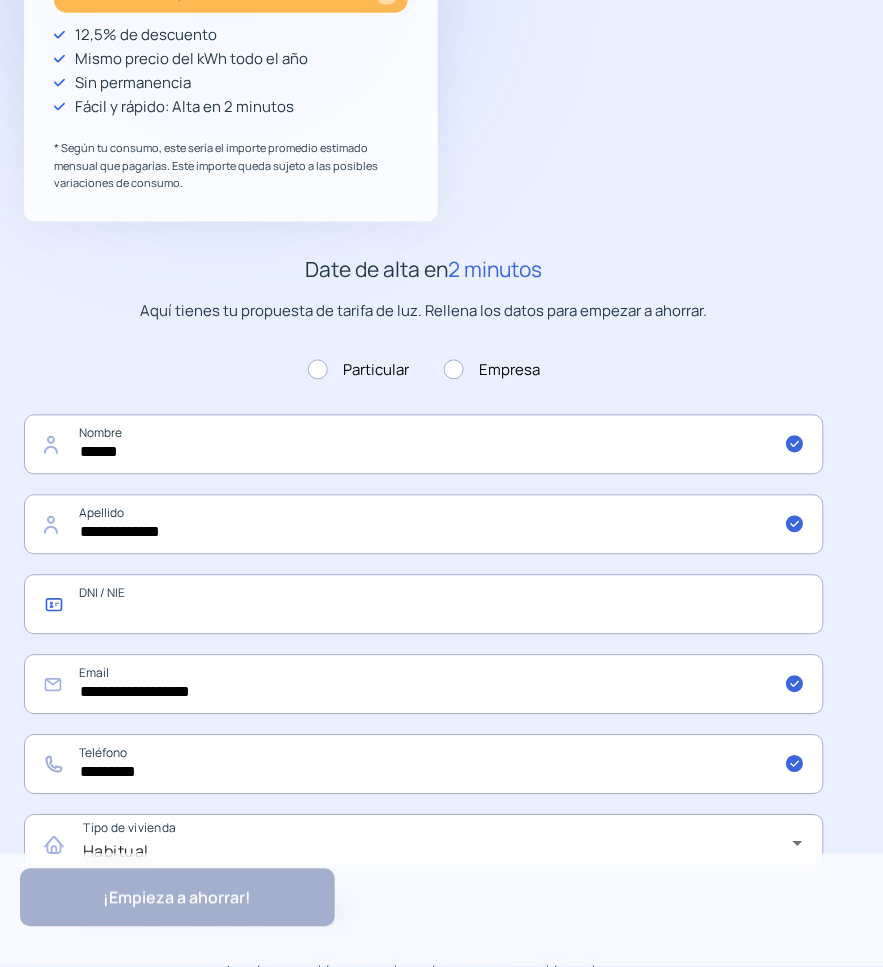 click 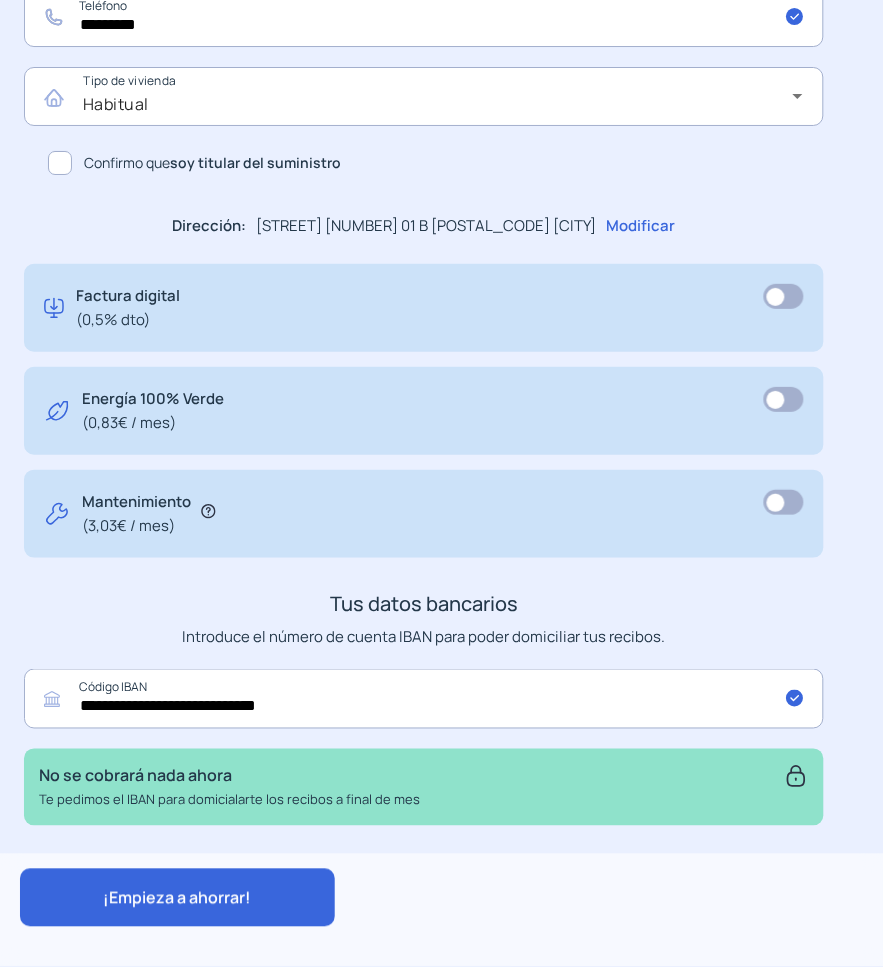 scroll, scrollTop: 1095, scrollLeft: 0, axis: vertical 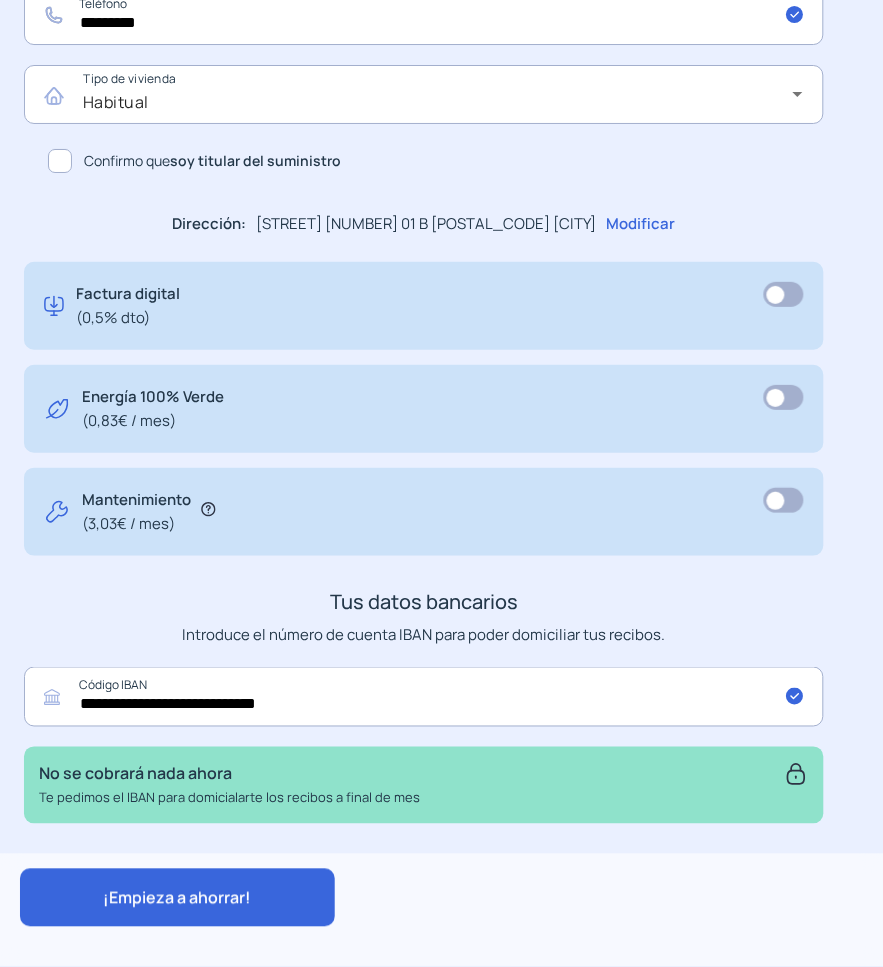 type on "*********" 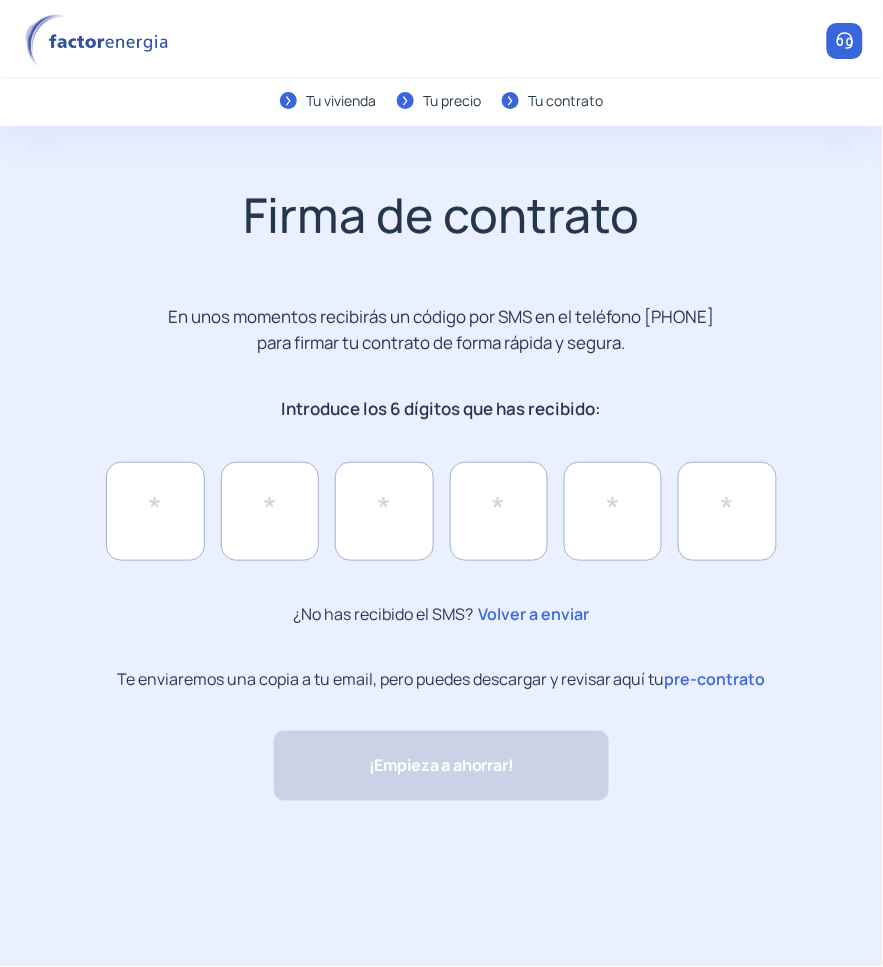 scroll, scrollTop: 0, scrollLeft: 0, axis: both 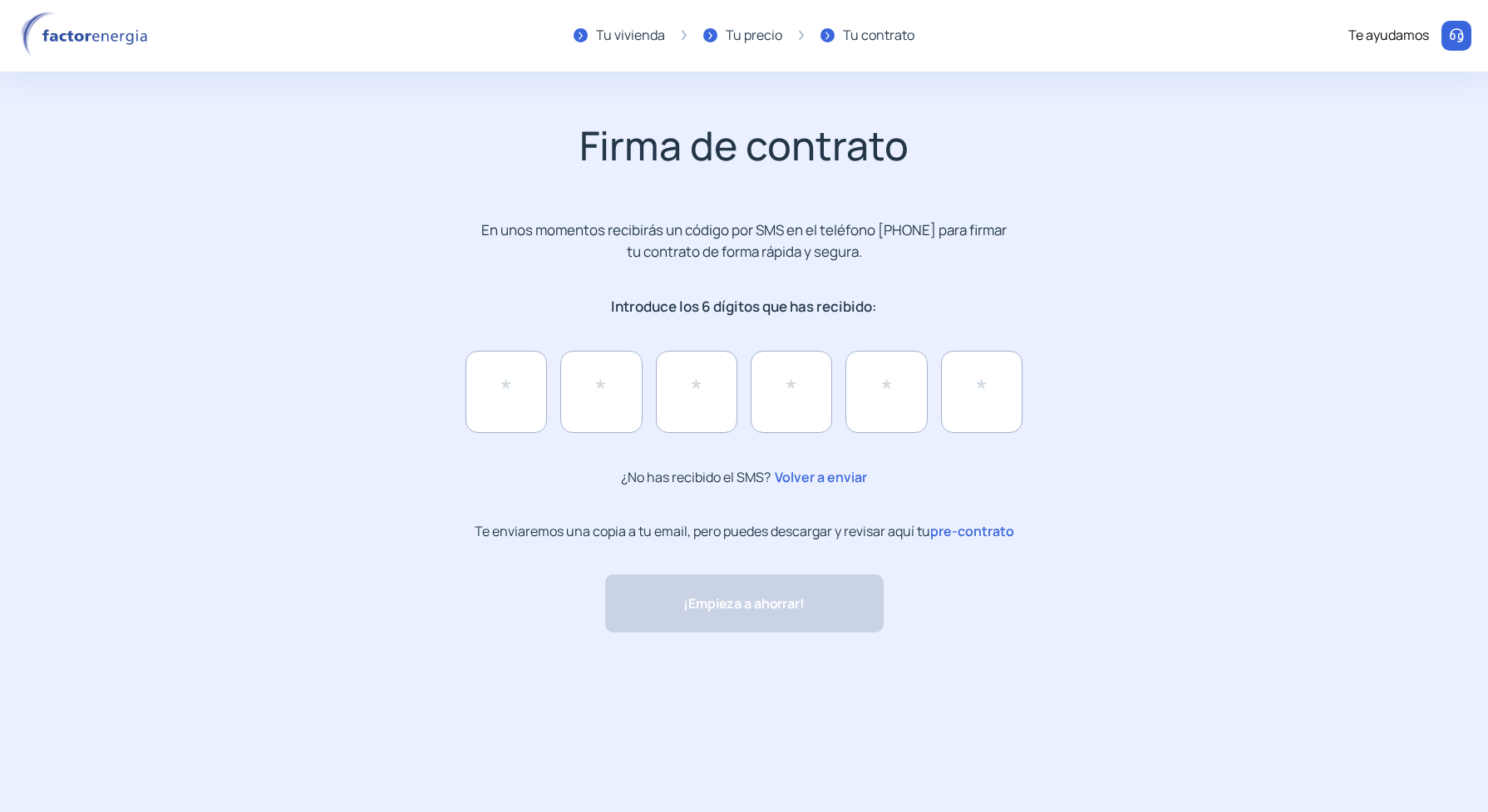 click on "pre-contrato" 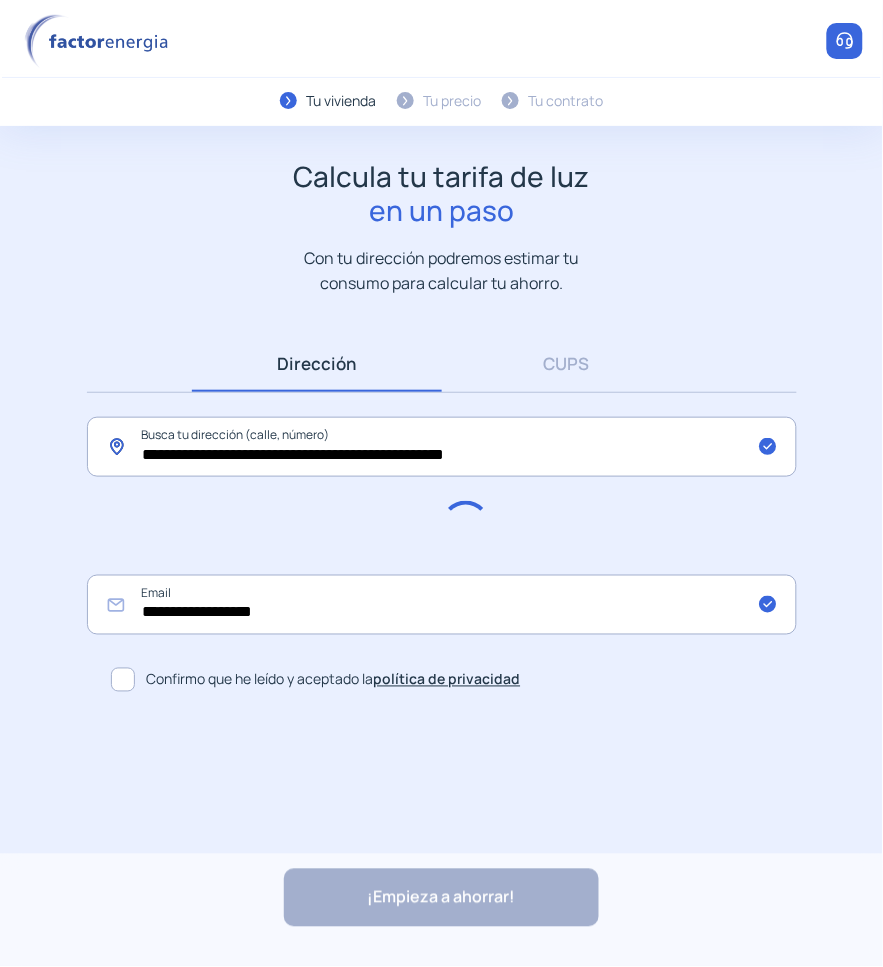 click on "**********" 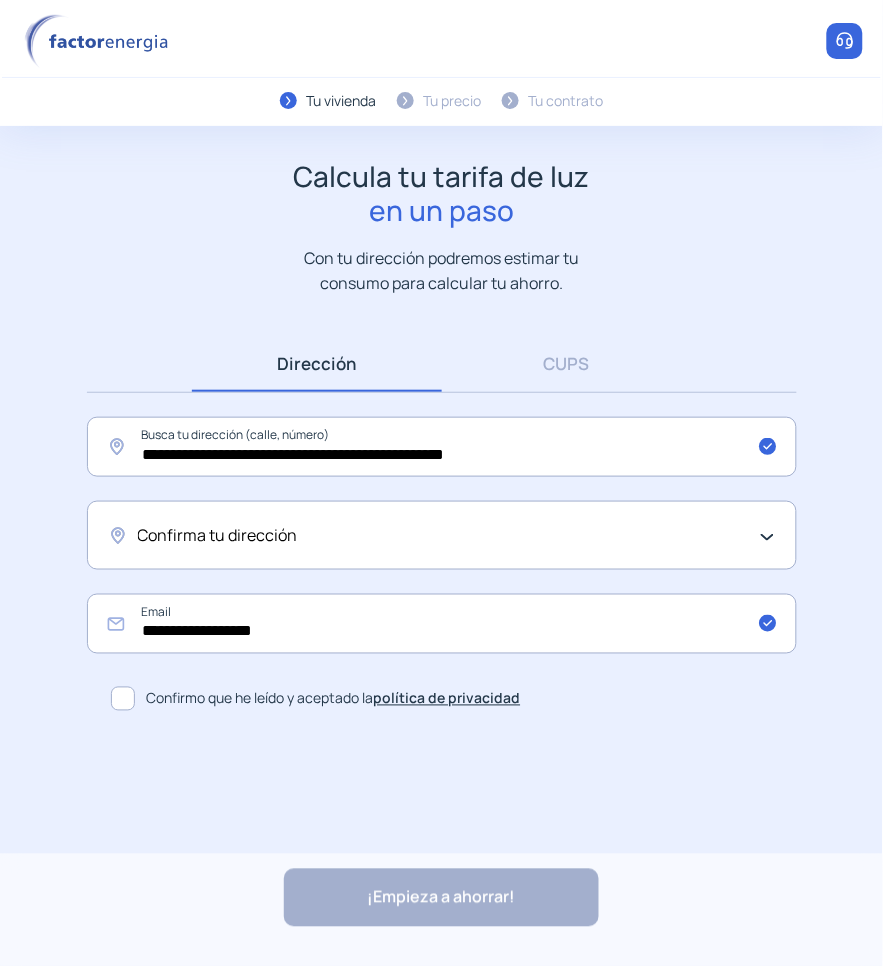 click on "Confirma tu dirección" 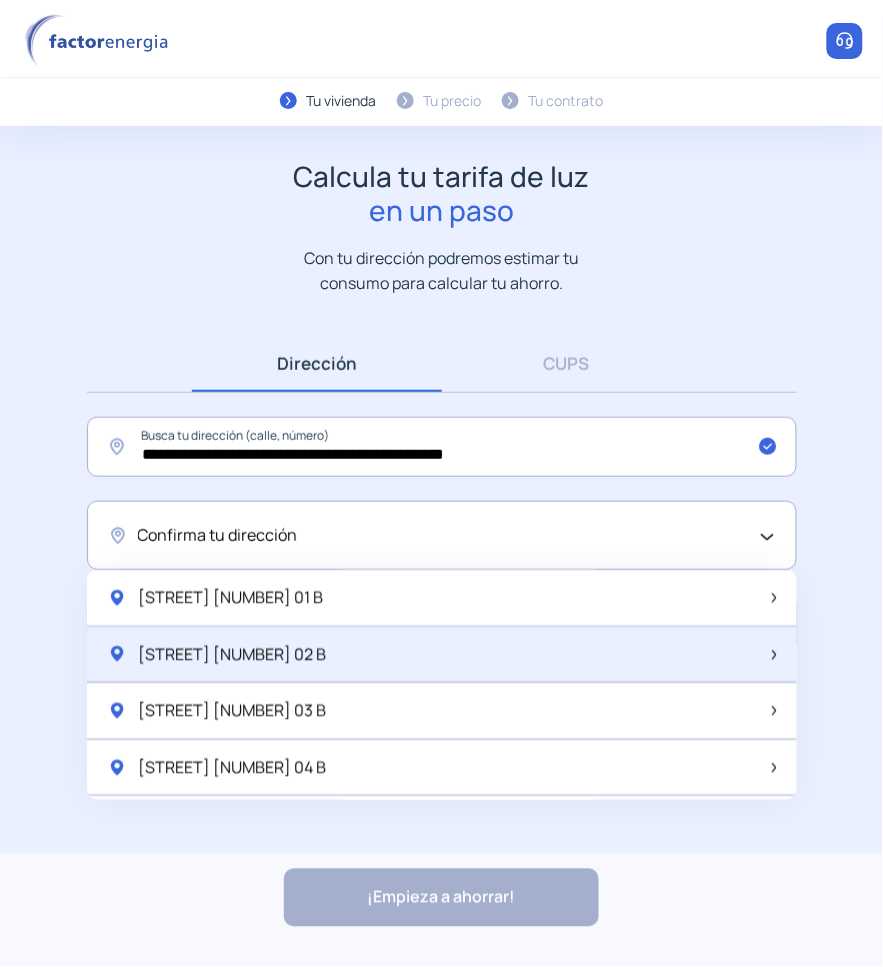 scroll, scrollTop: 375, scrollLeft: 0, axis: vertical 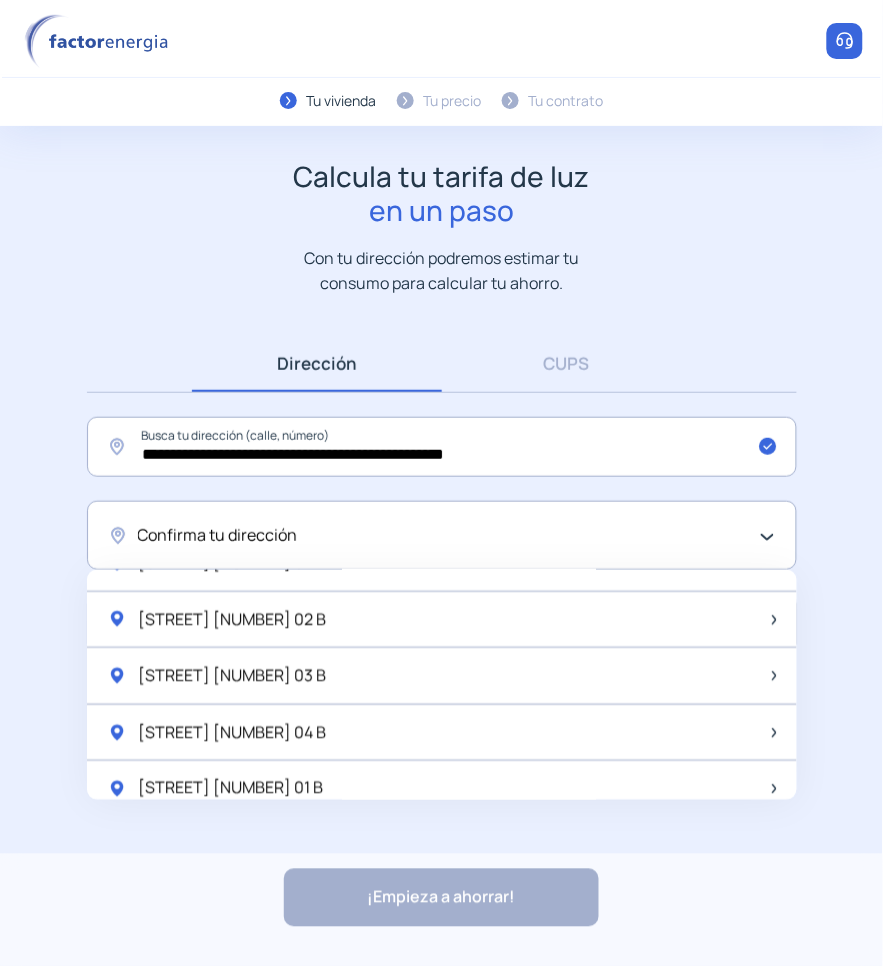 click on "**********" 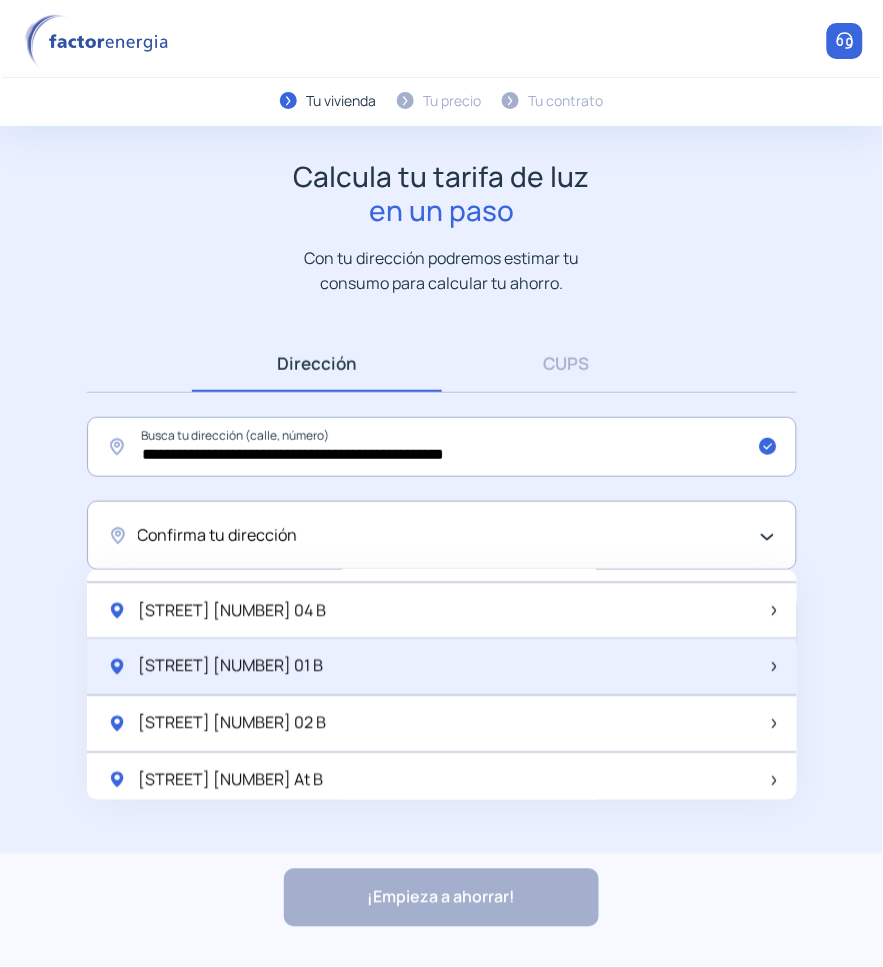 scroll, scrollTop: 875, scrollLeft: 0, axis: vertical 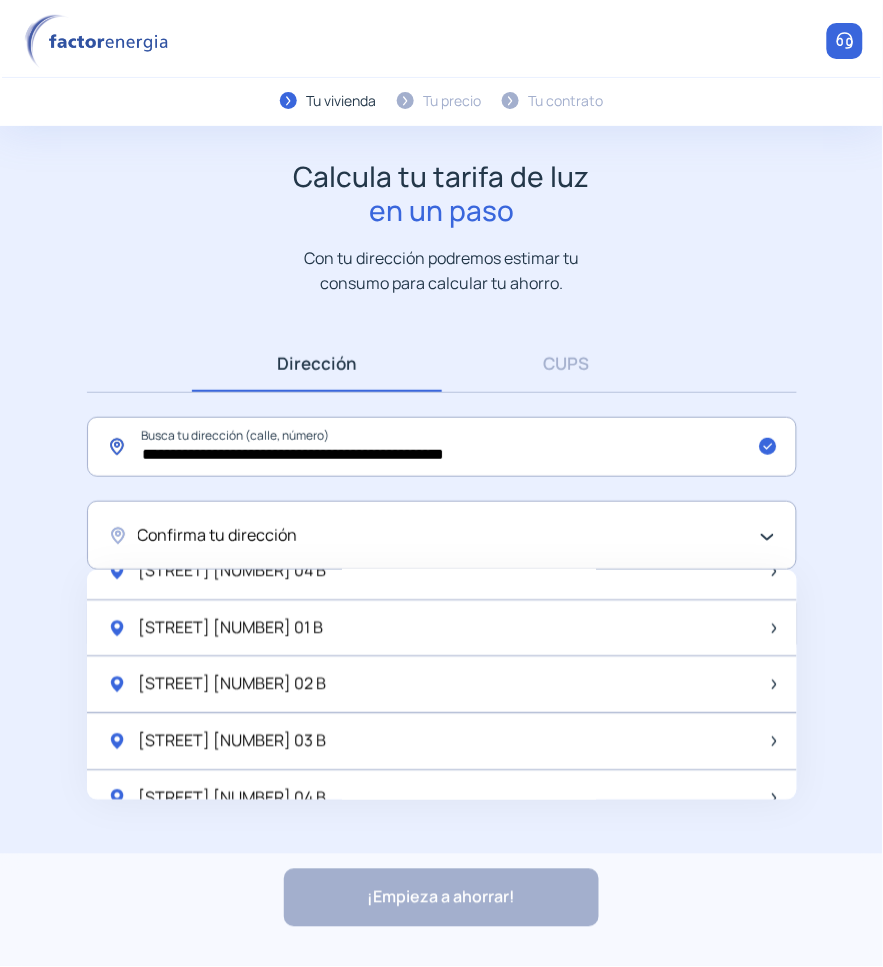 click on "**********" 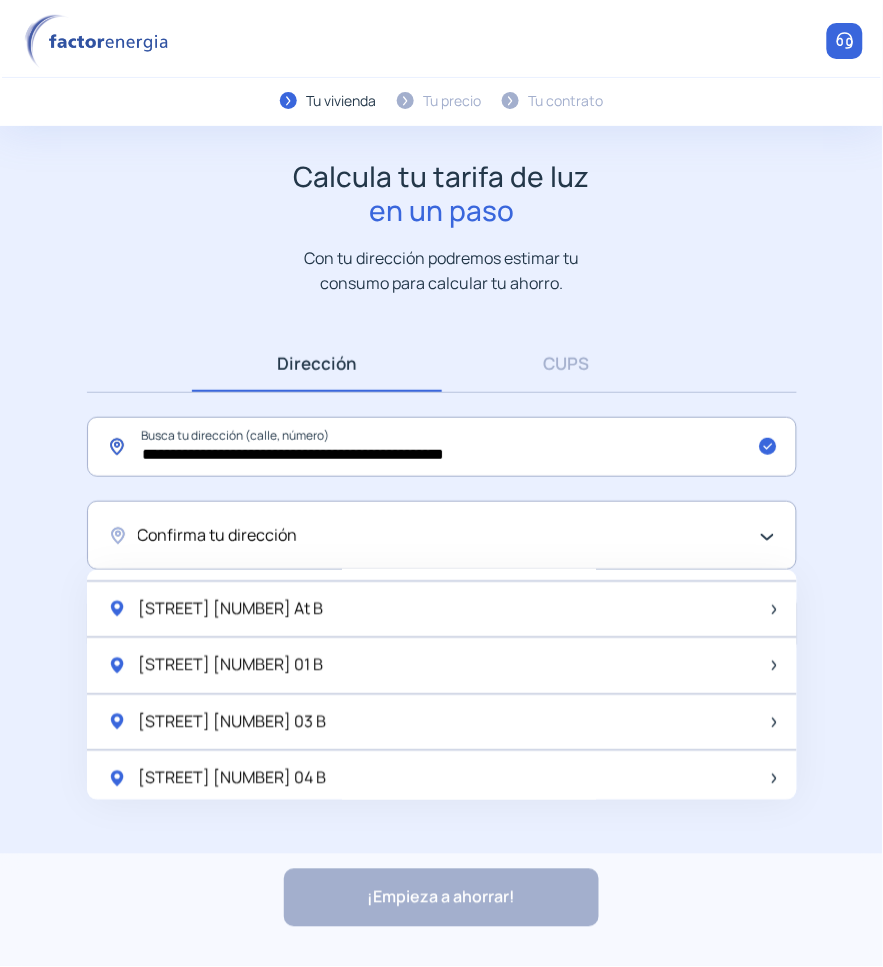 scroll, scrollTop: 667, scrollLeft: 0, axis: vertical 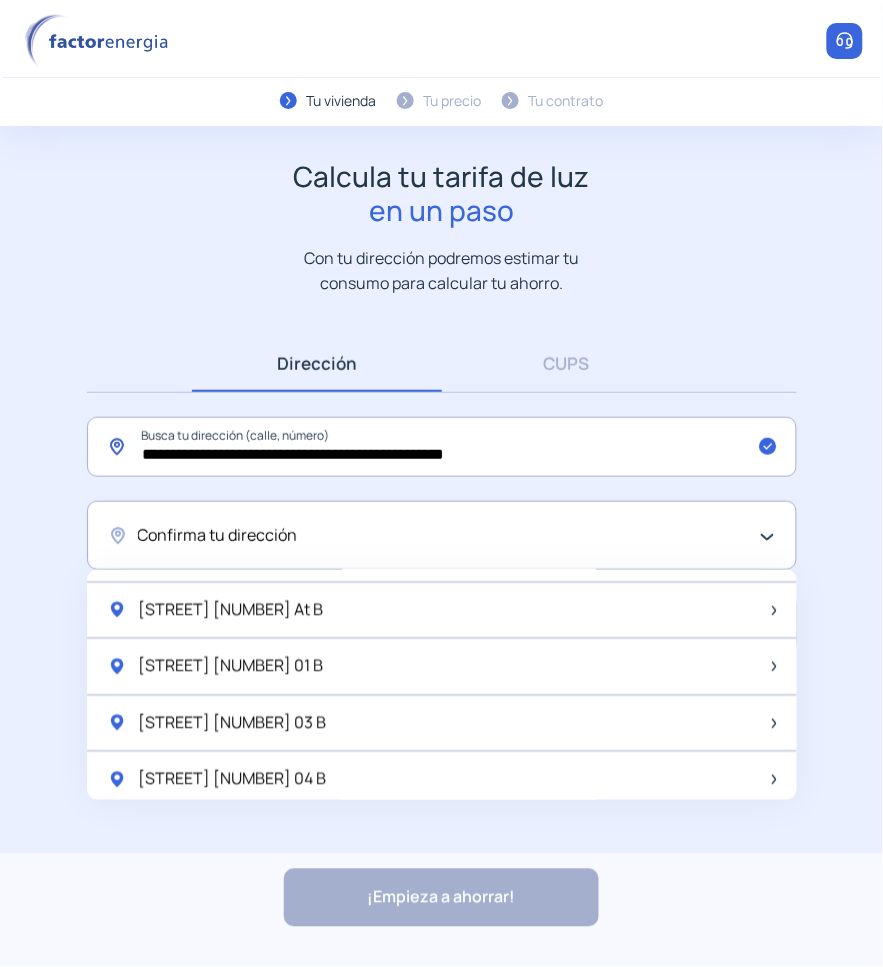 click on "**********" 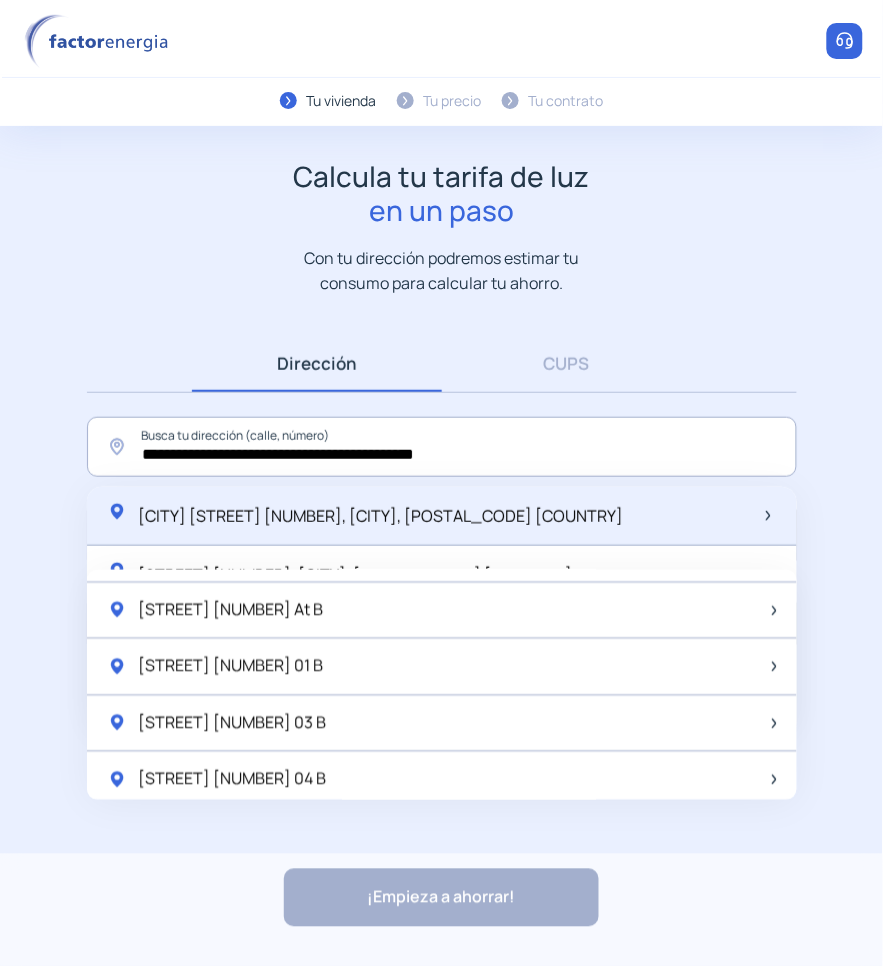 click on "[CITY] [STREET] [NUMBER], [CITY], [POSTAL_CODE] [COUNTRY]" 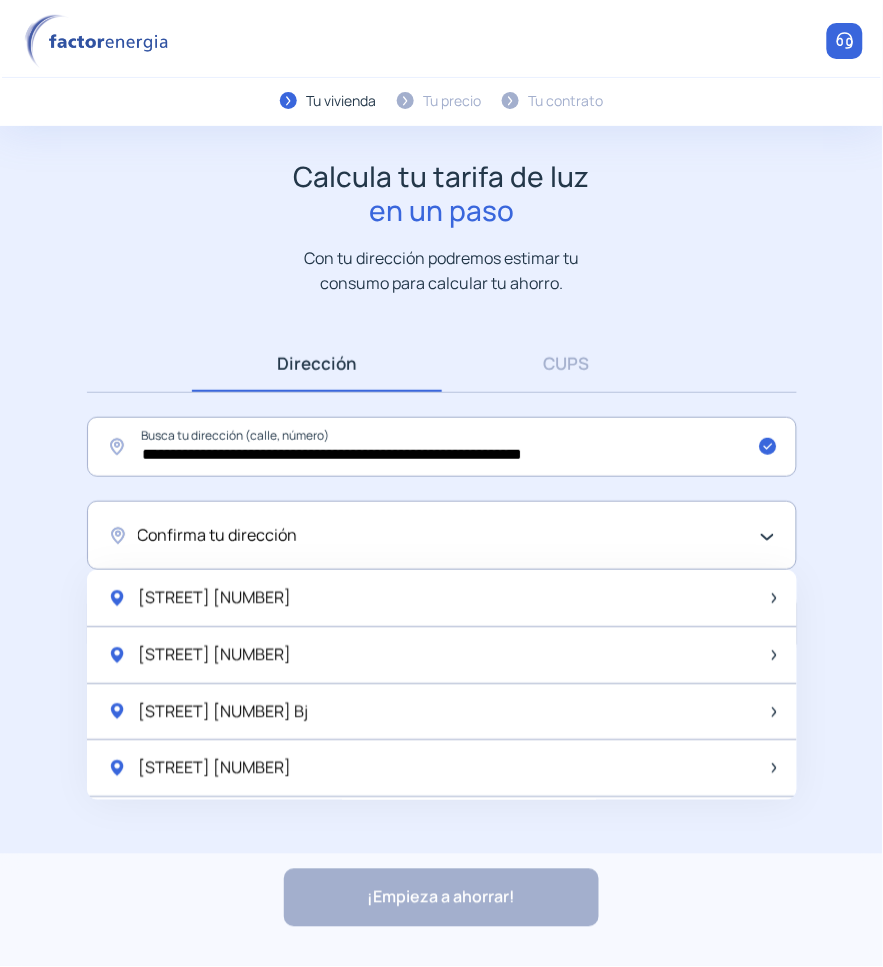 click on "Confirma tu dirección" 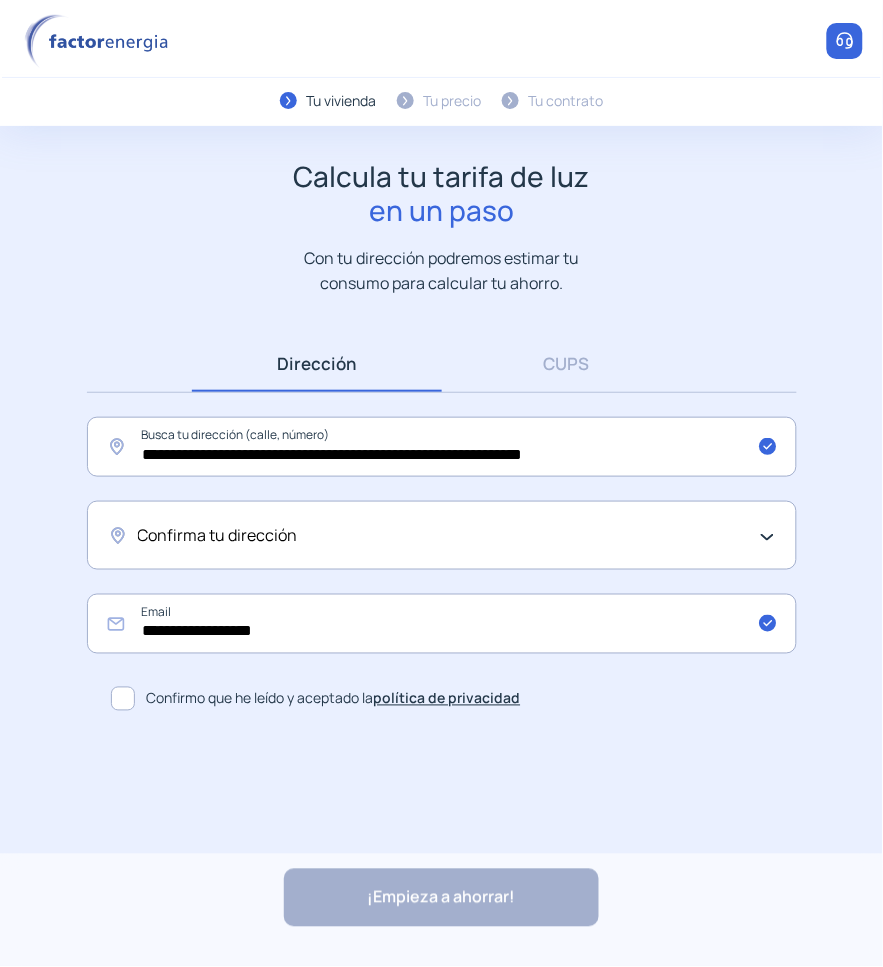 click on "Confirma tu dirección" 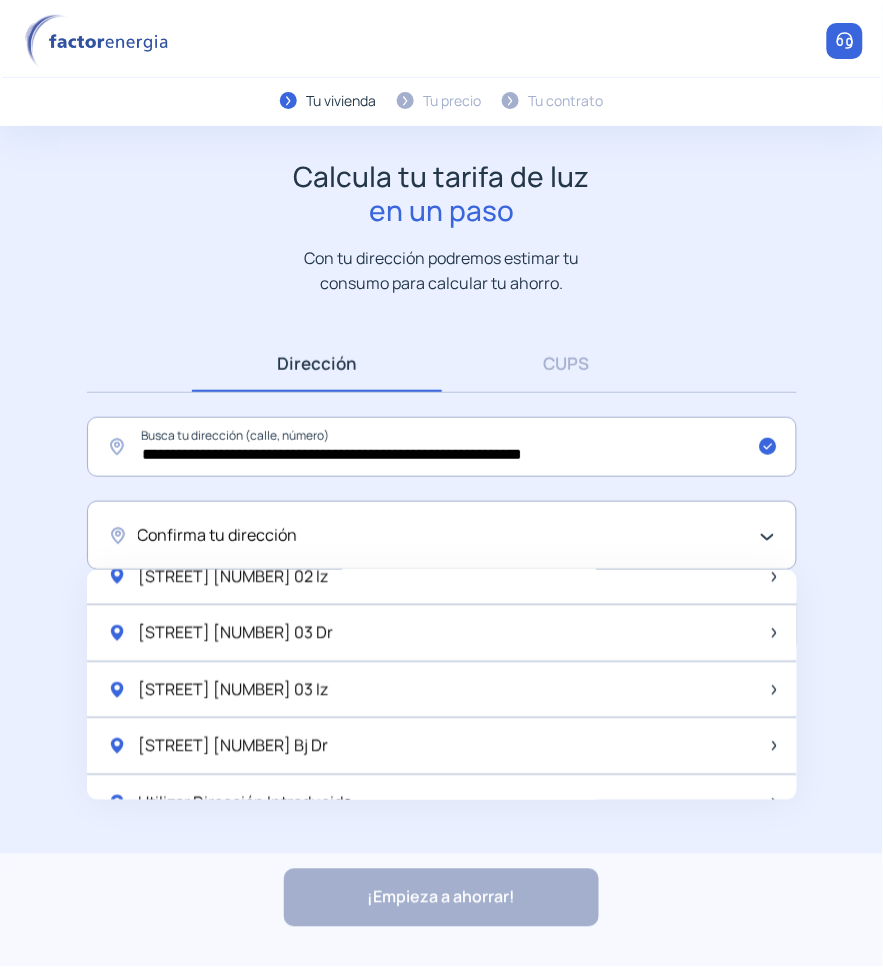 scroll, scrollTop: 2667, scrollLeft: 0, axis: vertical 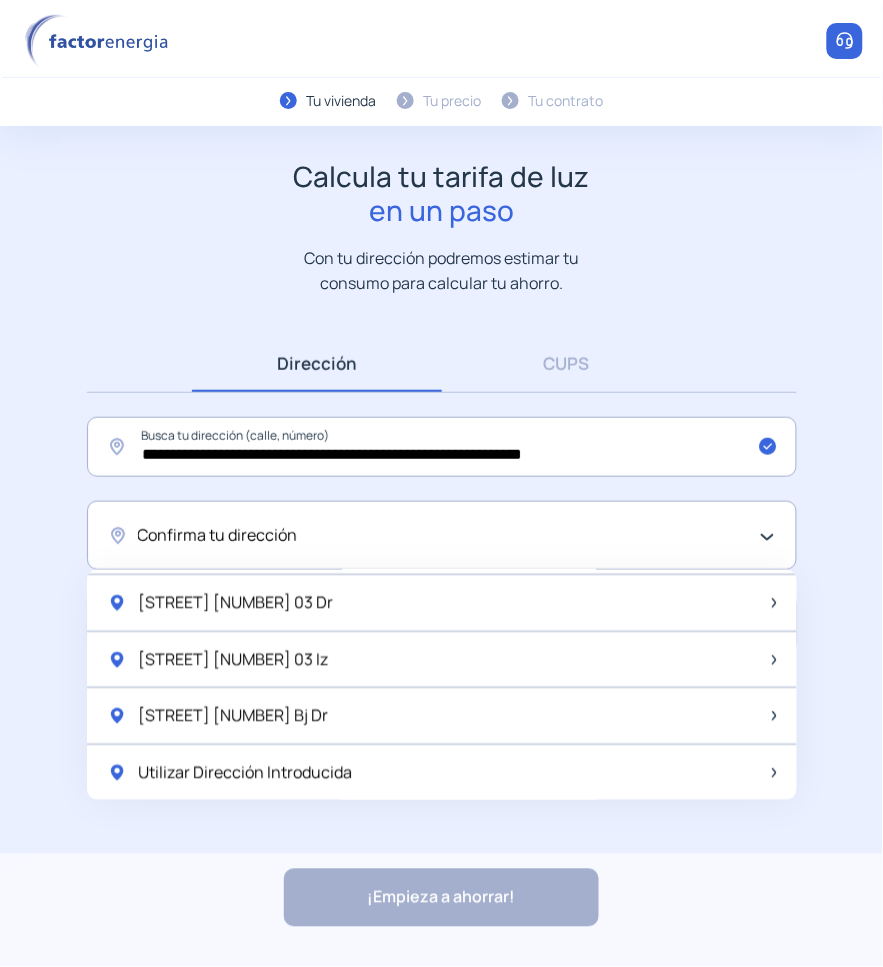 click on "Calcula tu tarifa de luz  en un paso  Con tu dirección podremos estimar tu consumo para calcular tu ahorro." 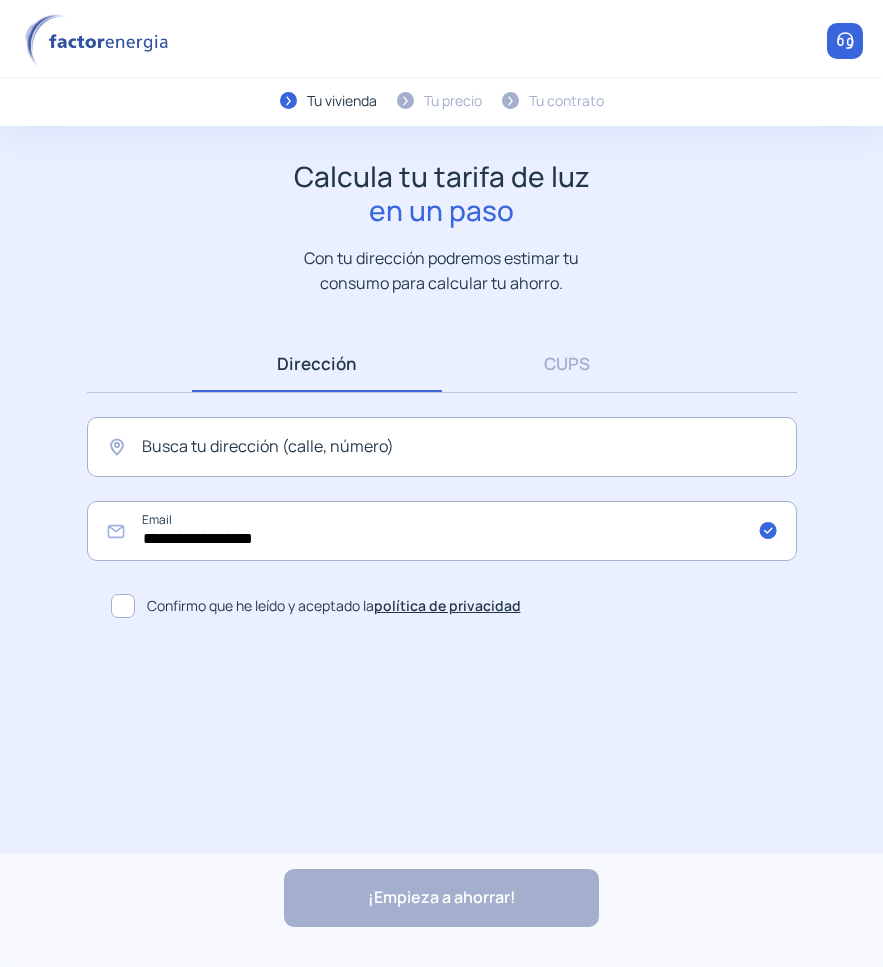 scroll, scrollTop: 0, scrollLeft: 0, axis: both 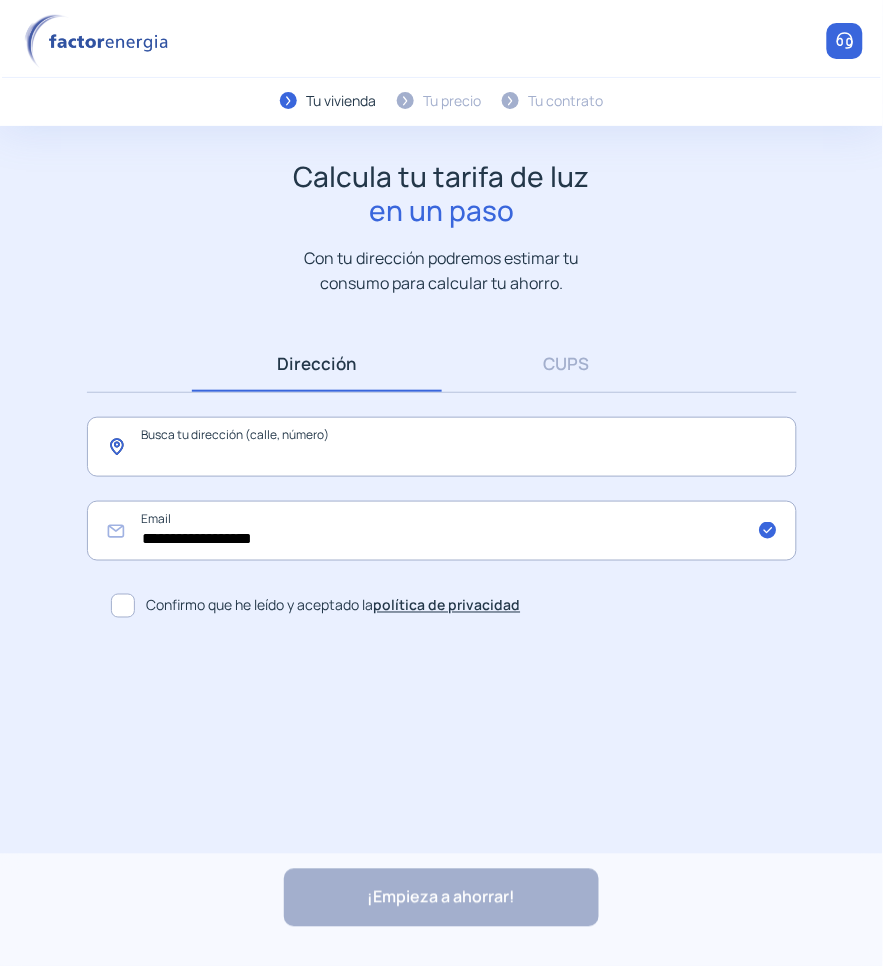 click 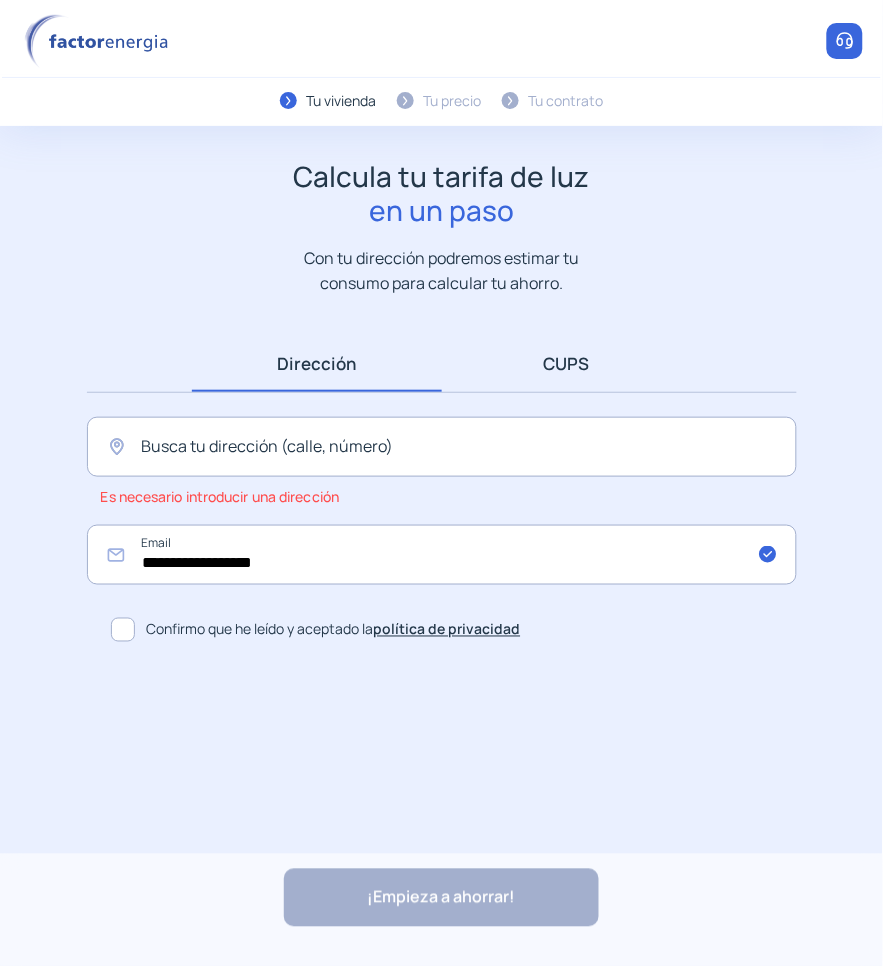 click on "CUPS" at bounding box center (567, 363) 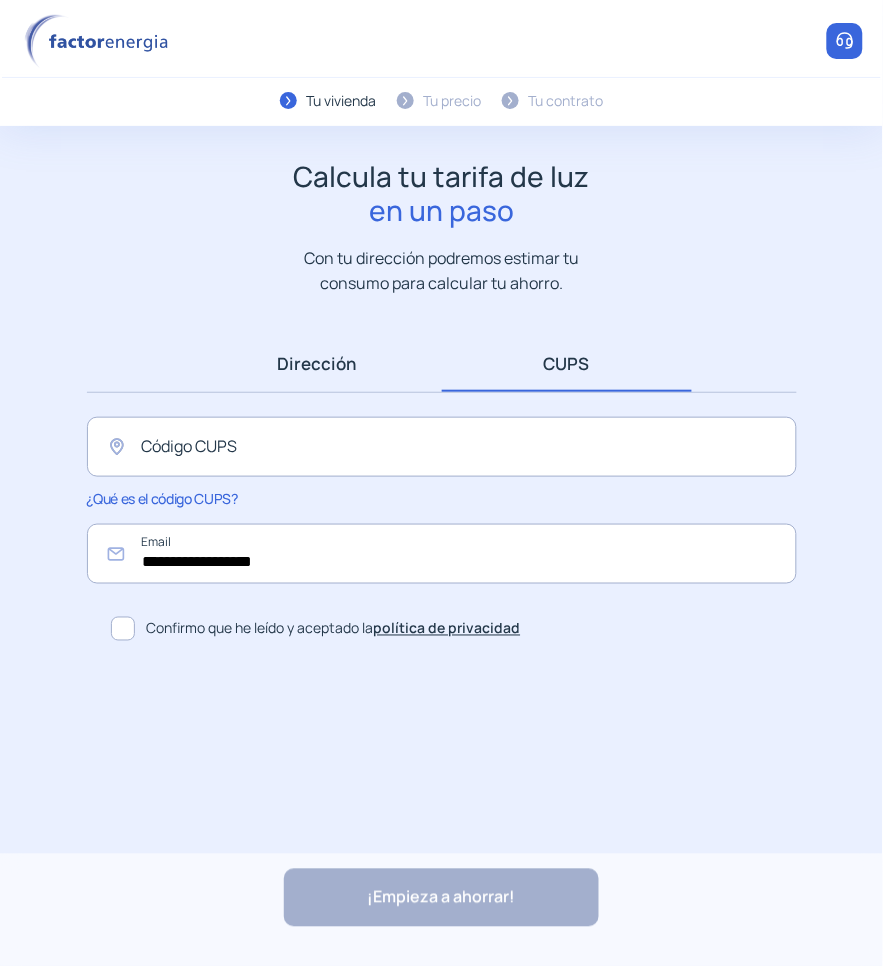 click on "Dirección" at bounding box center [317, 363] 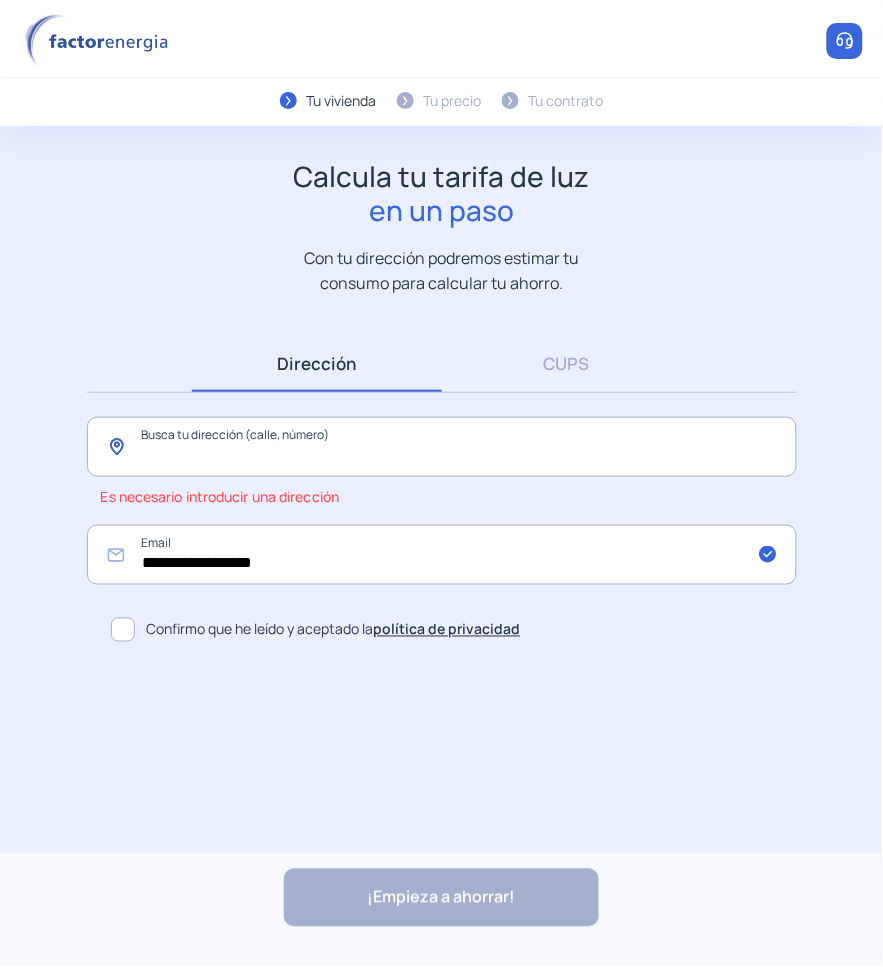 click 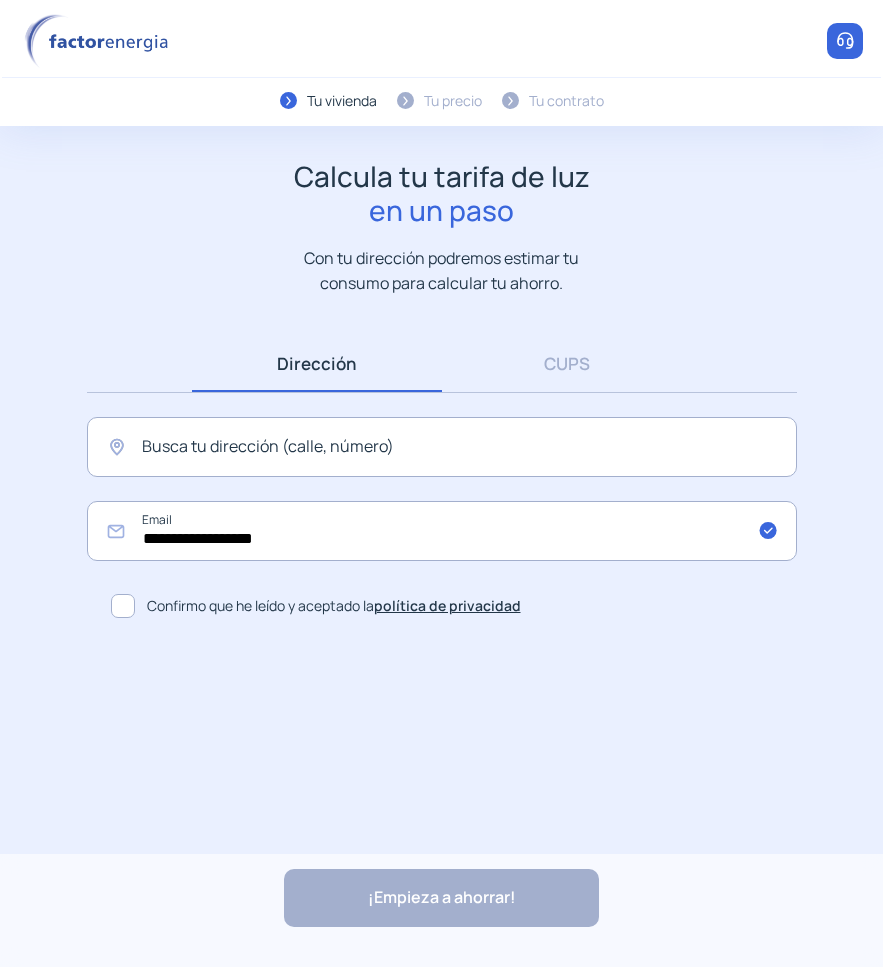 scroll, scrollTop: 0, scrollLeft: 0, axis: both 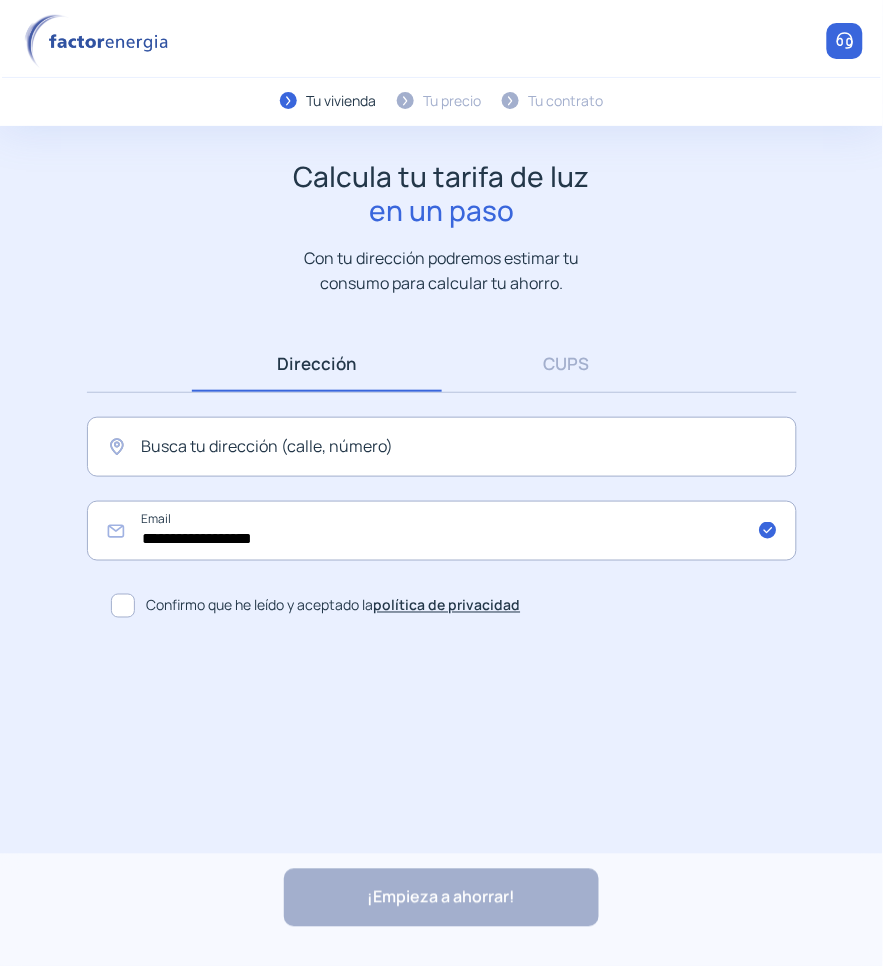 click 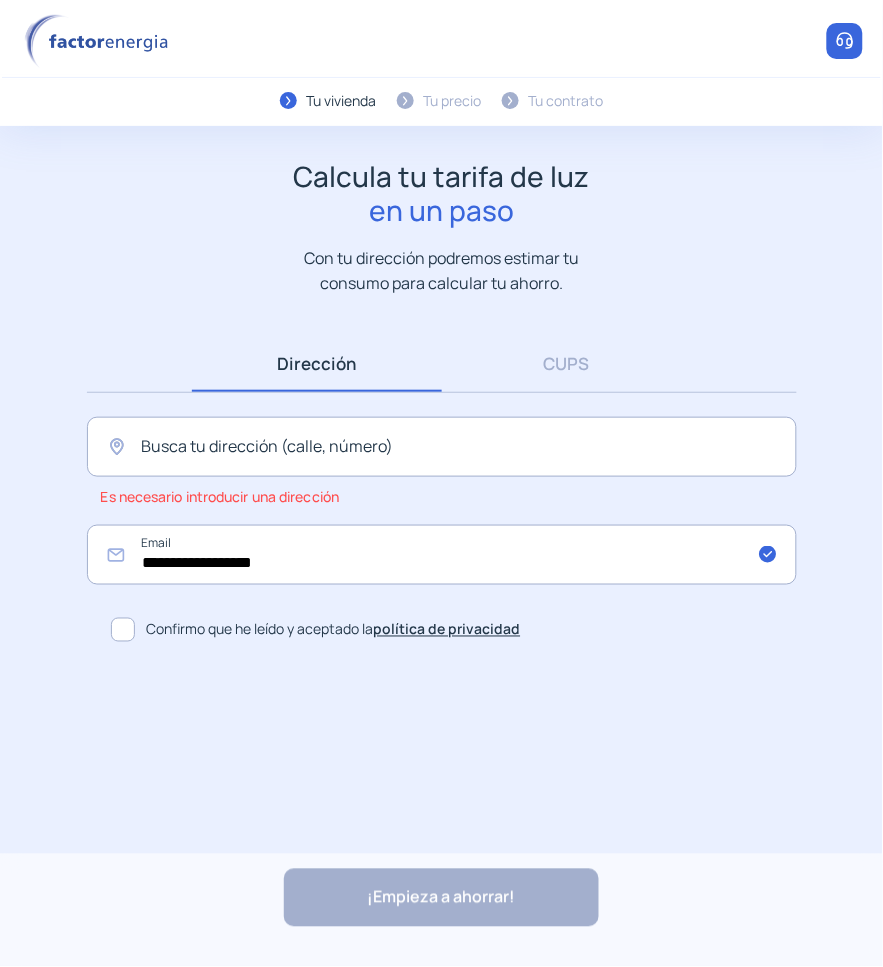 click on "**********" 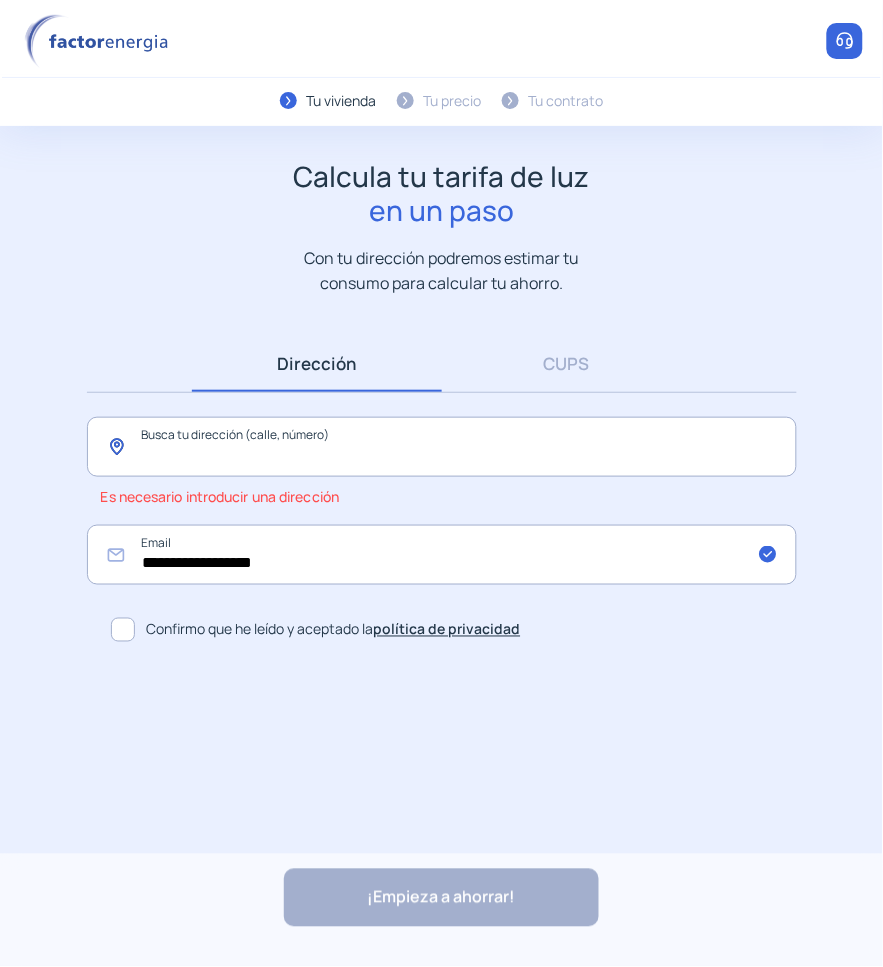 click 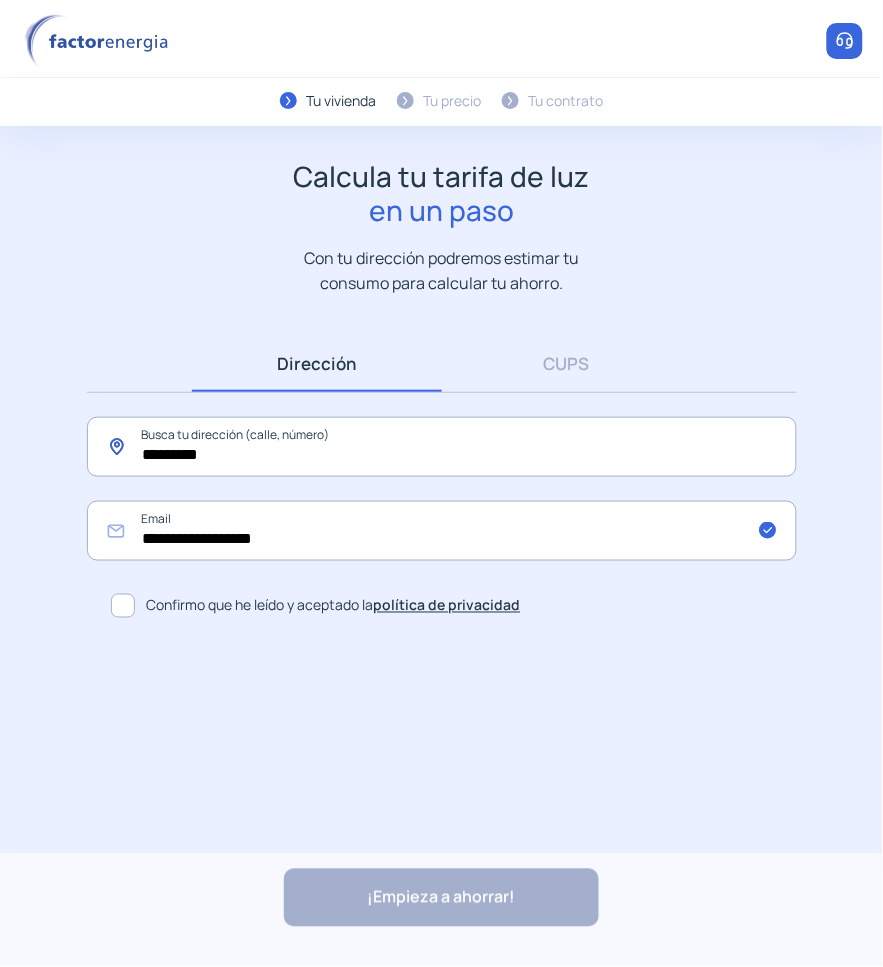 click on "*********" 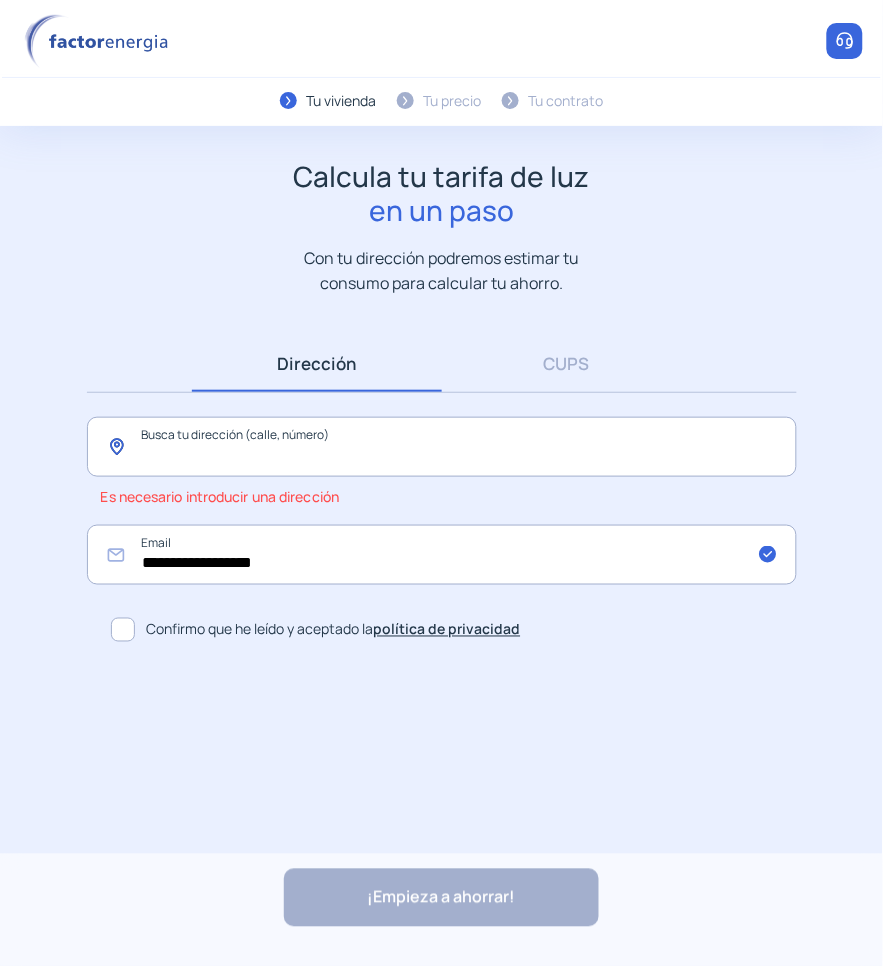 click 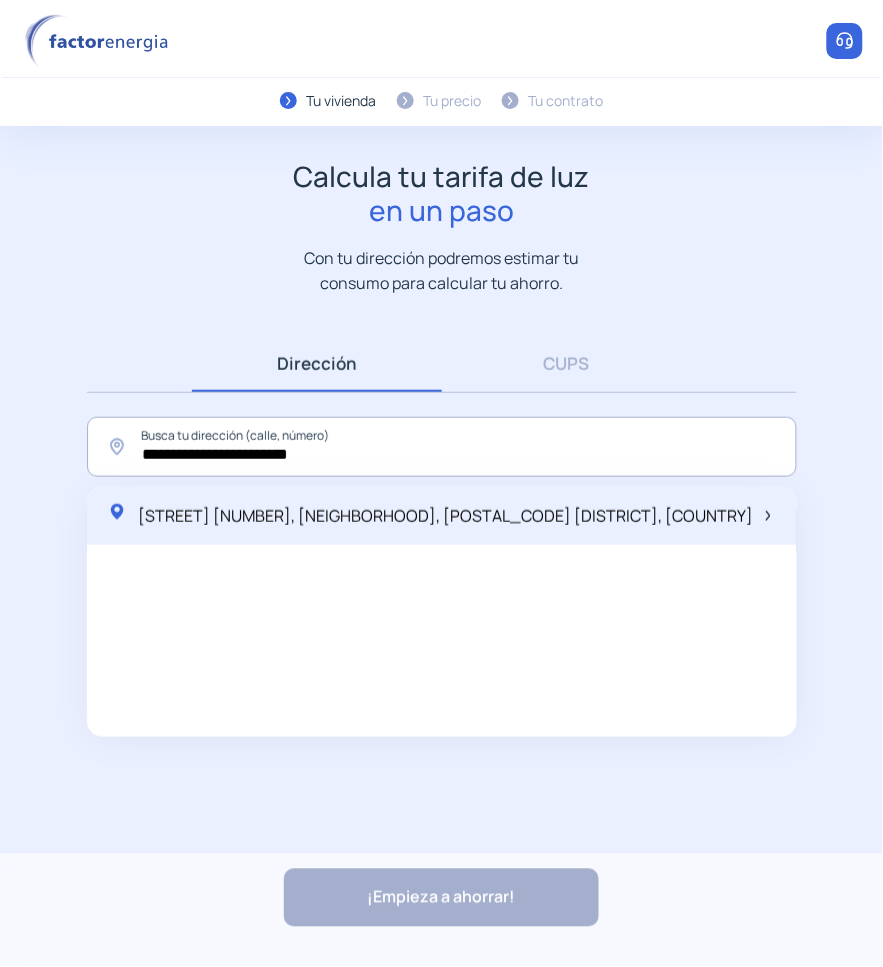 click on "[STREET] [NUMBER], [NEIGHBORHOOD], [POSTAL_CODE] [DISTRICT], [COUNTRY]" 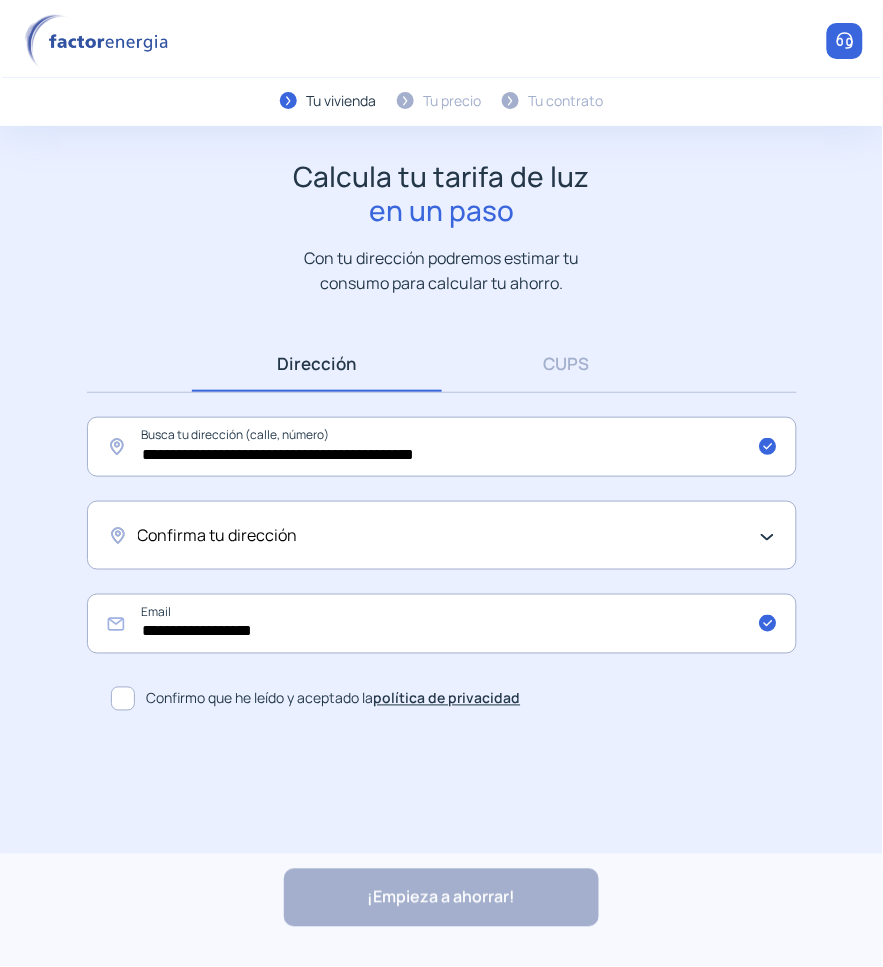 click on "Confirma tu dirección" 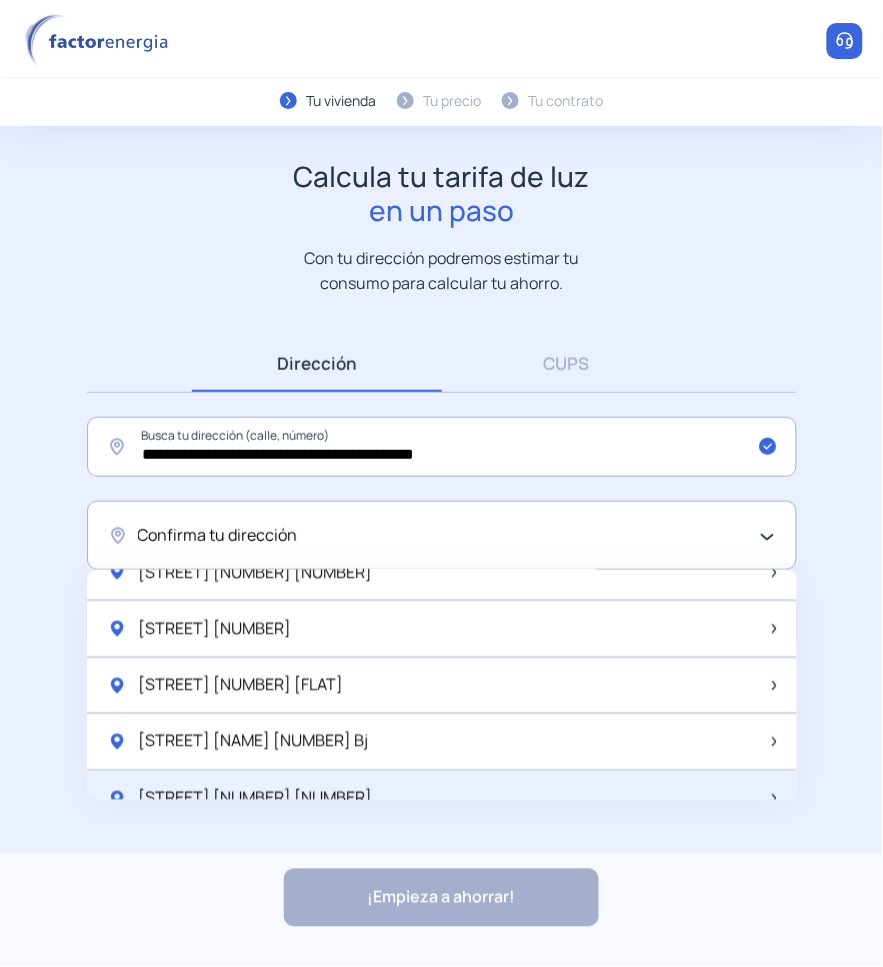 scroll, scrollTop: 1417, scrollLeft: 0, axis: vertical 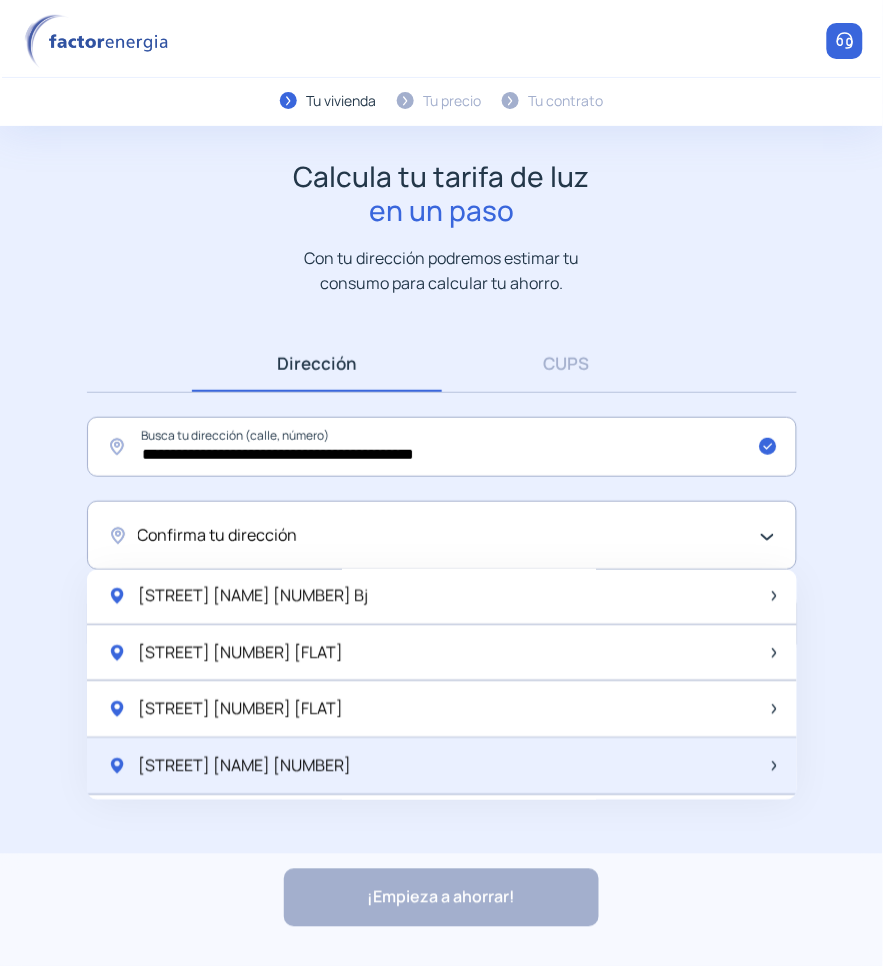 click on "Avenida Doctor Jose Martinez Garcia 00042" 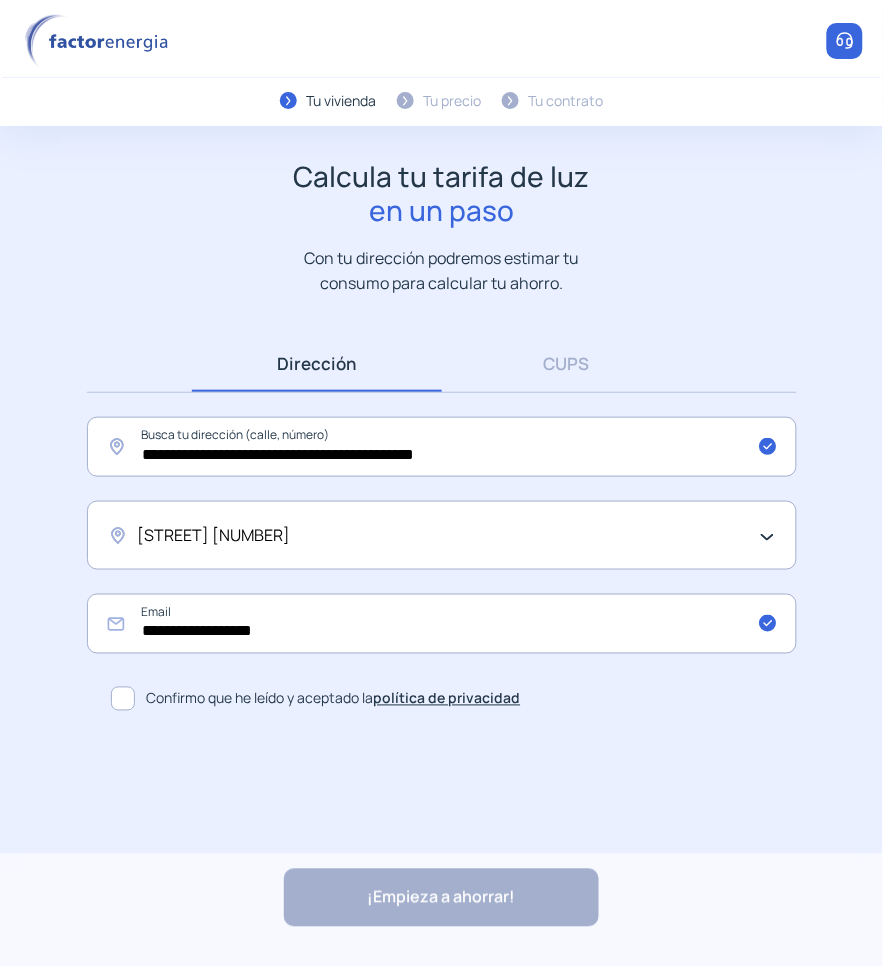 click 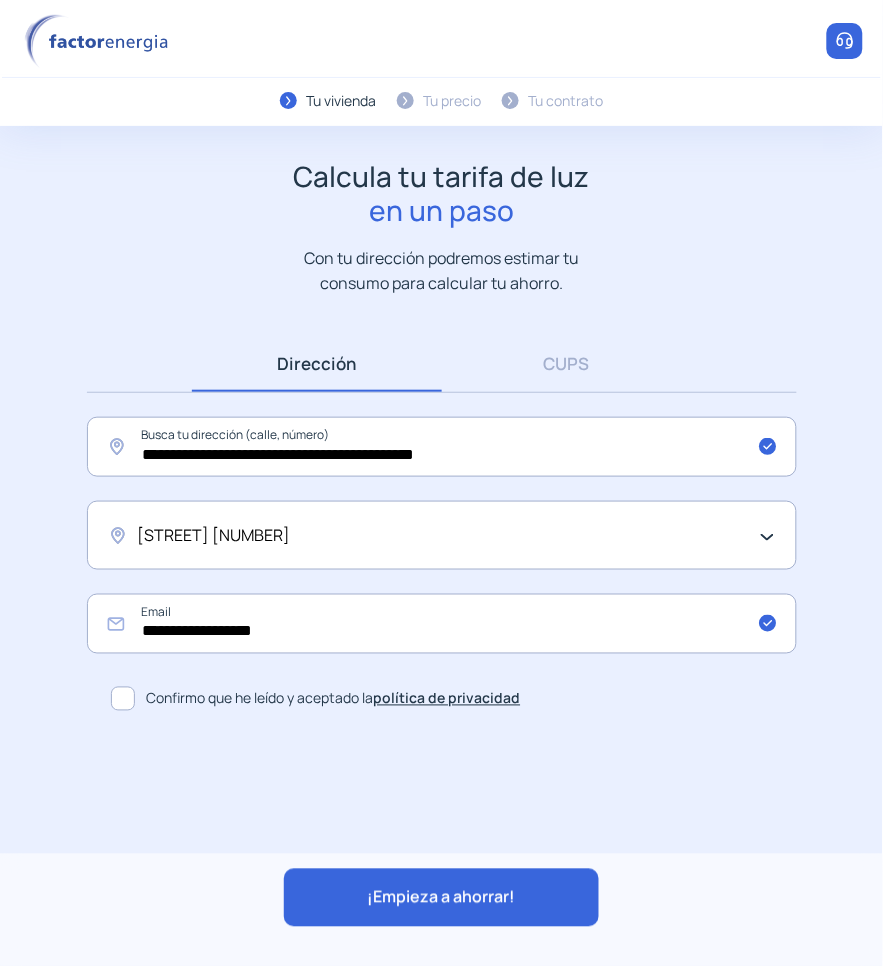 click on "¡Empieza a ahorrar!" 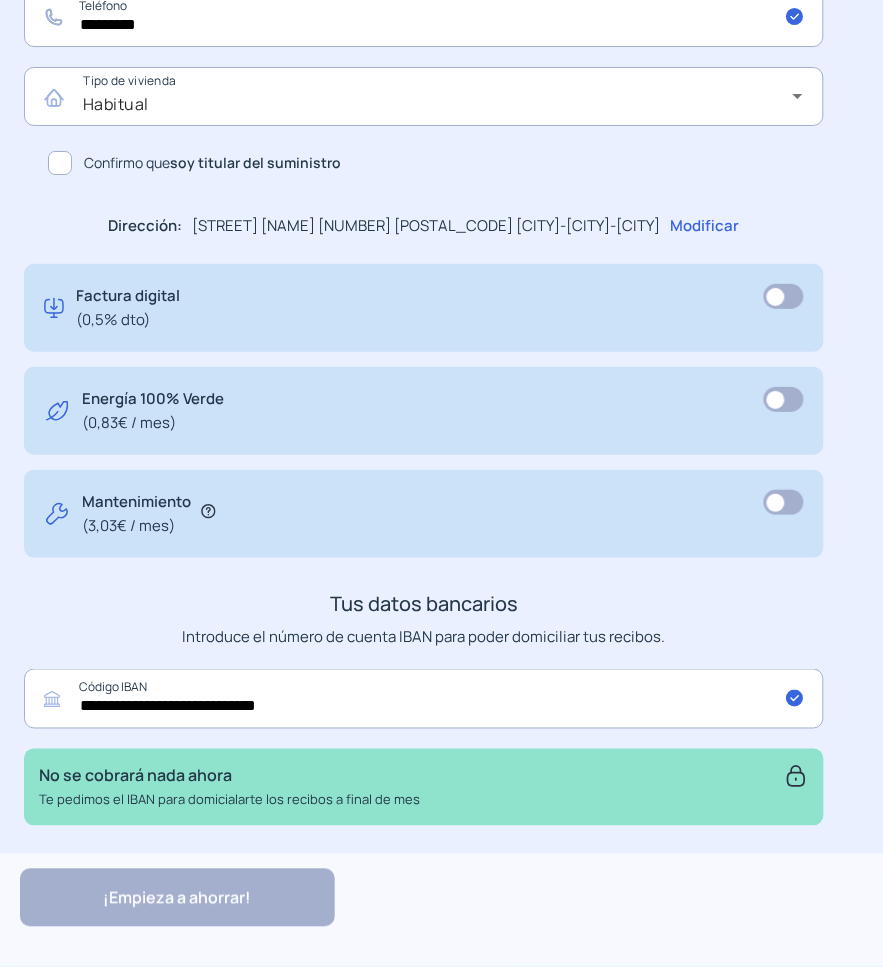 scroll, scrollTop: 1095, scrollLeft: 0, axis: vertical 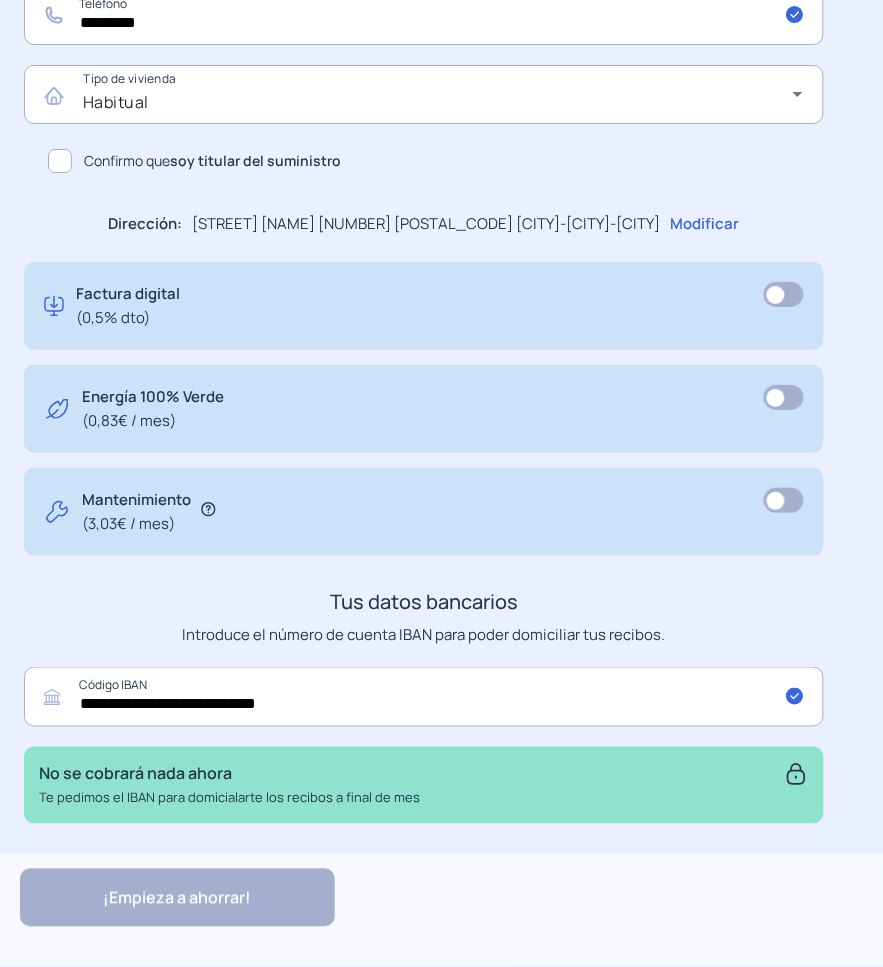 drag, startPoint x: 62, startPoint y: 165, endPoint x: 73, endPoint y: 212, distance: 48.270073 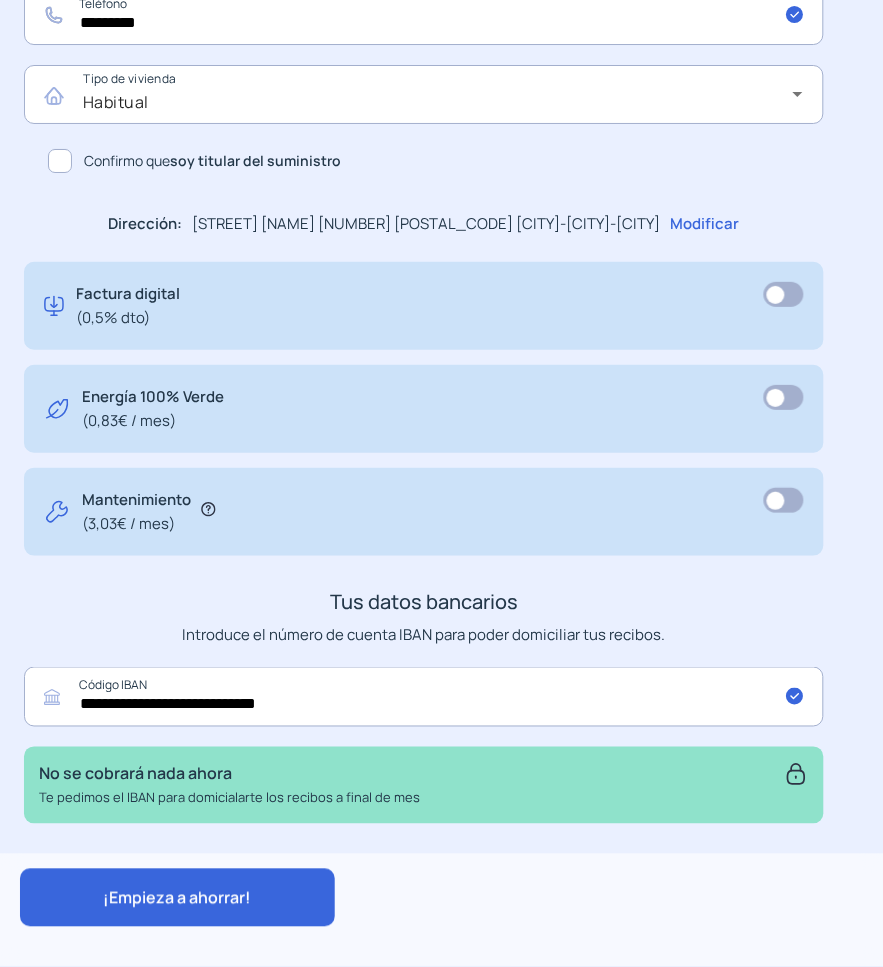 click on "¡Empieza a ahorrar!" 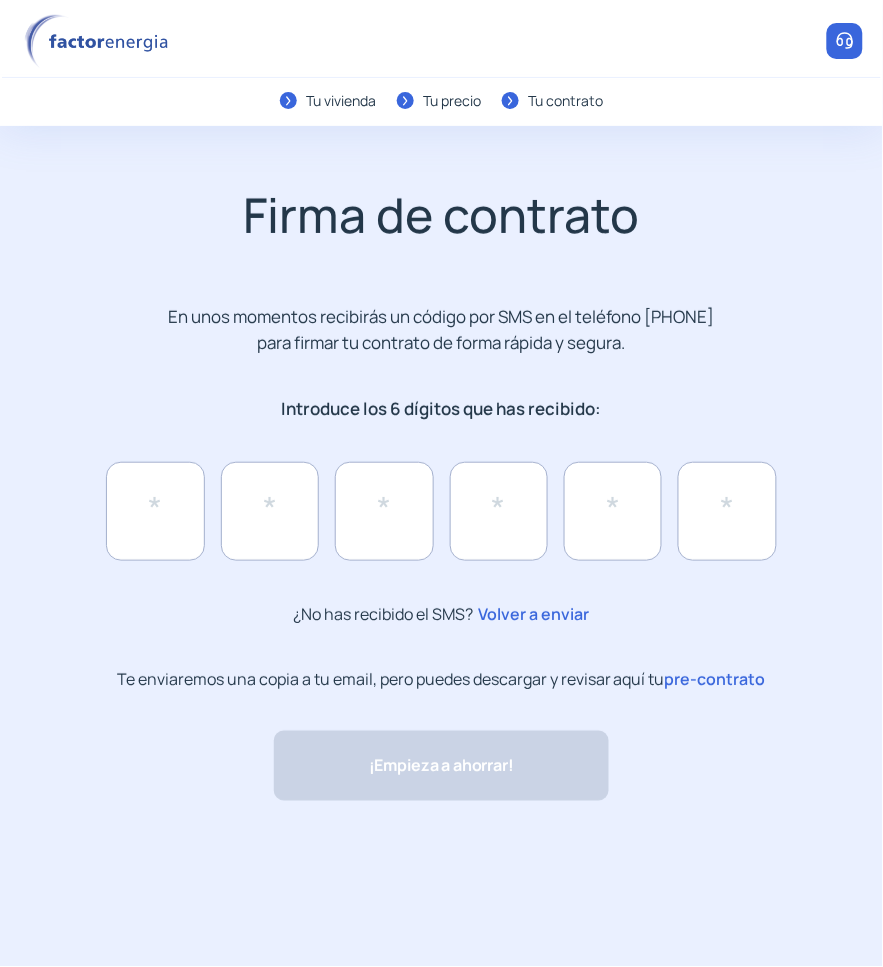 scroll, scrollTop: 0, scrollLeft: 0, axis: both 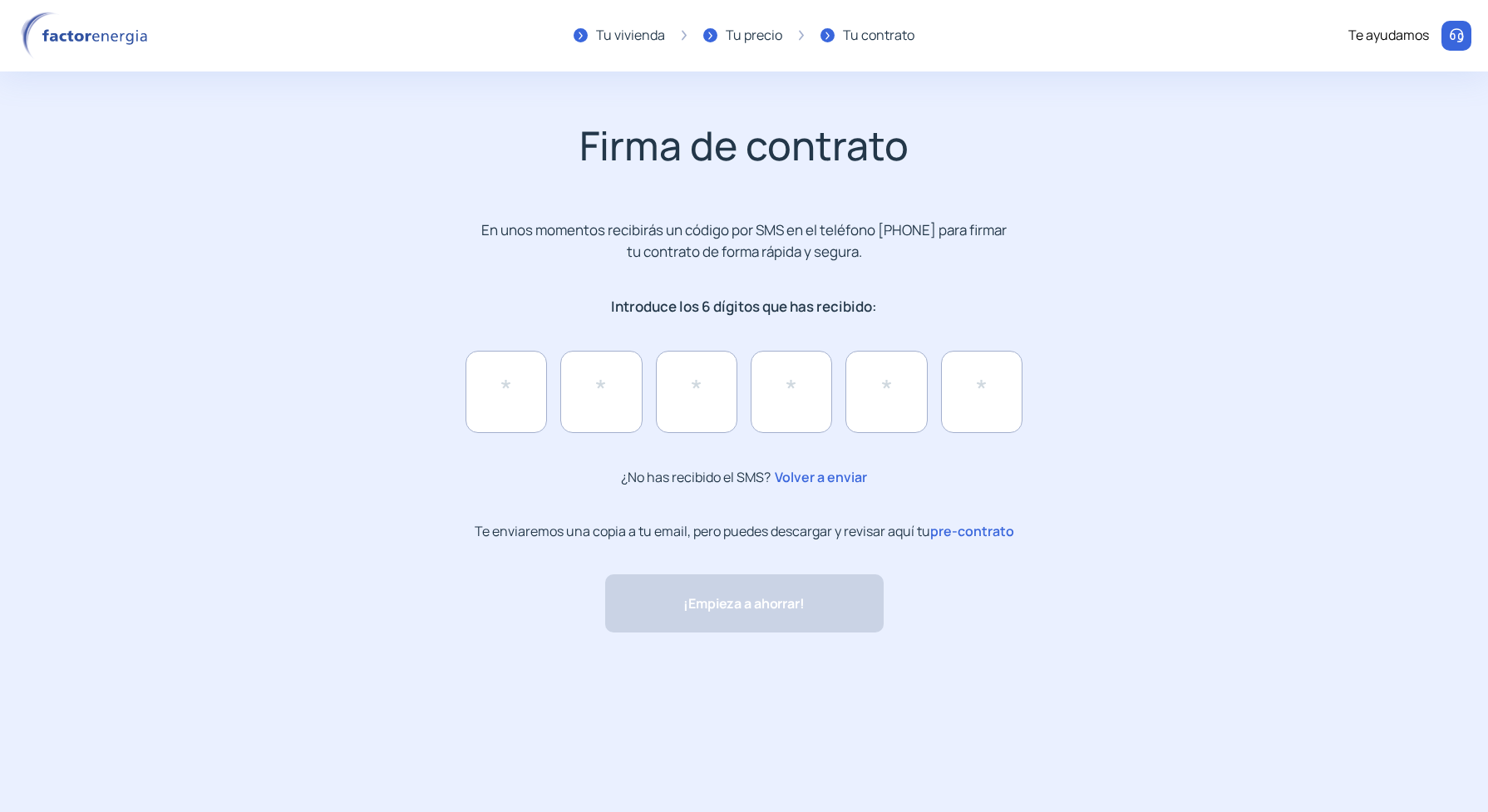 click on "pre-contrato" 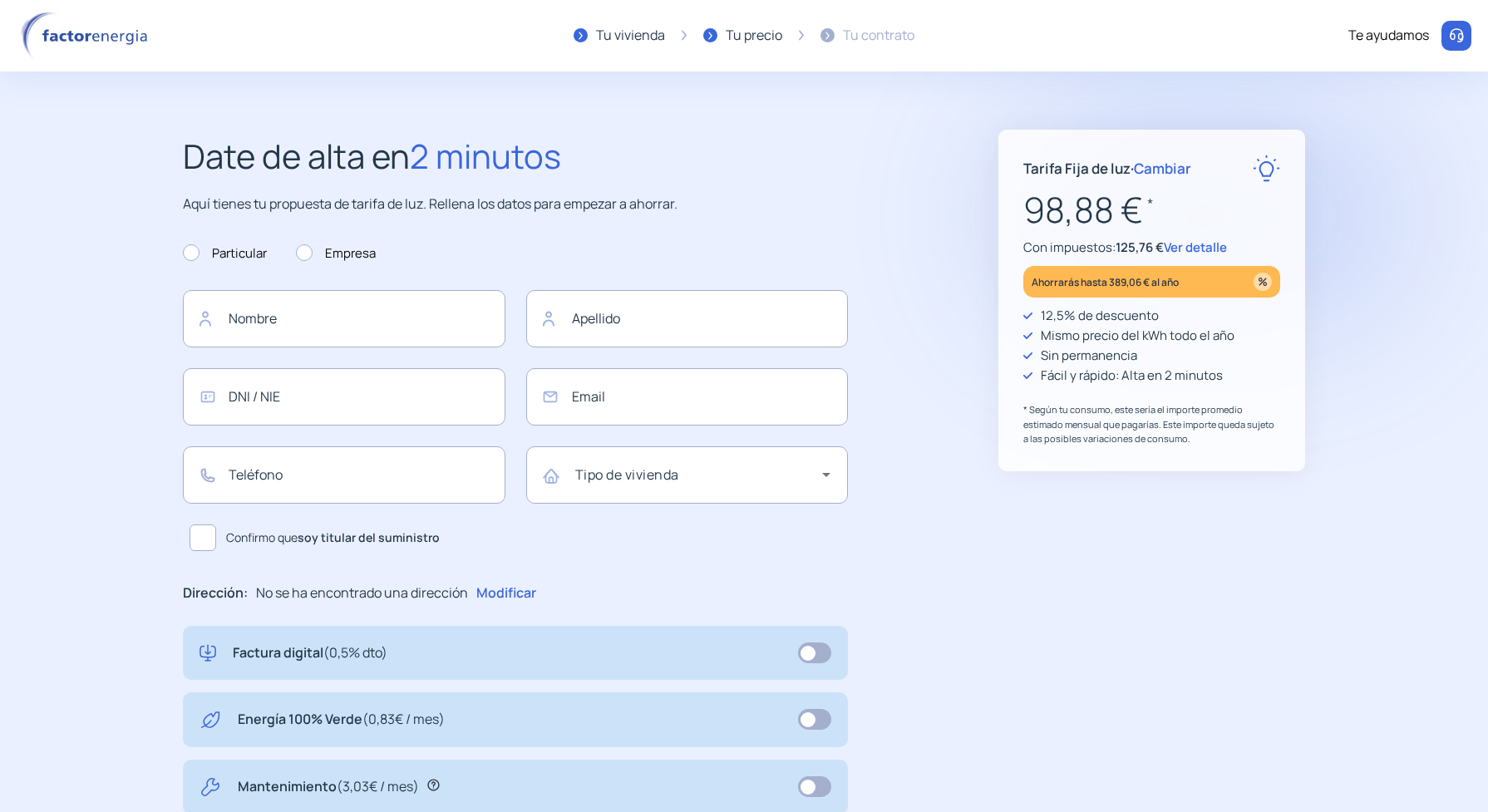 type on "******" 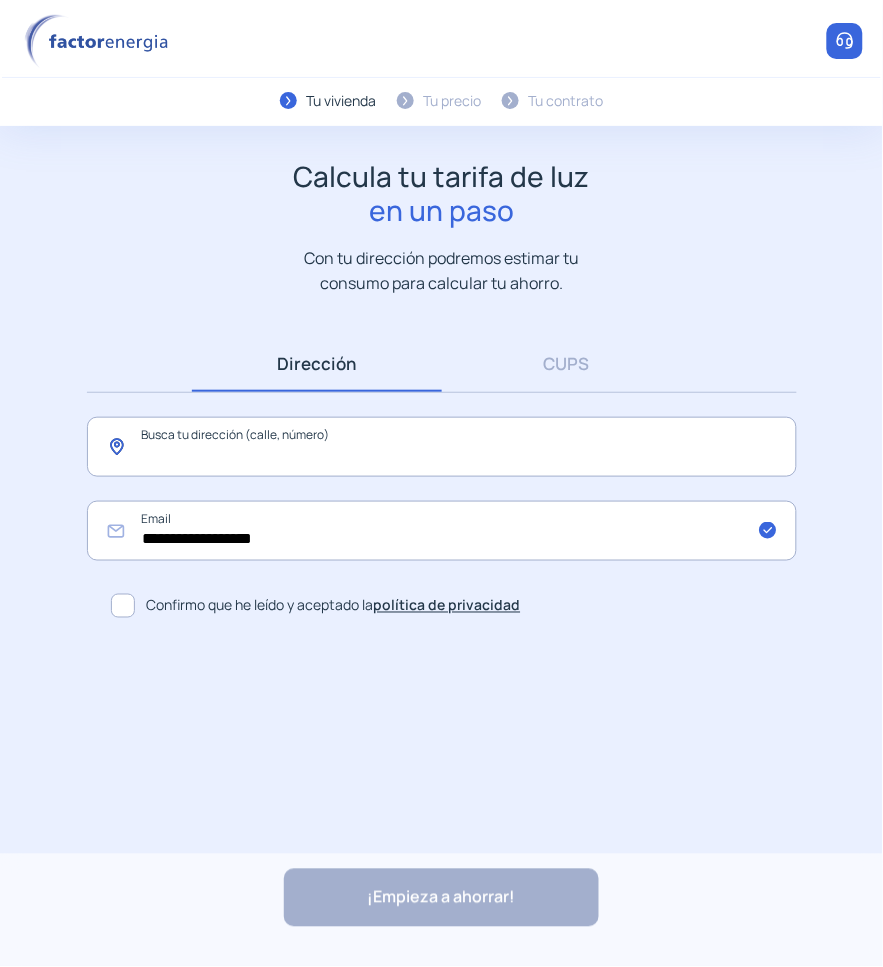 drag, startPoint x: 301, startPoint y: 450, endPoint x: 265, endPoint y: 486, distance: 50.91169 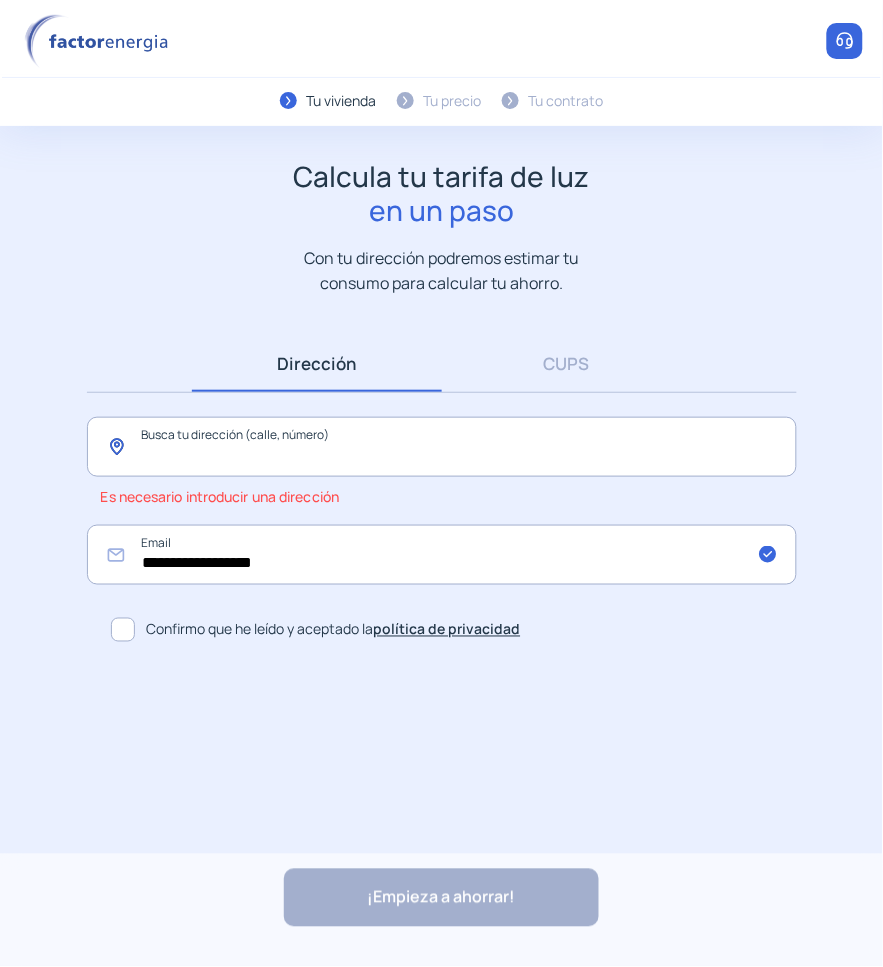 click 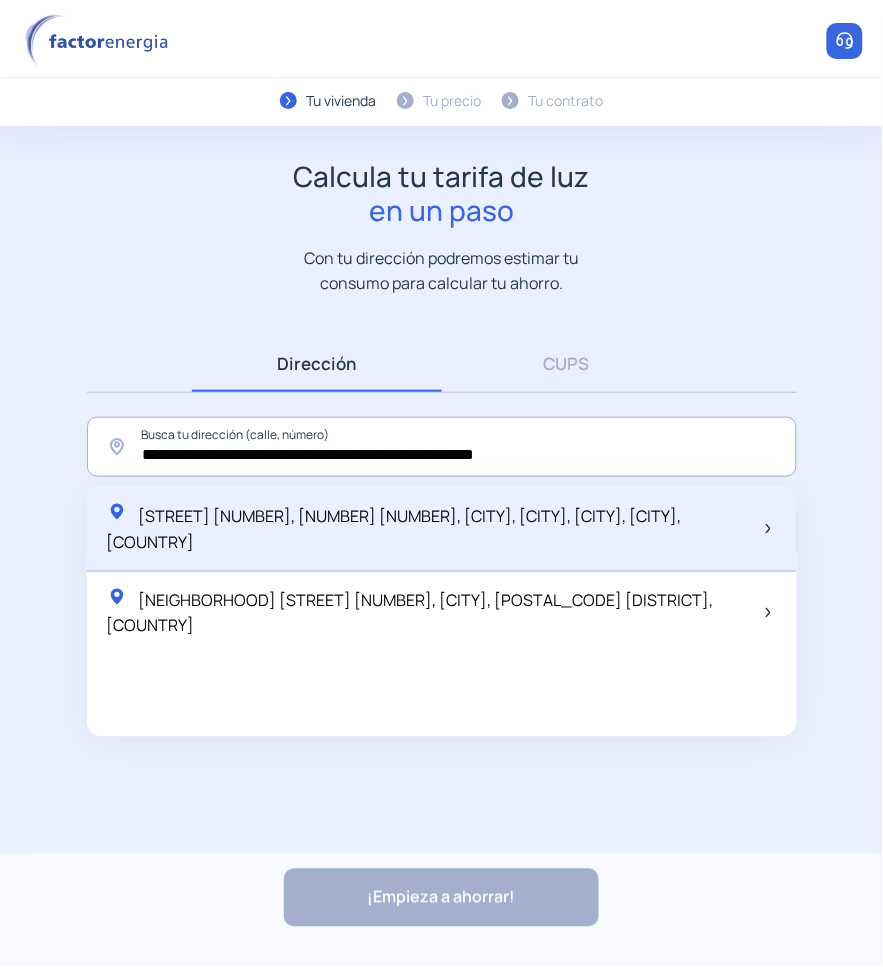 click on "Avenida Praia 42, 3 b, Lourido, 36163 Poio, Pontevedra, España" 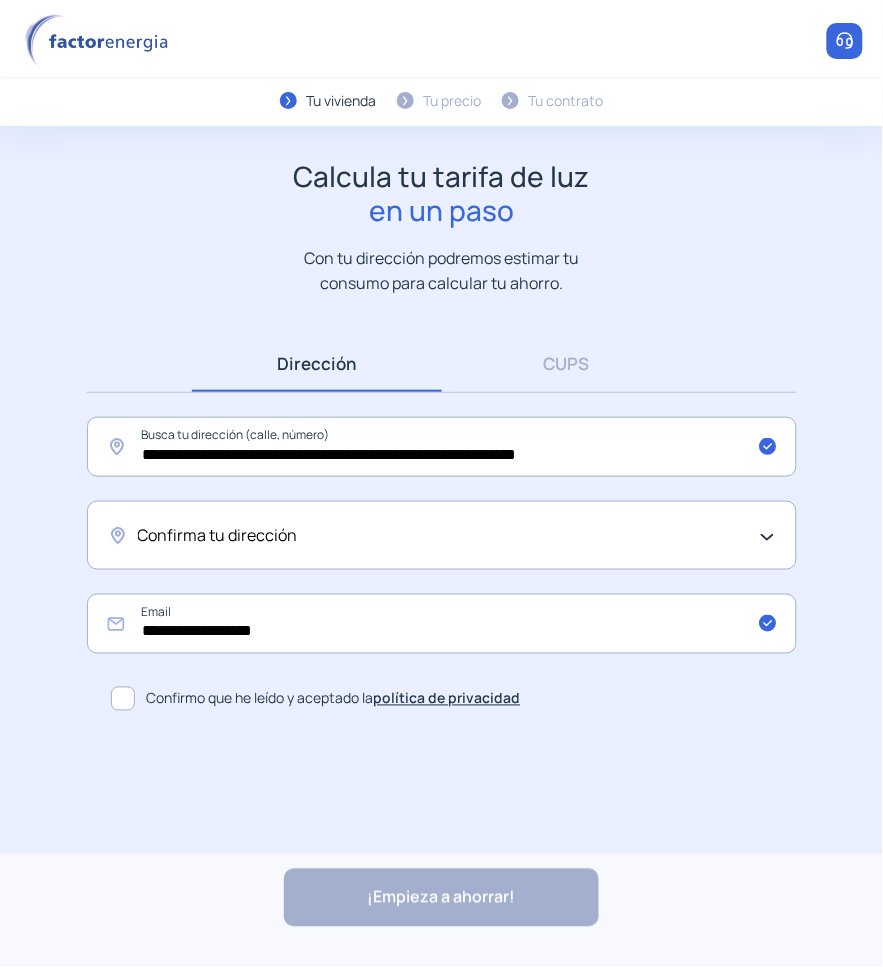 click on "Confirma tu dirección" 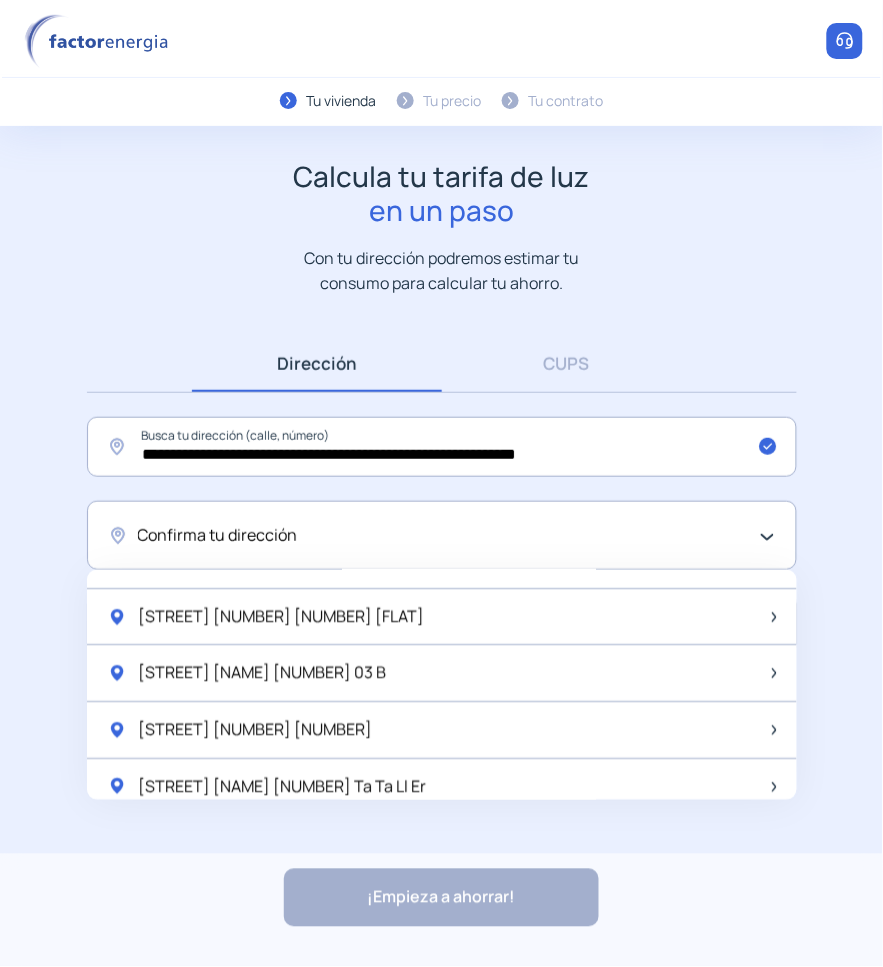 scroll, scrollTop: 1167, scrollLeft: 0, axis: vertical 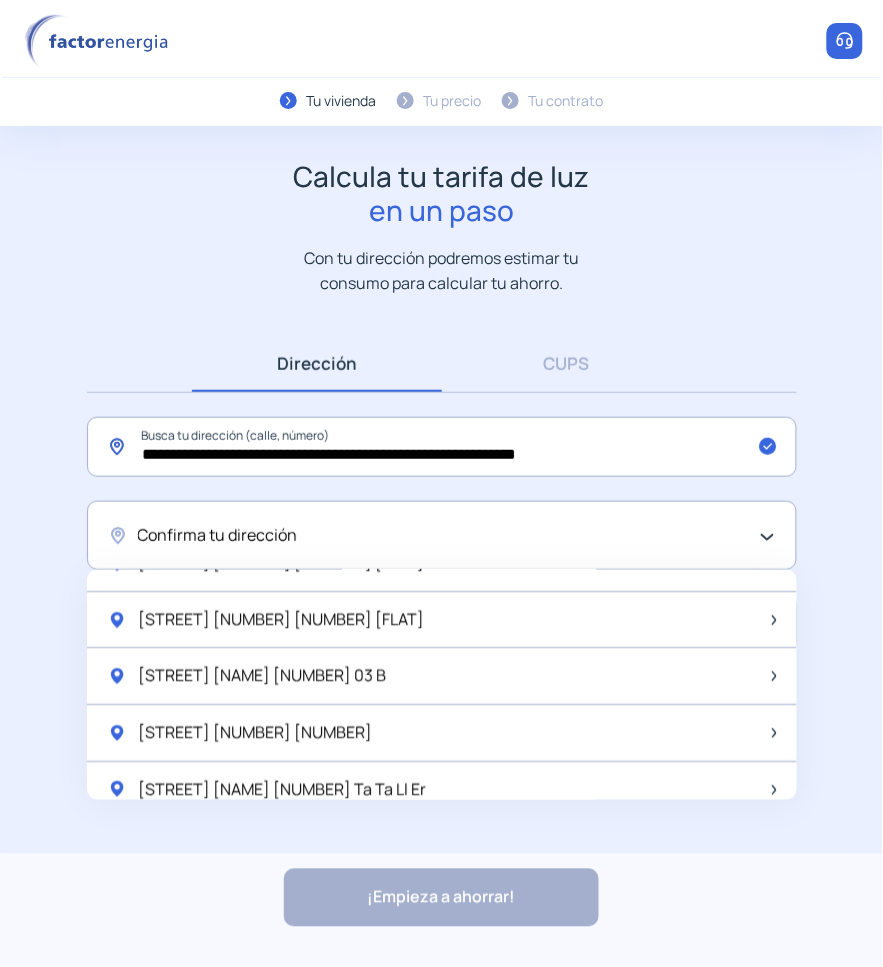 click on "**********" 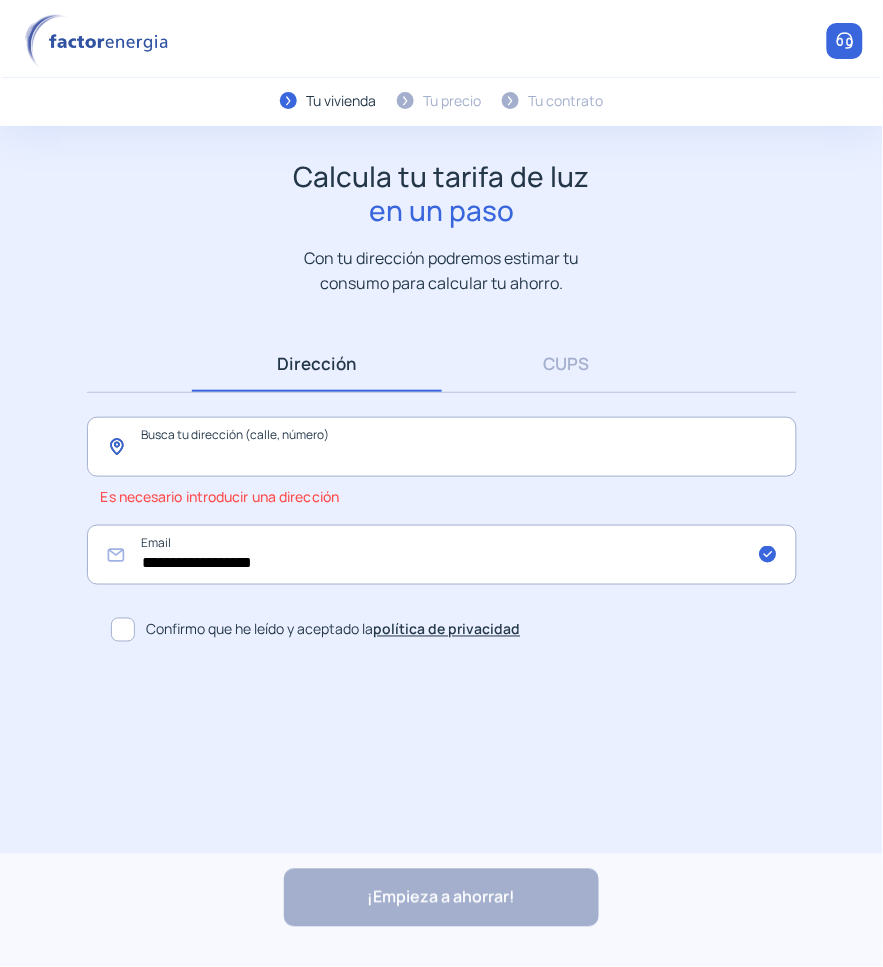 click 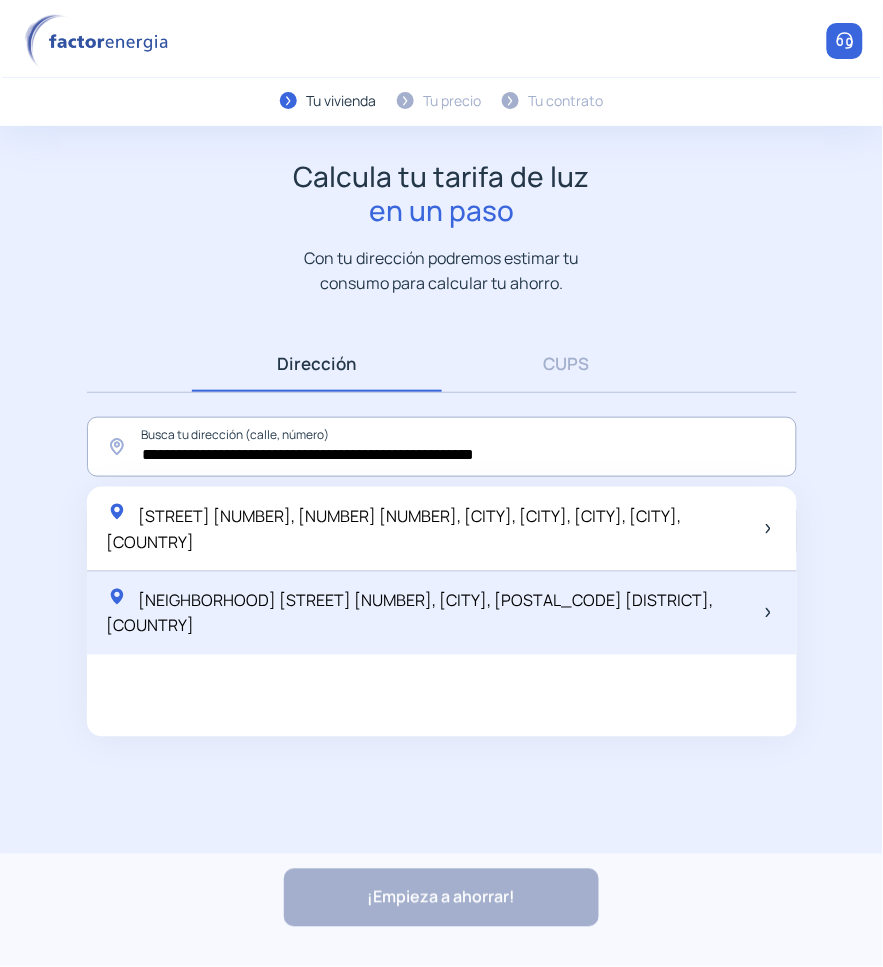 click on "Lourido Playa, Avenida Praia 42, Pontevedra, 36163 Poio, España" 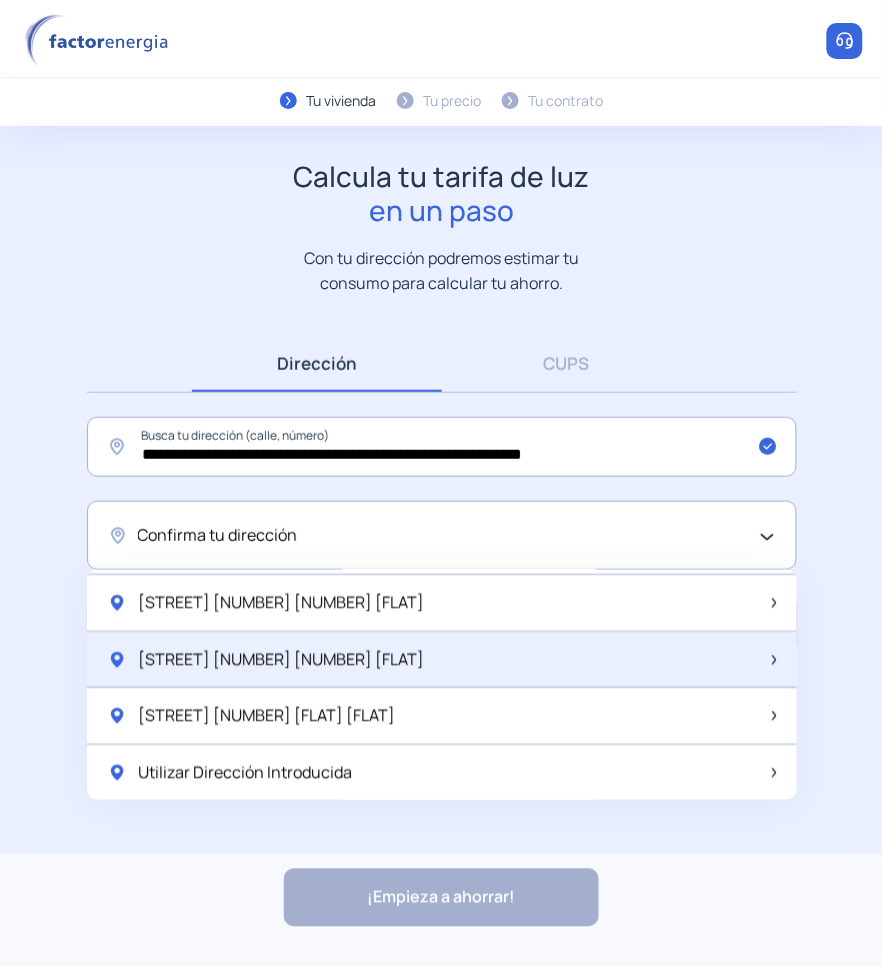 scroll, scrollTop: 2667, scrollLeft: 0, axis: vertical 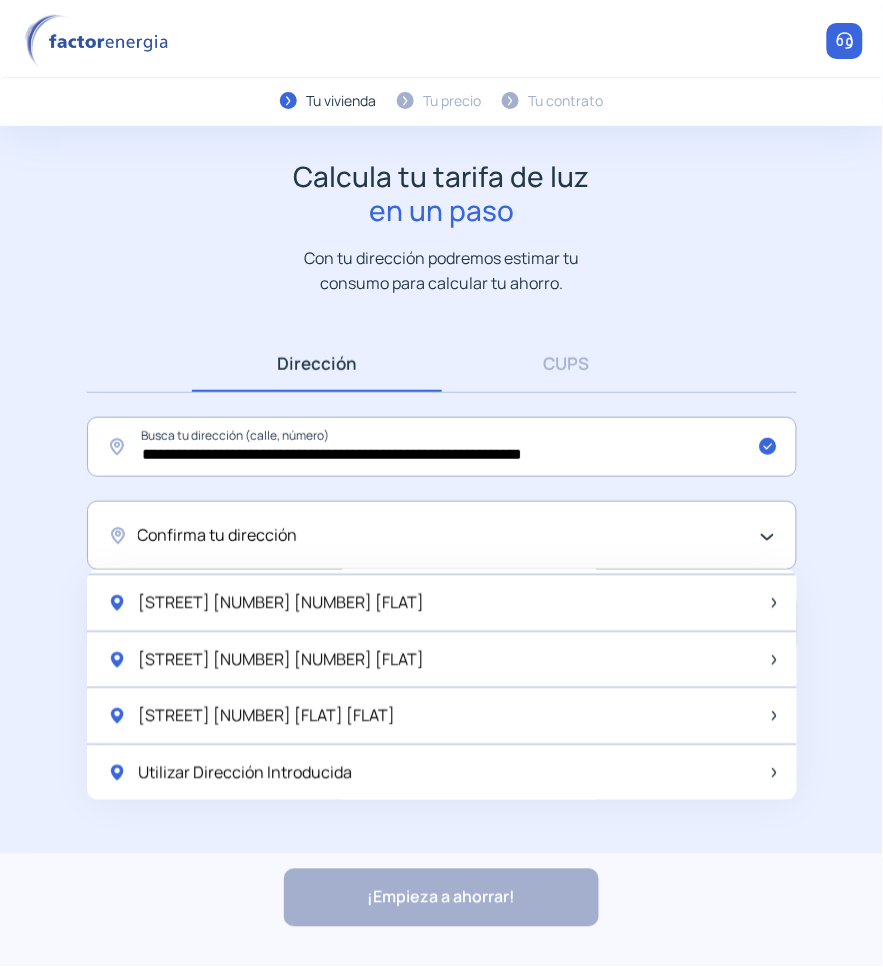 click on "[STREET] [NUMBER]   03 Dr" 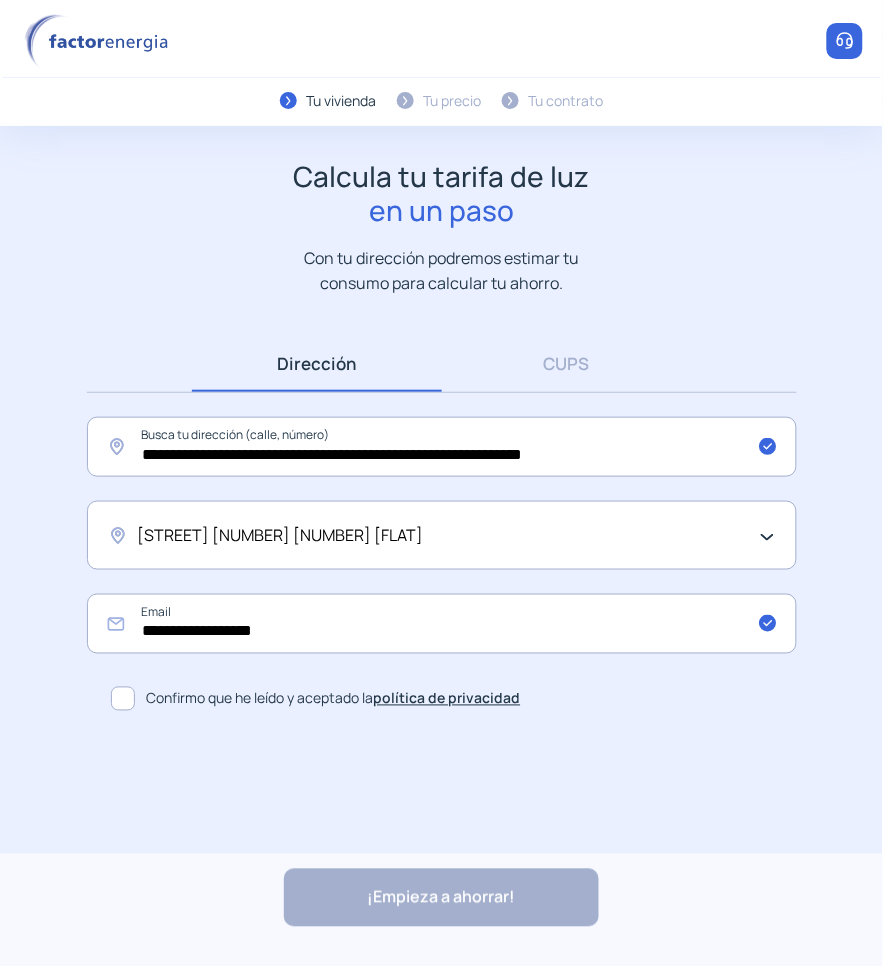 click 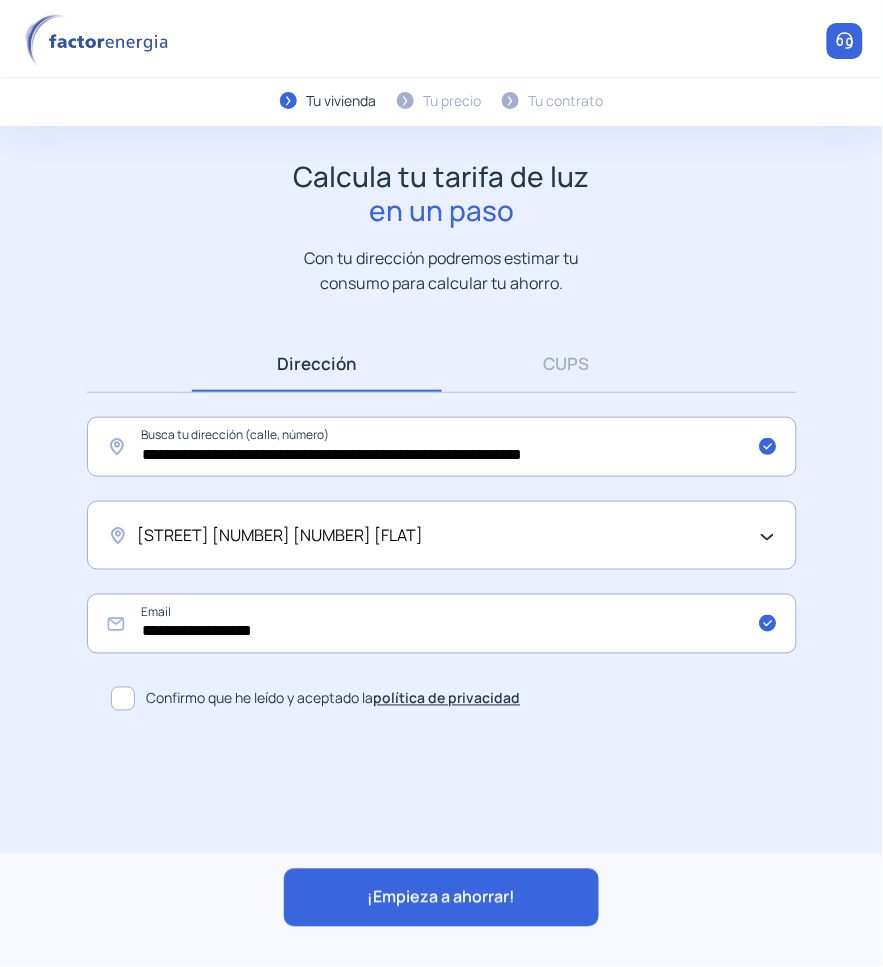 click on "¡Empieza a ahorrar!" 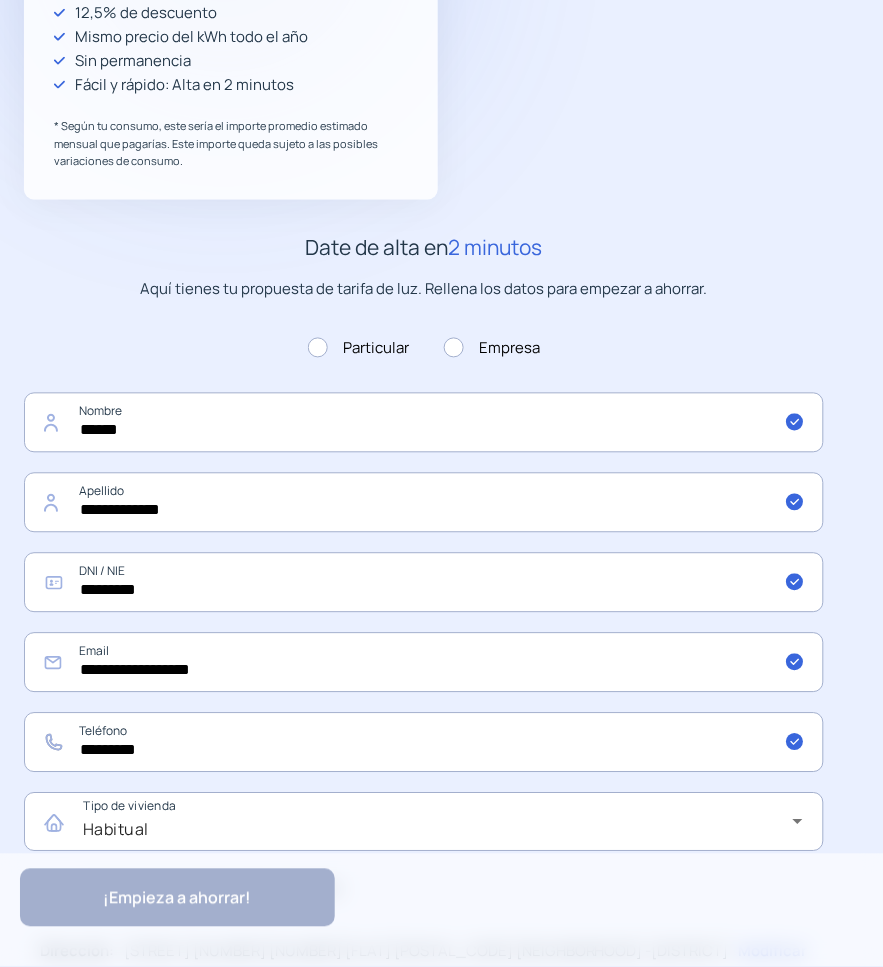 scroll, scrollTop: 750, scrollLeft: 0, axis: vertical 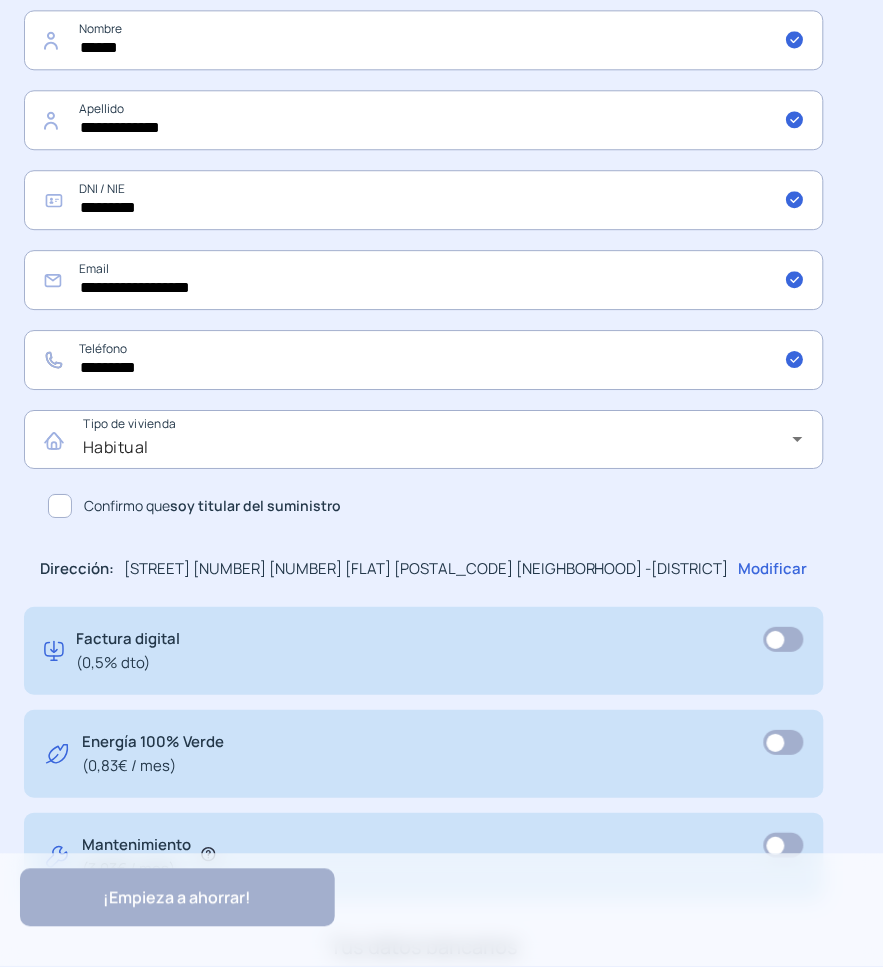 click 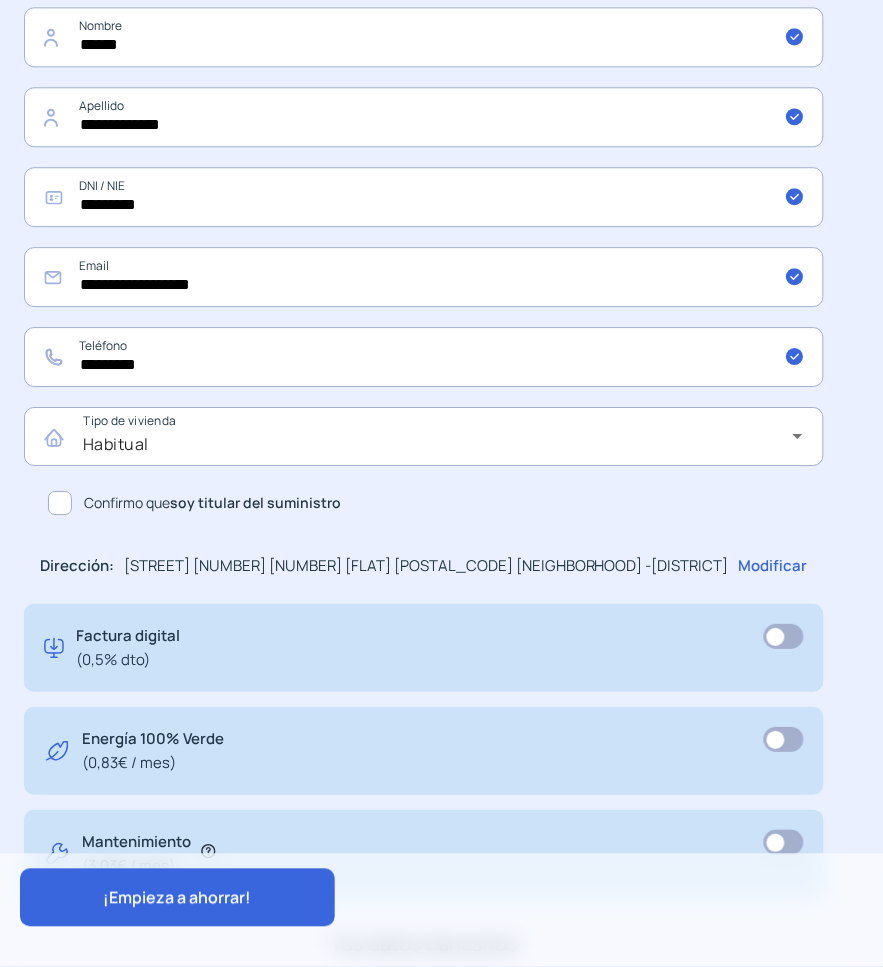 scroll, scrollTop: 750, scrollLeft: 0, axis: vertical 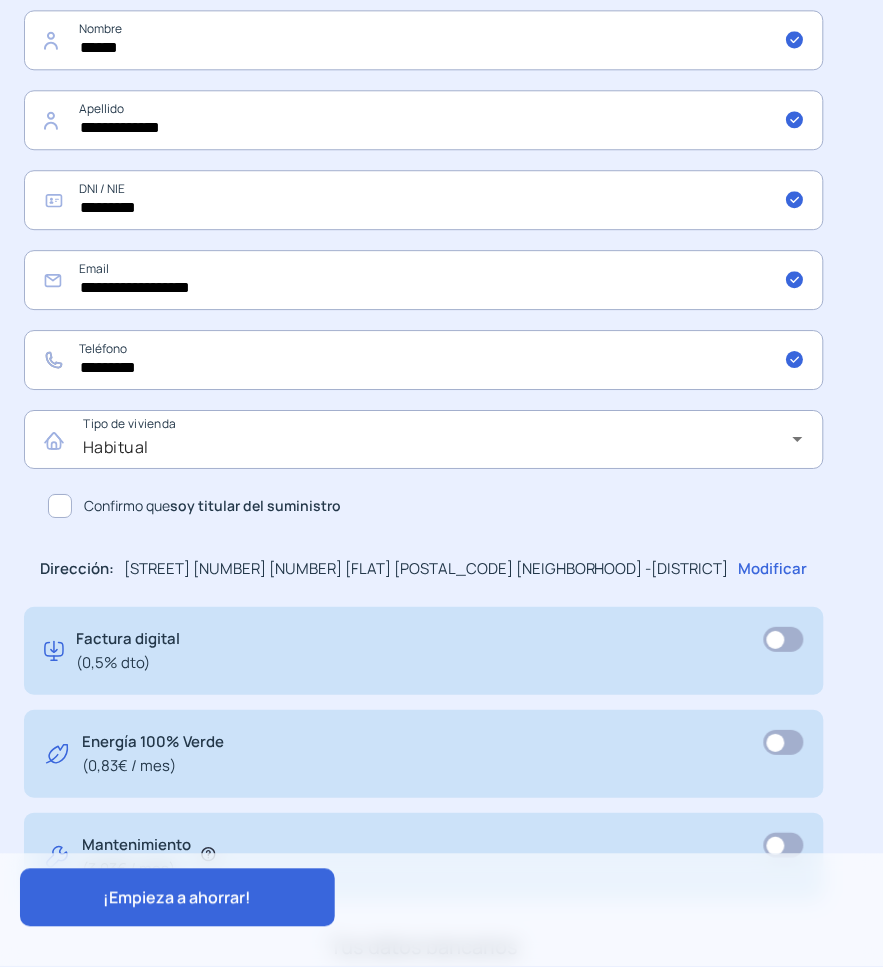 click on "¡Empieza a ahorrar!" 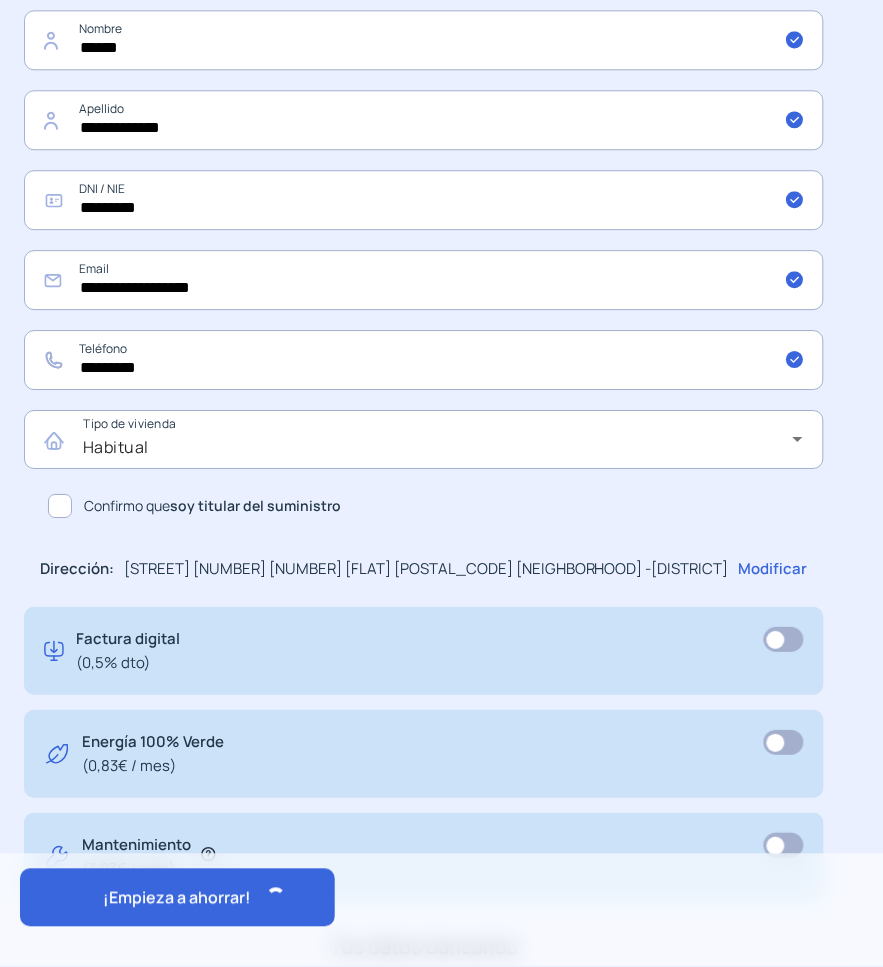 scroll, scrollTop: 0, scrollLeft: 0, axis: both 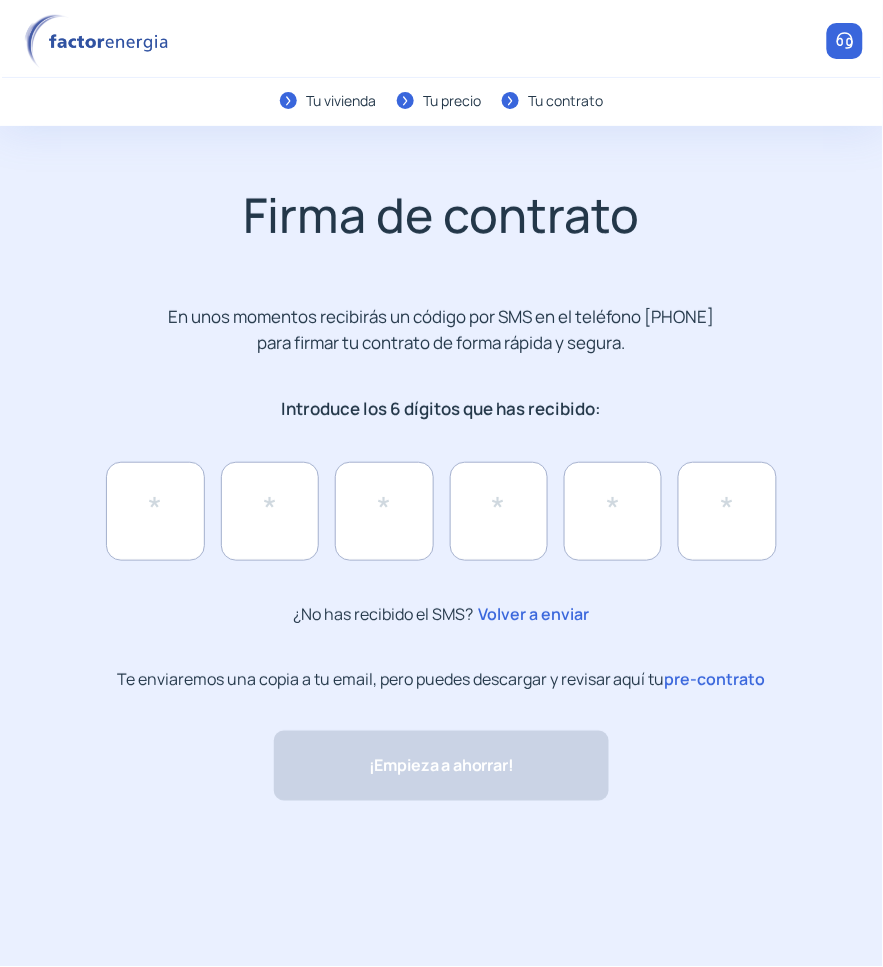 click on "pre-contrato" 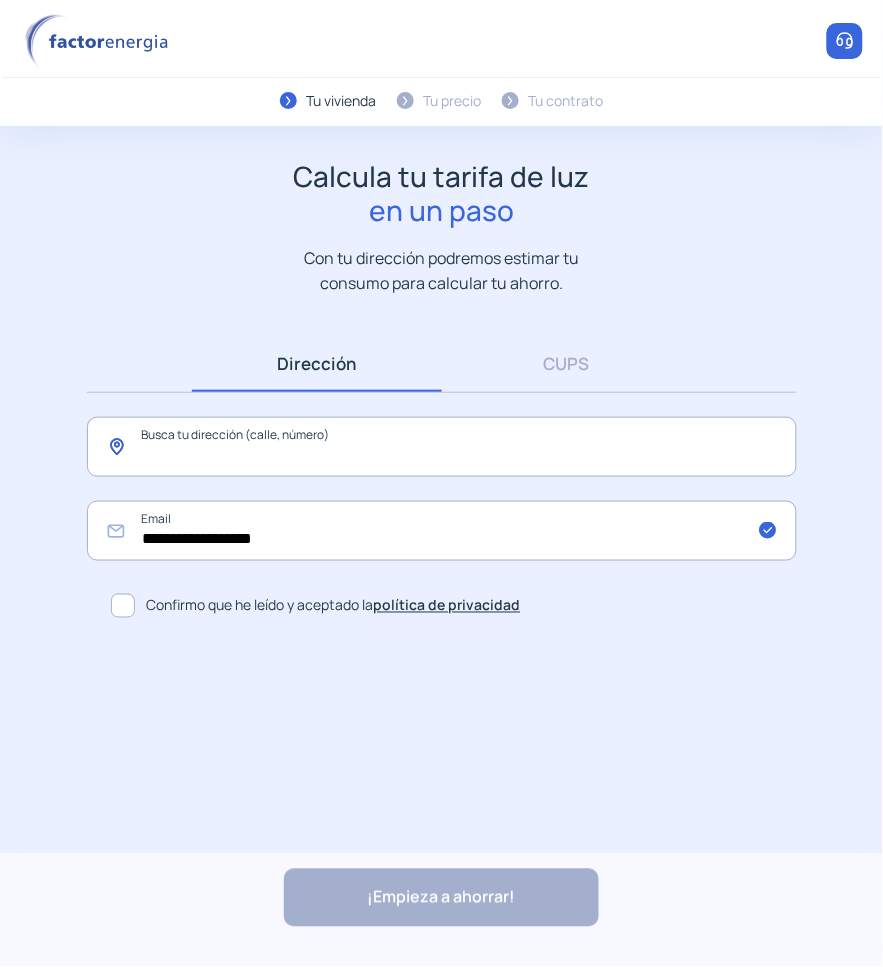 click 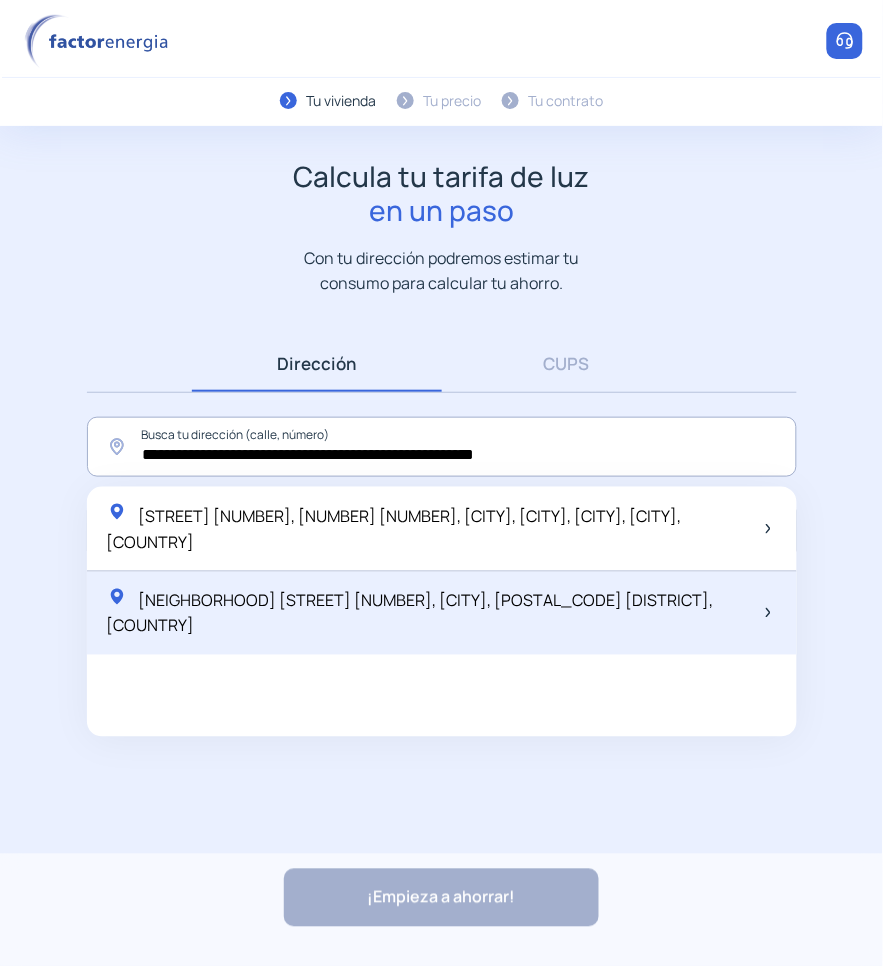 click on "Lourido Playa, Avenida Praia 42, Pontevedra, 36163 Poio, España" 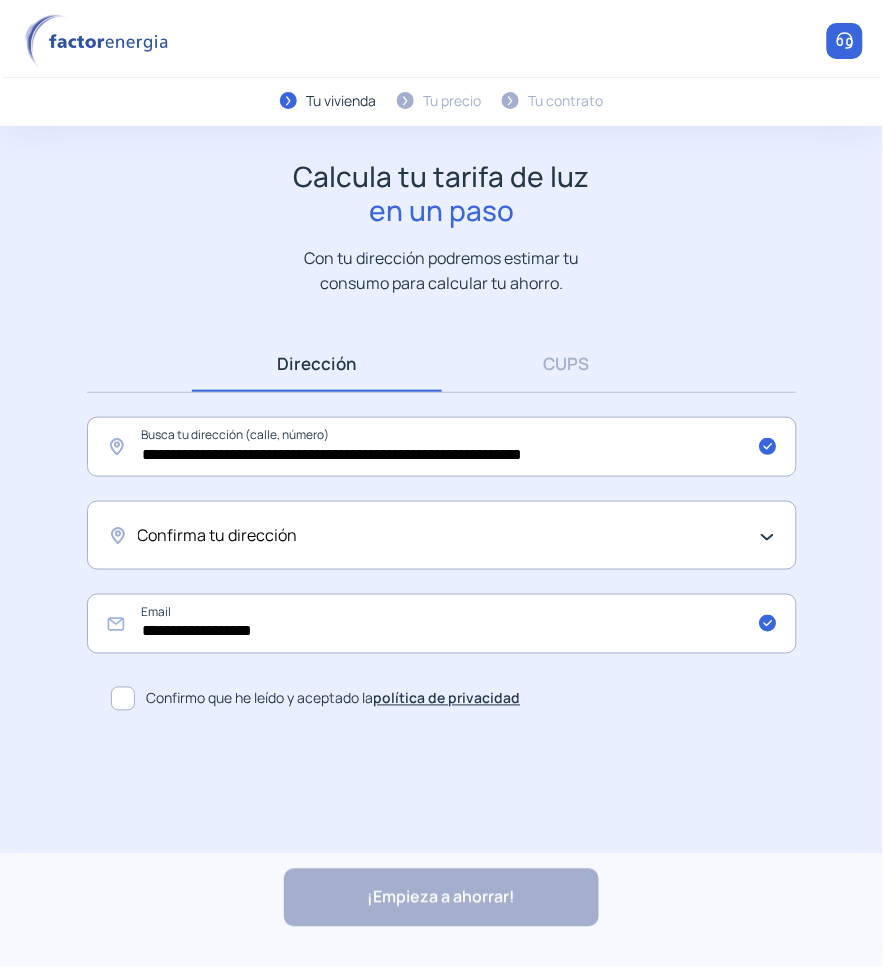 click on "Confirma tu dirección" 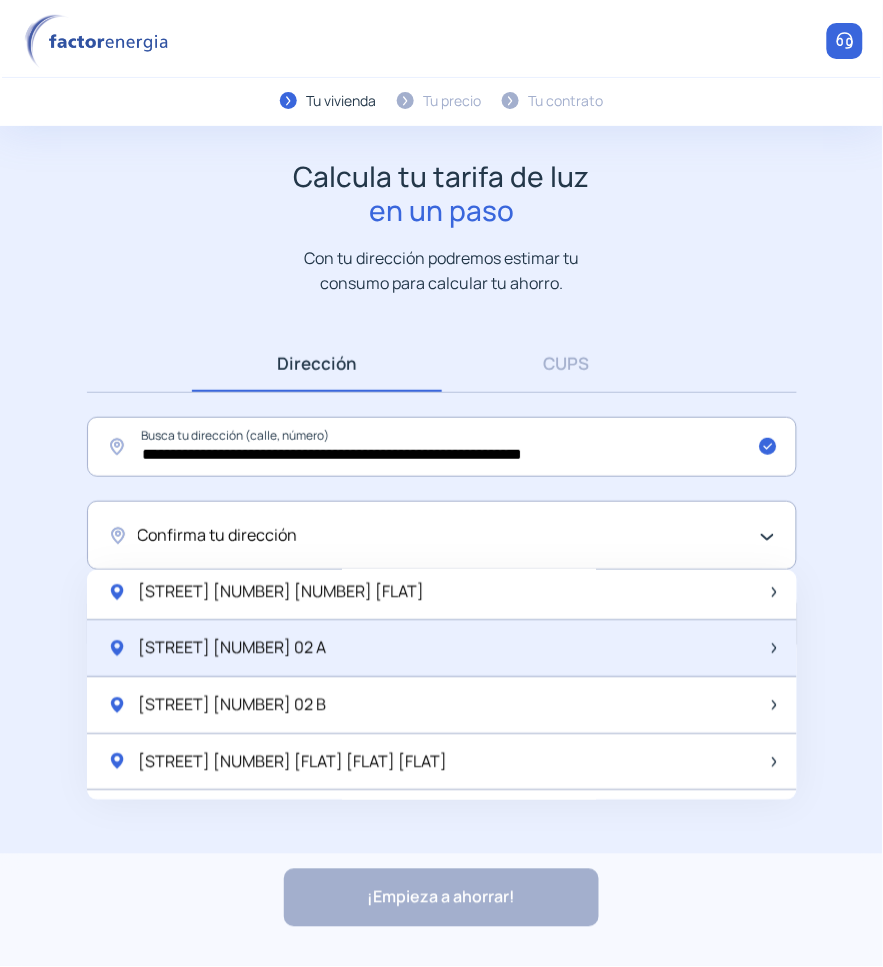 scroll, scrollTop: 1250, scrollLeft: 0, axis: vertical 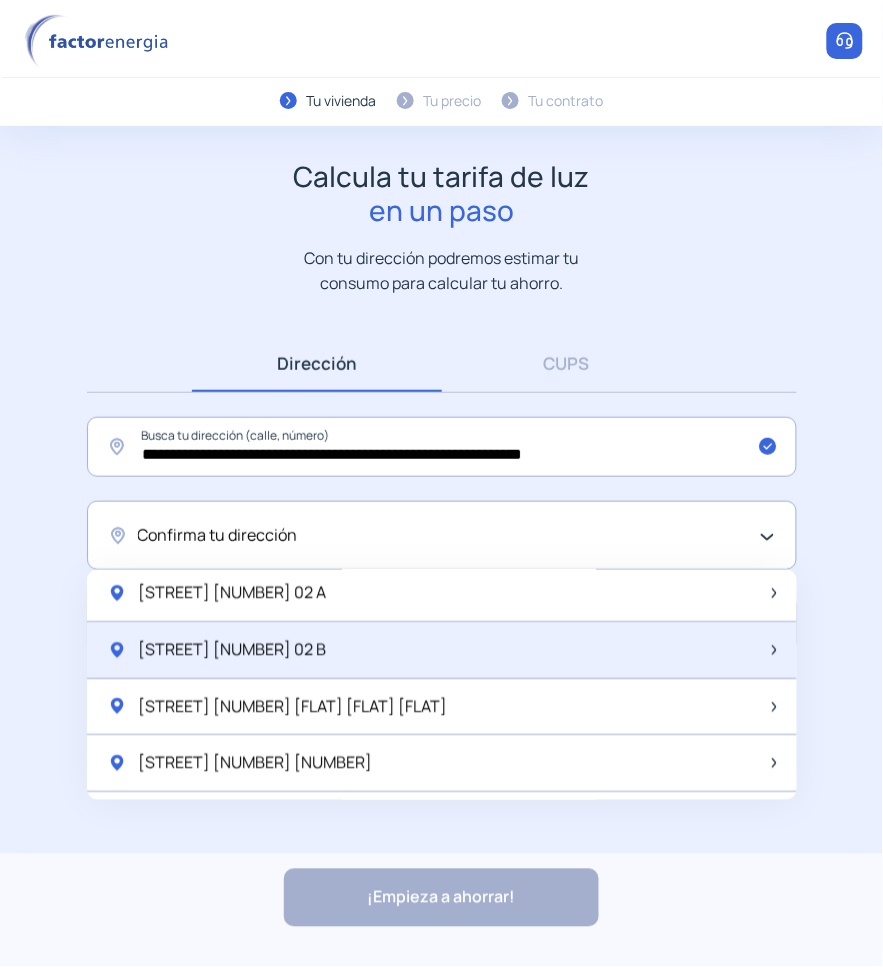 click on "[STREET] [NUMBER]   02 B" 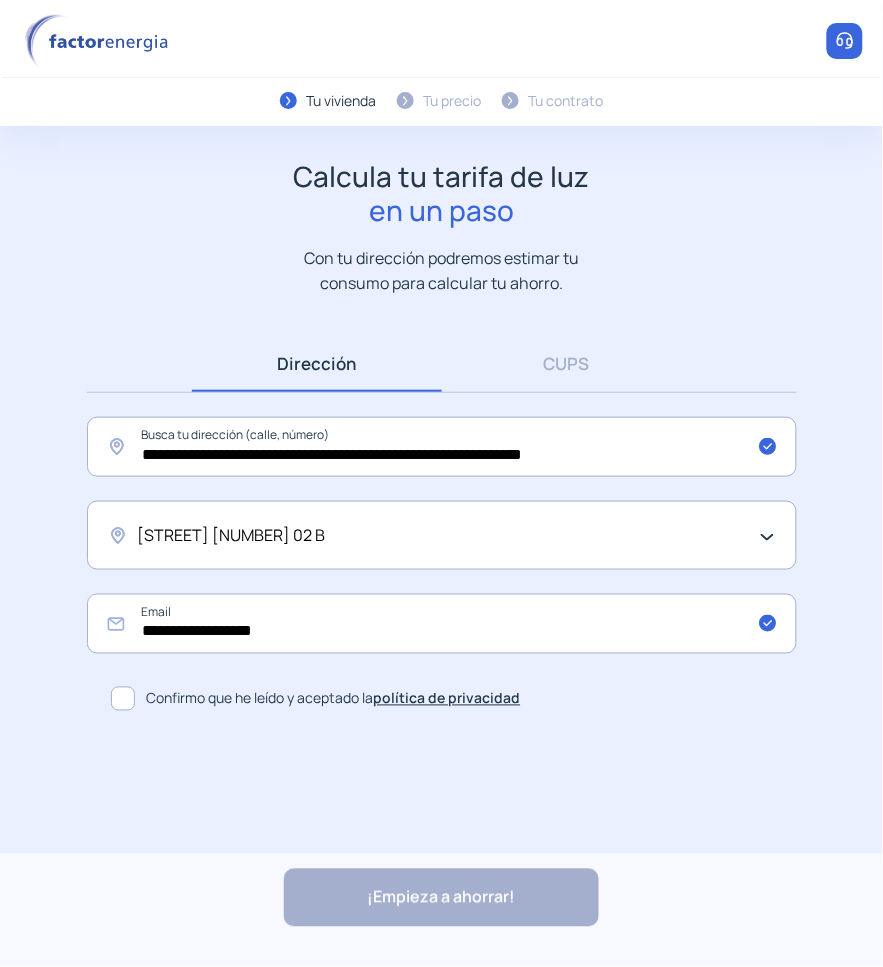 click 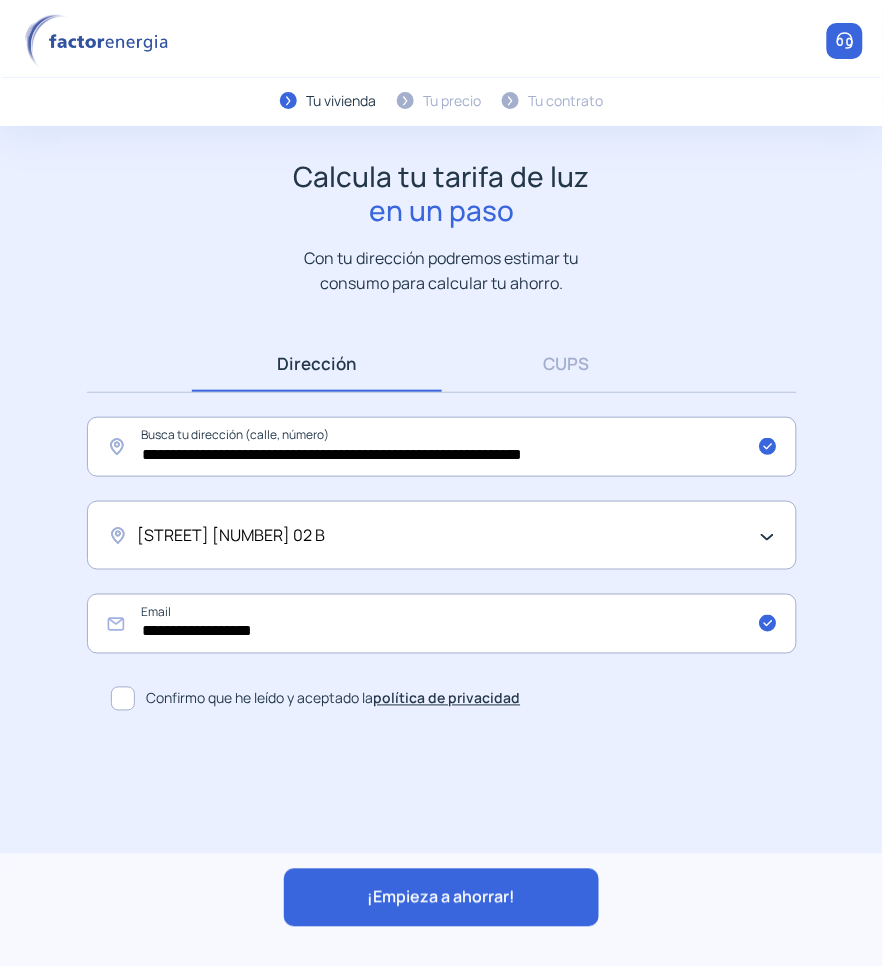 click on "¡Empieza a ahorrar!" 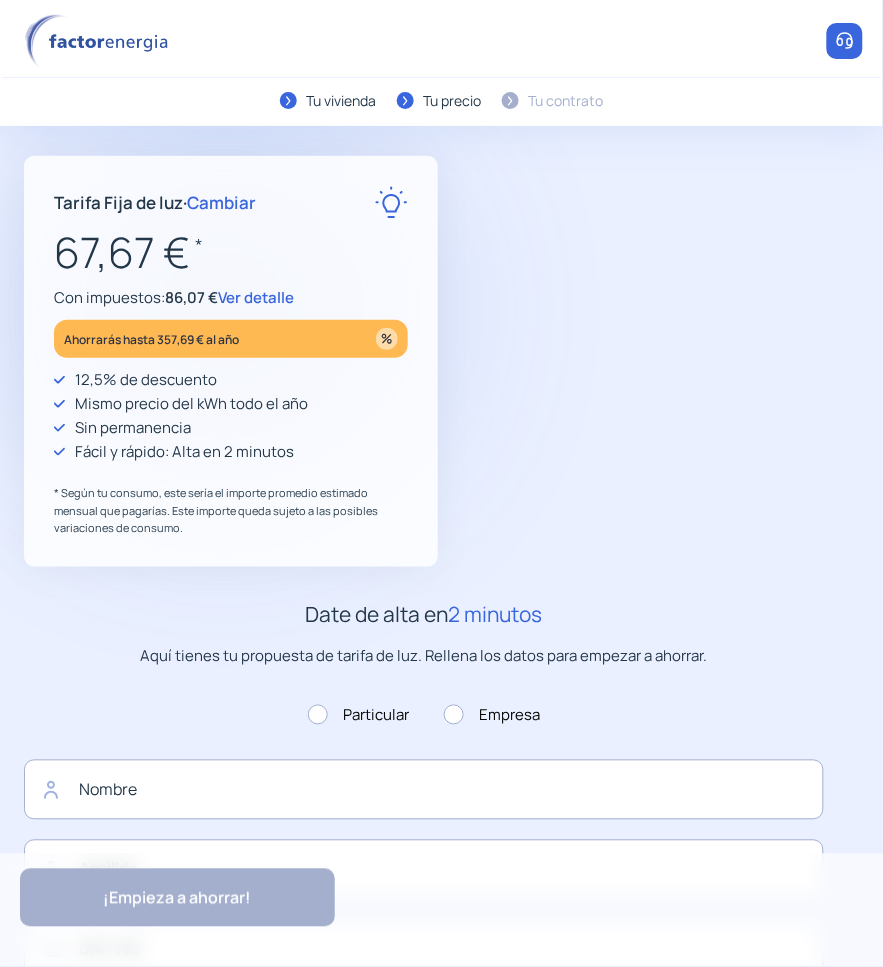 type on "******" 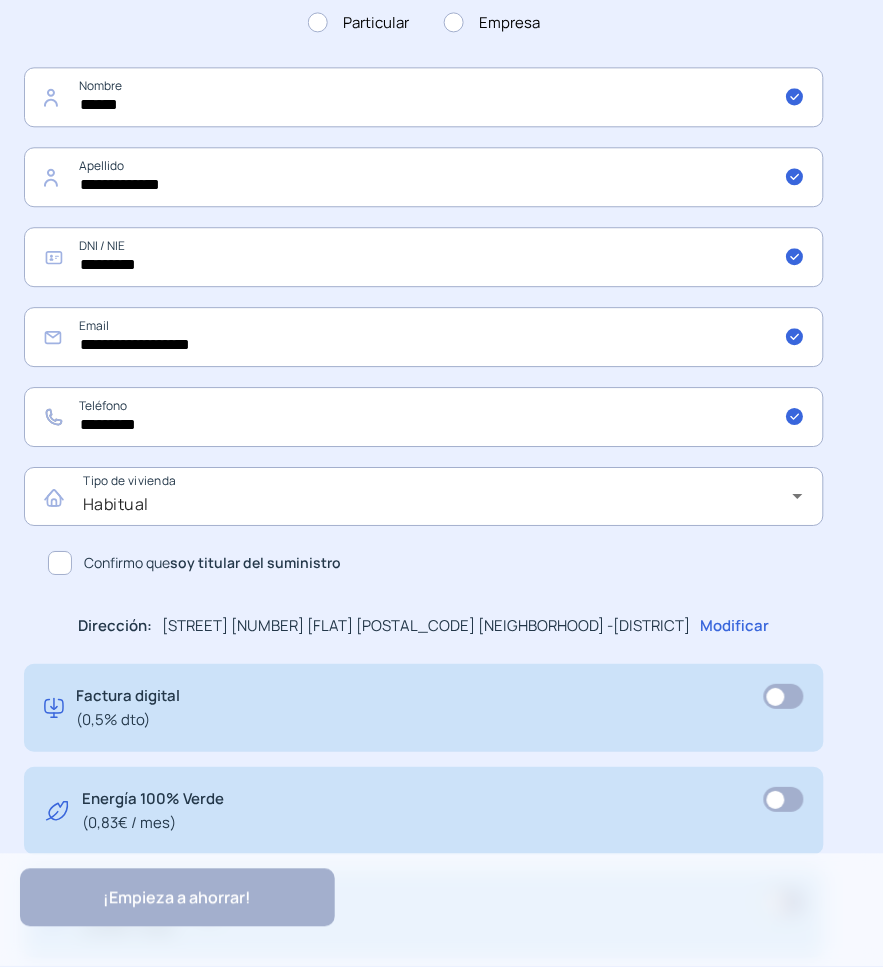 scroll, scrollTop: 1000, scrollLeft: 0, axis: vertical 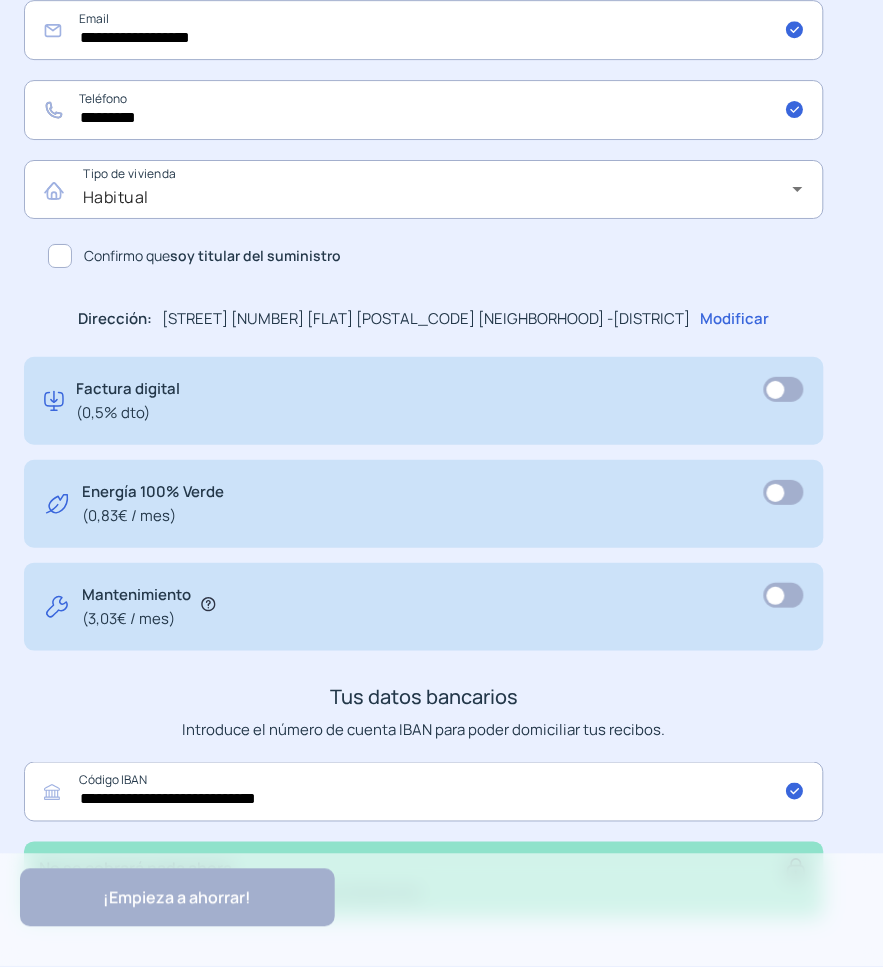 click 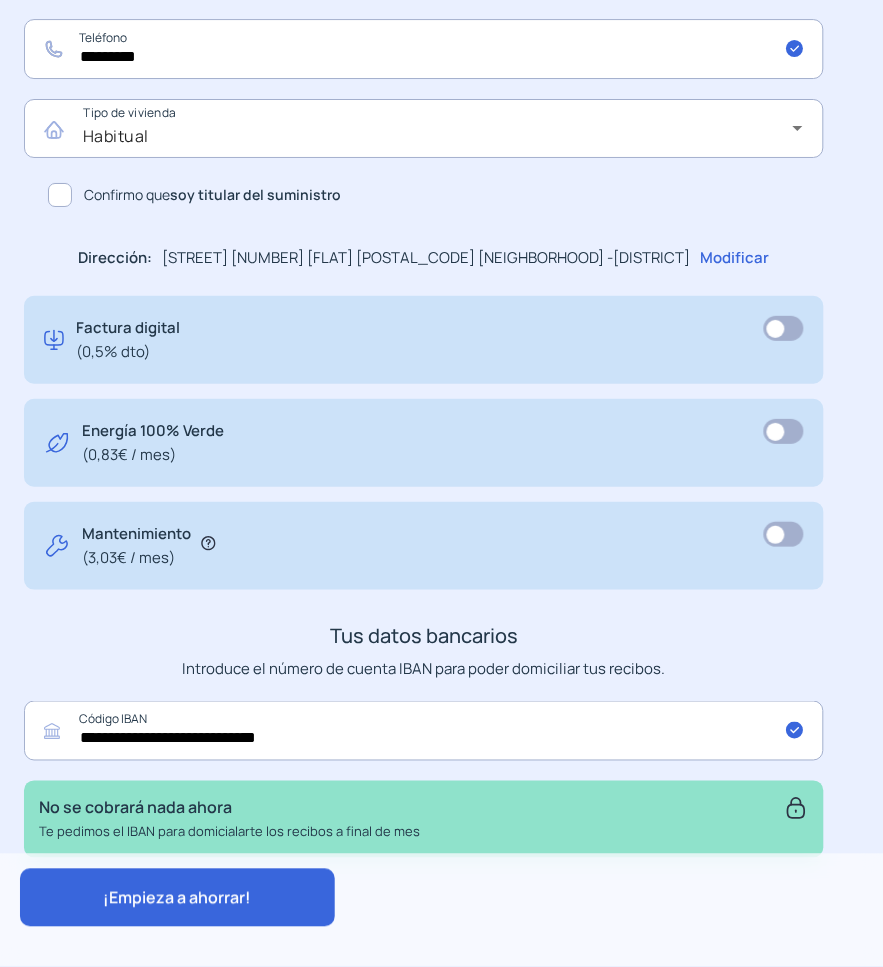 scroll, scrollTop: 1095, scrollLeft: 0, axis: vertical 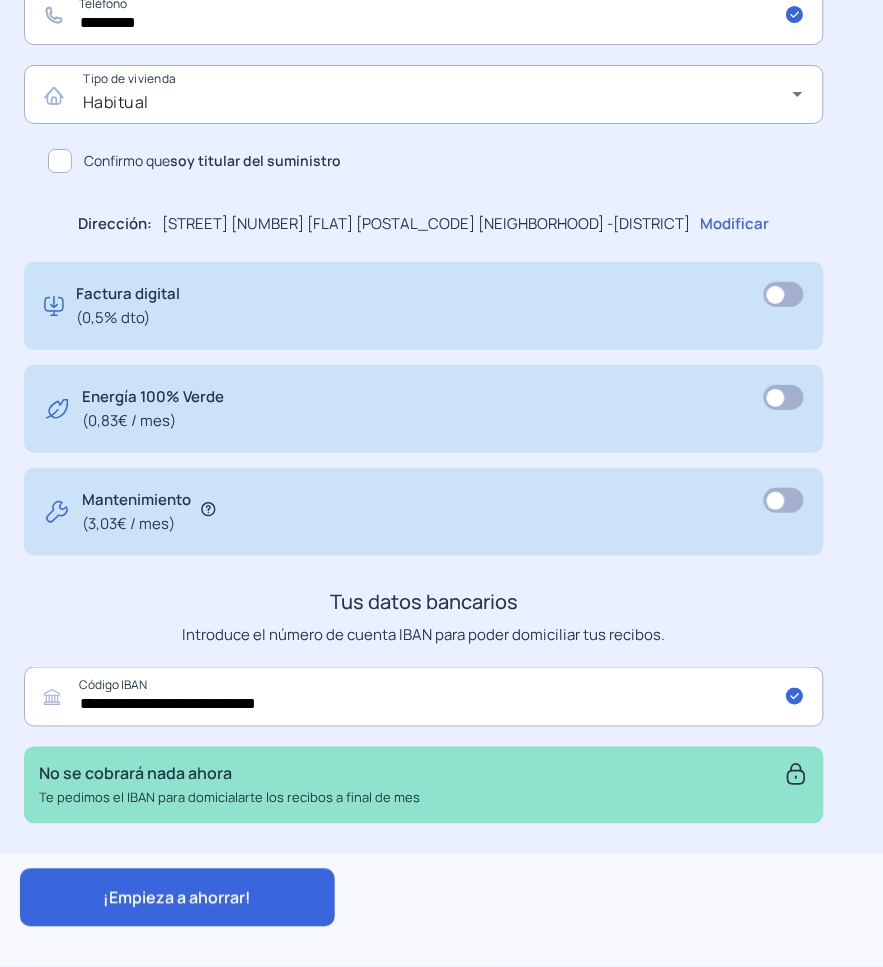 click on "¡Empieza a ahorrar!" 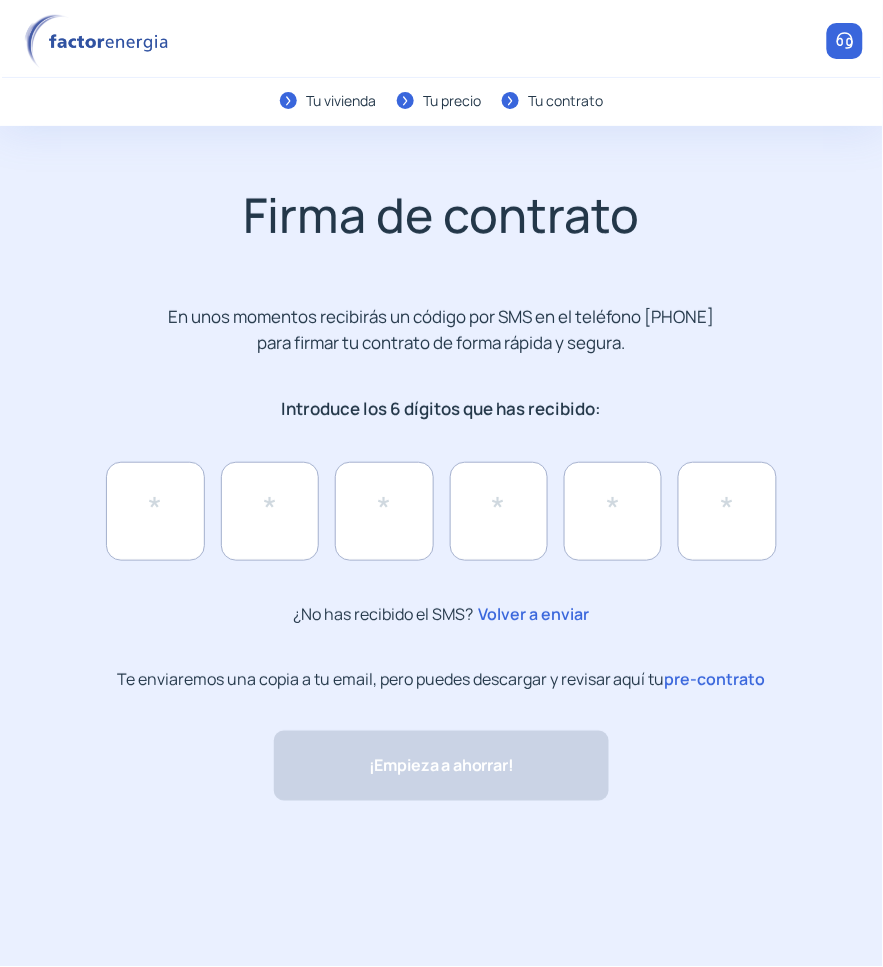 scroll, scrollTop: 0, scrollLeft: 0, axis: both 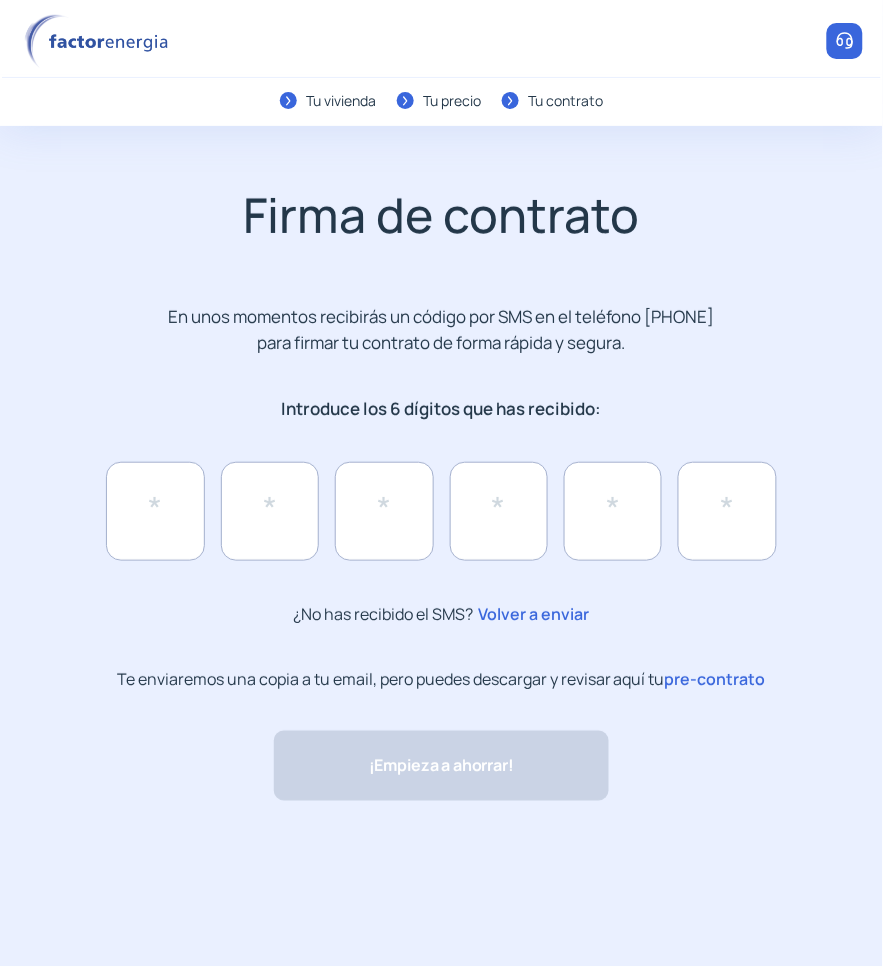 click on "pre-contrato" 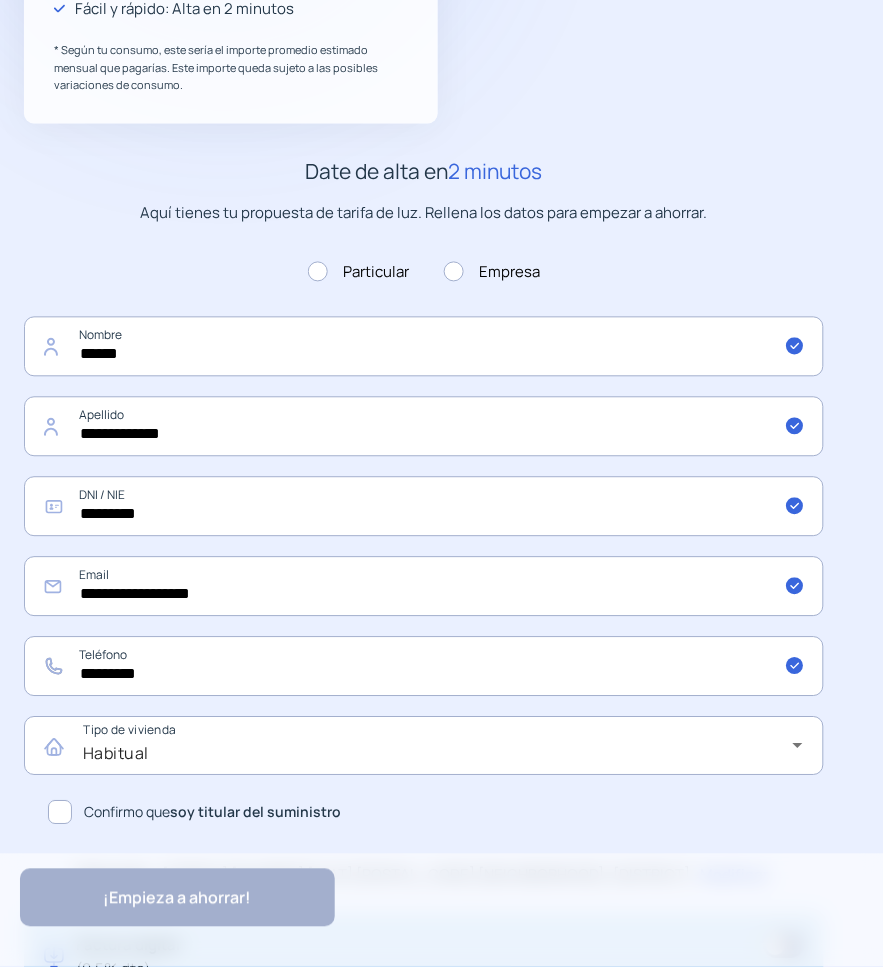 scroll, scrollTop: 250, scrollLeft: 0, axis: vertical 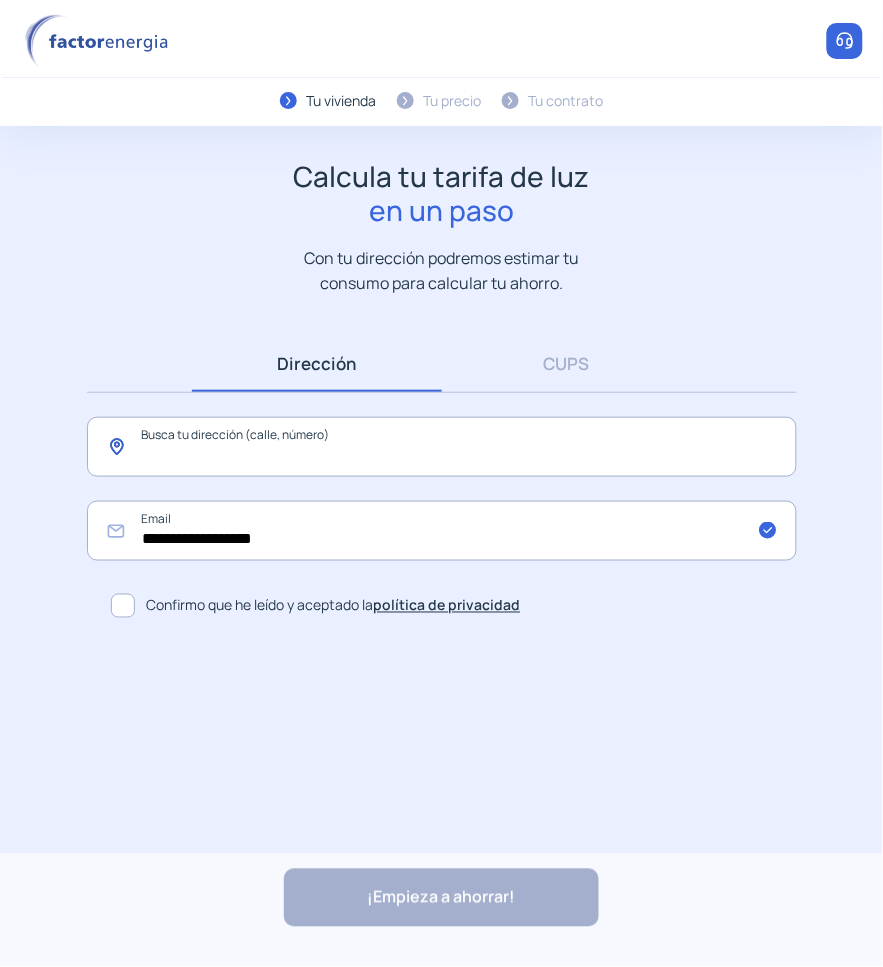 click 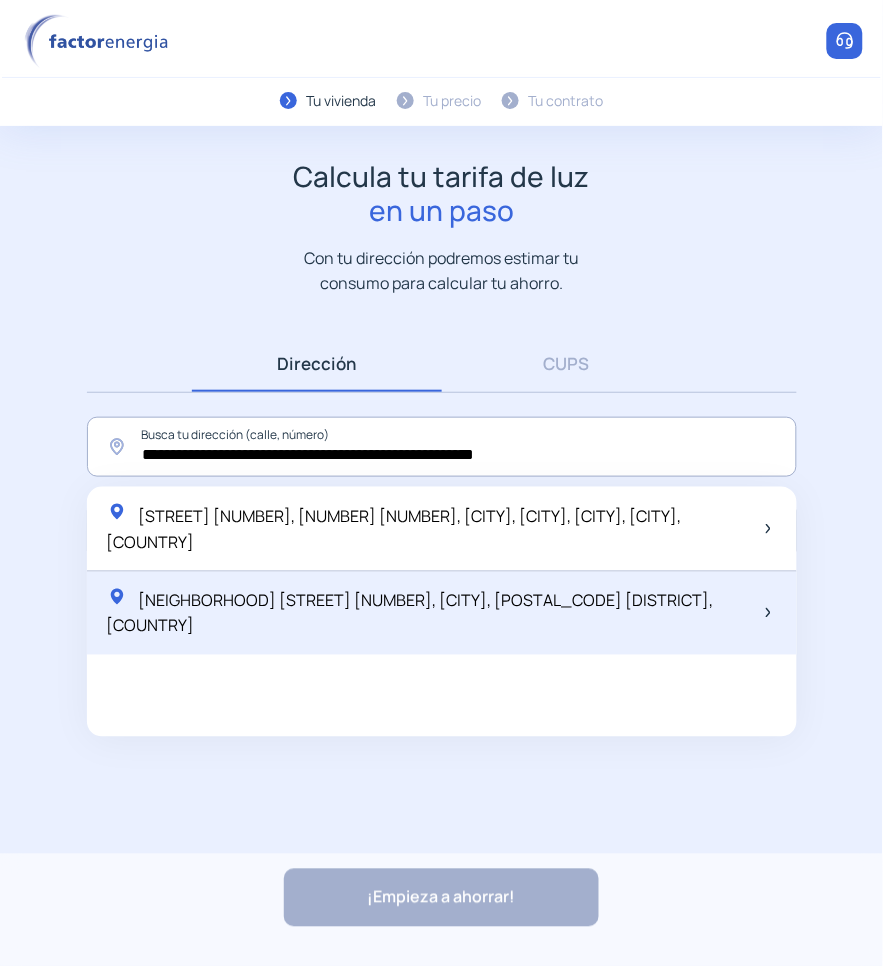 click on "Lourido Playa, Avenida Praia 42, Pontevedra, 36163 Poio, España" 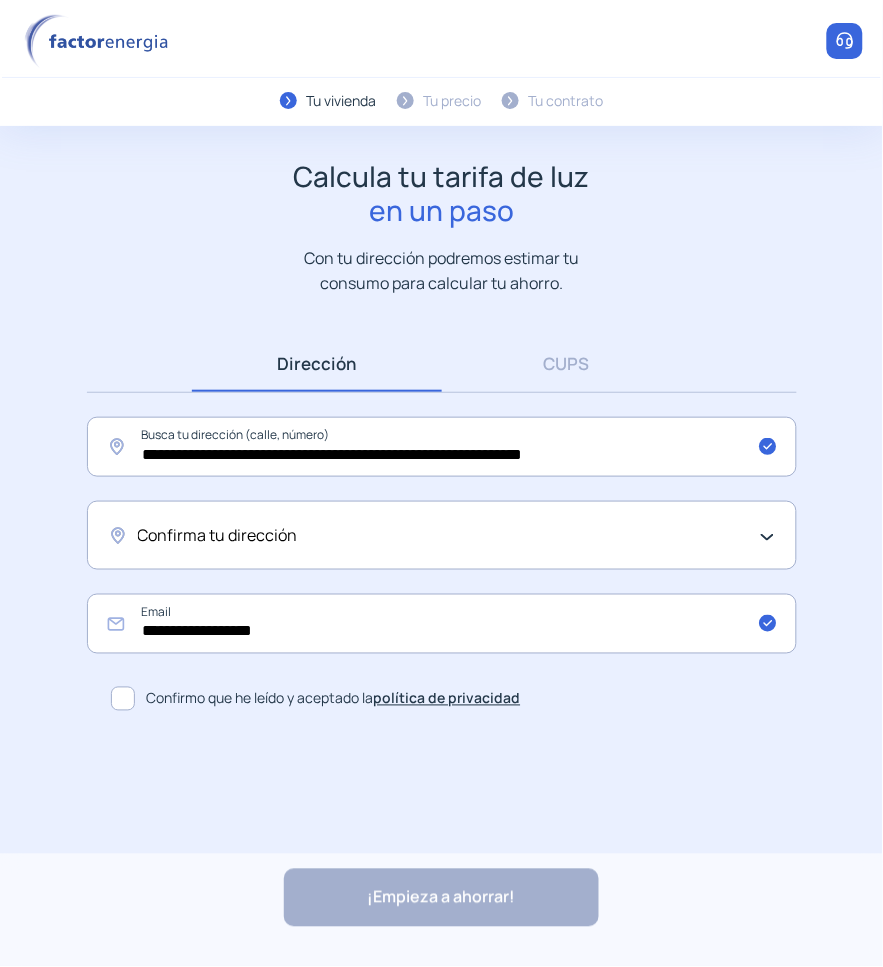 click on "Confirma tu dirección" 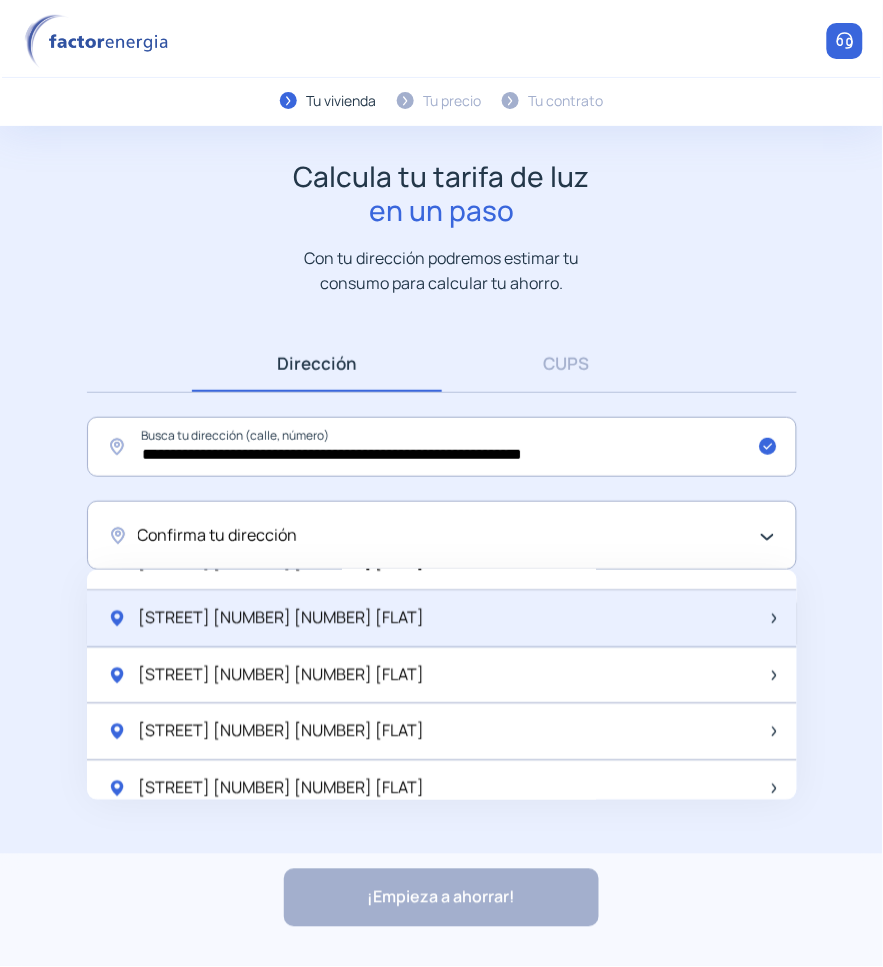 scroll, scrollTop: 1917, scrollLeft: 0, axis: vertical 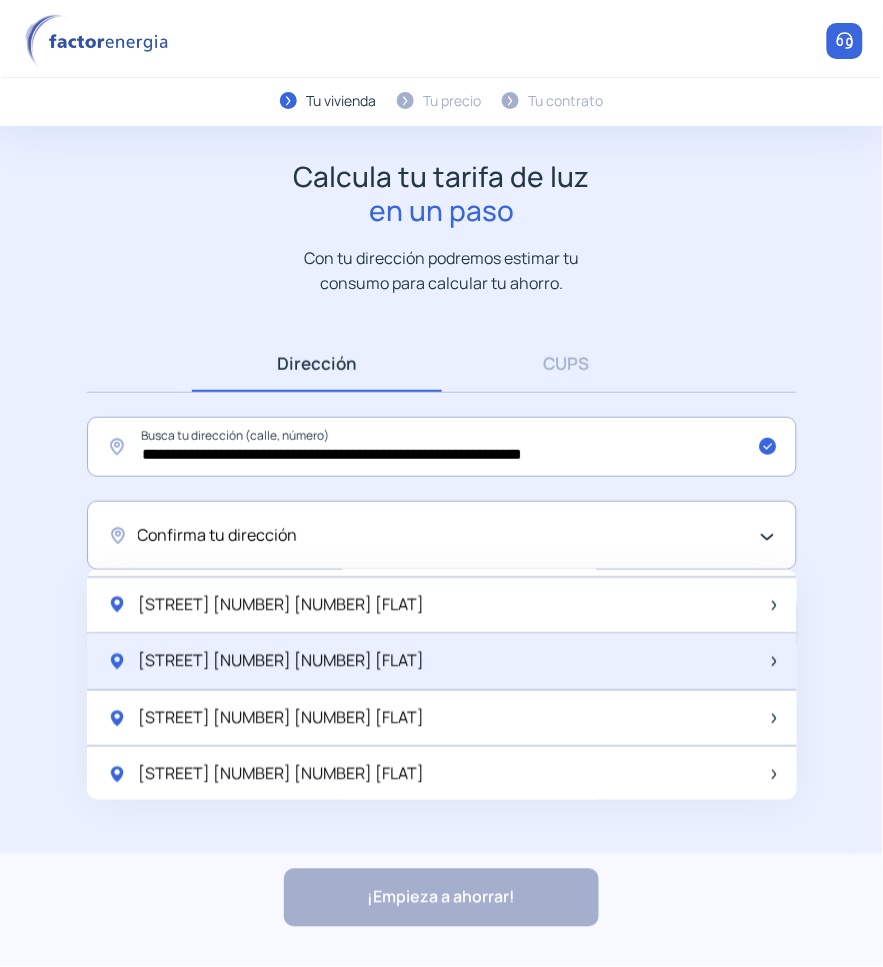 click on "[STREET] [NUMBER]   02 Dr" 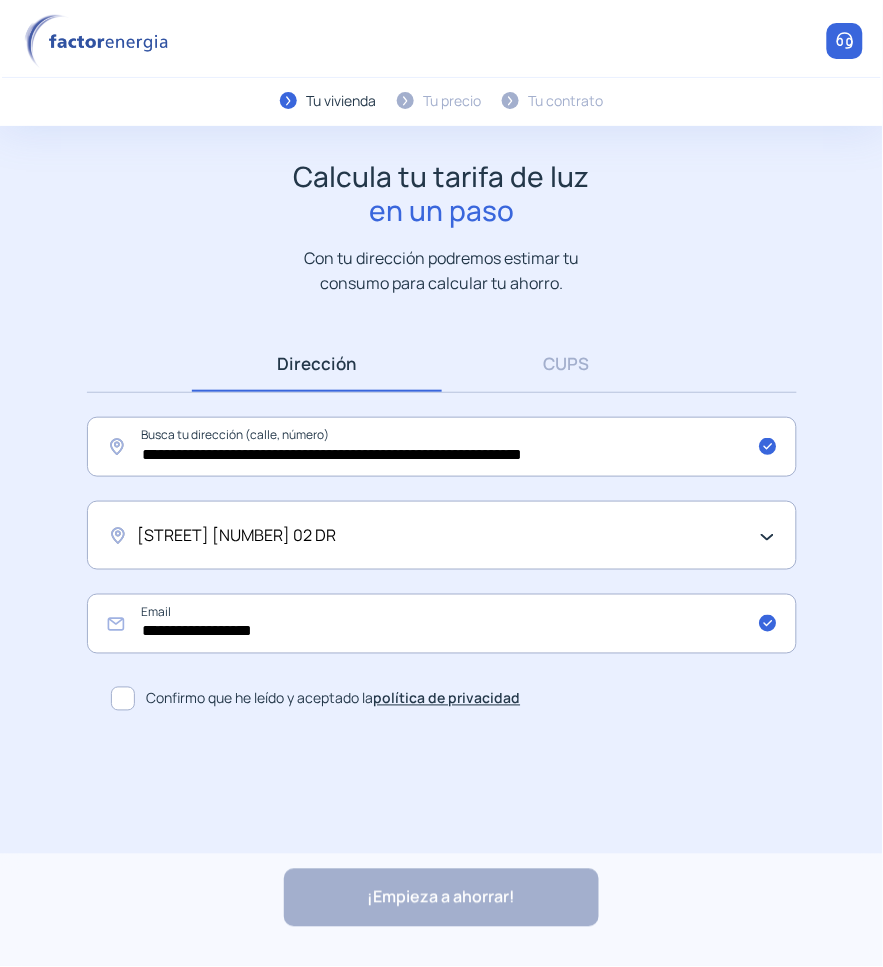 click 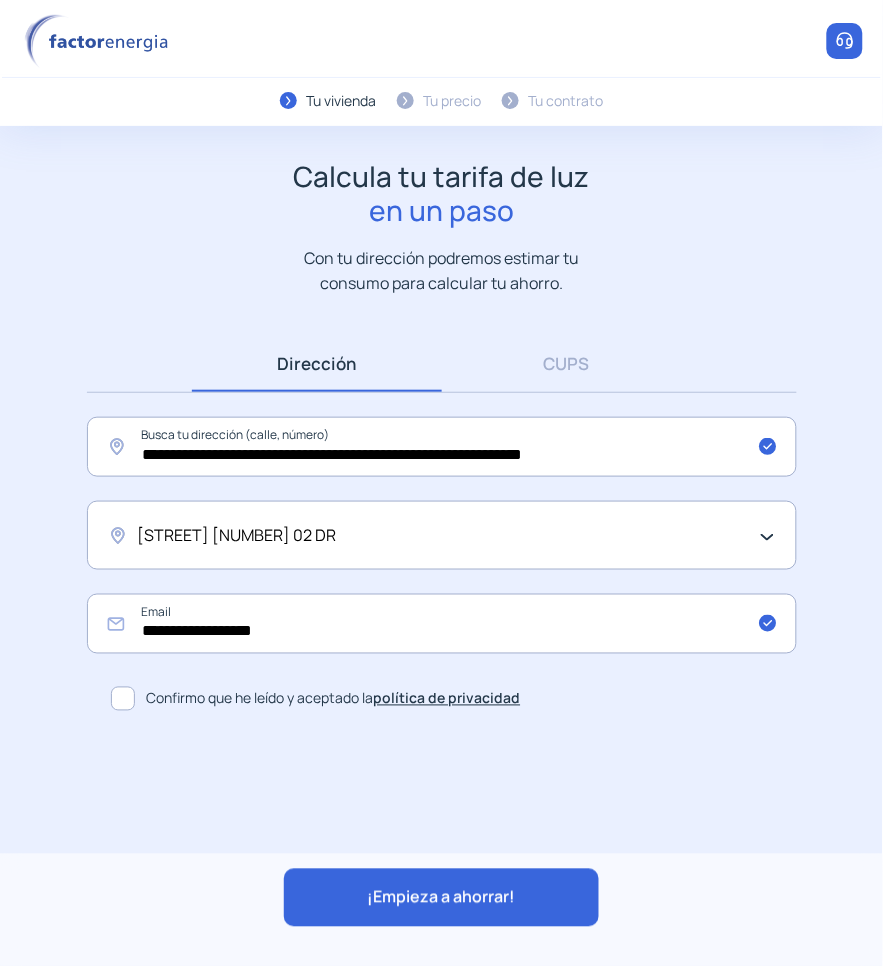 click on "¡Empieza a ahorrar!" 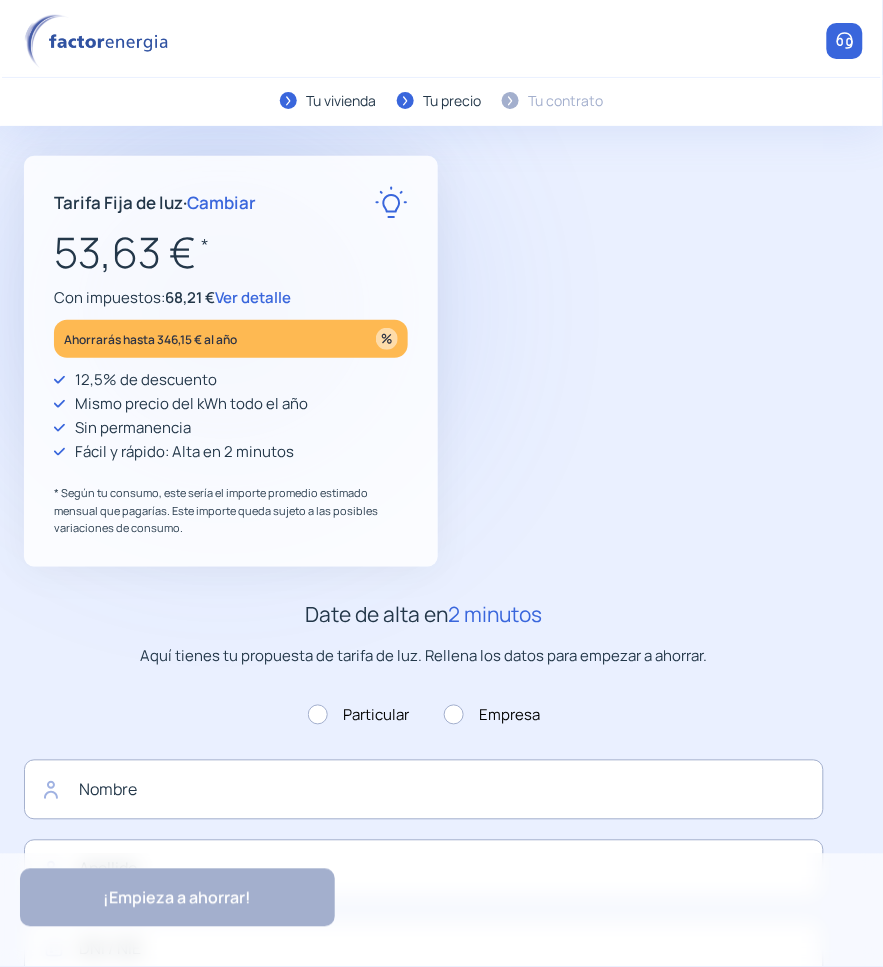 type on "******" 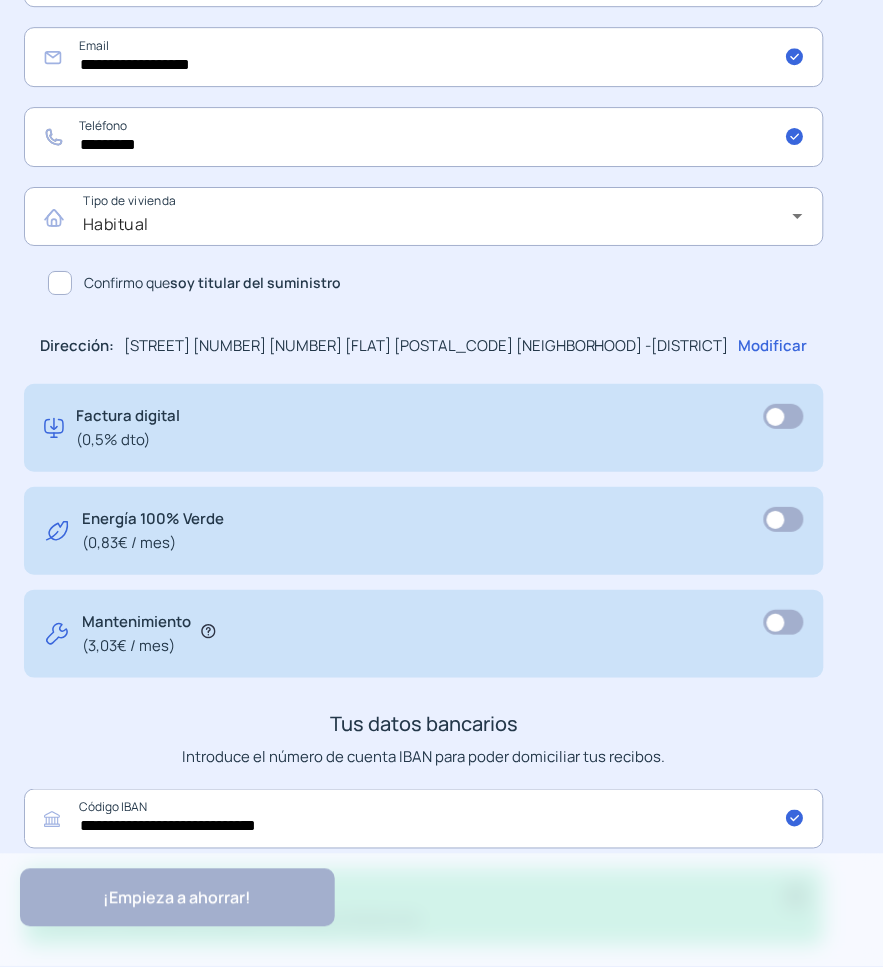 scroll, scrollTop: 1095, scrollLeft: 0, axis: vertical 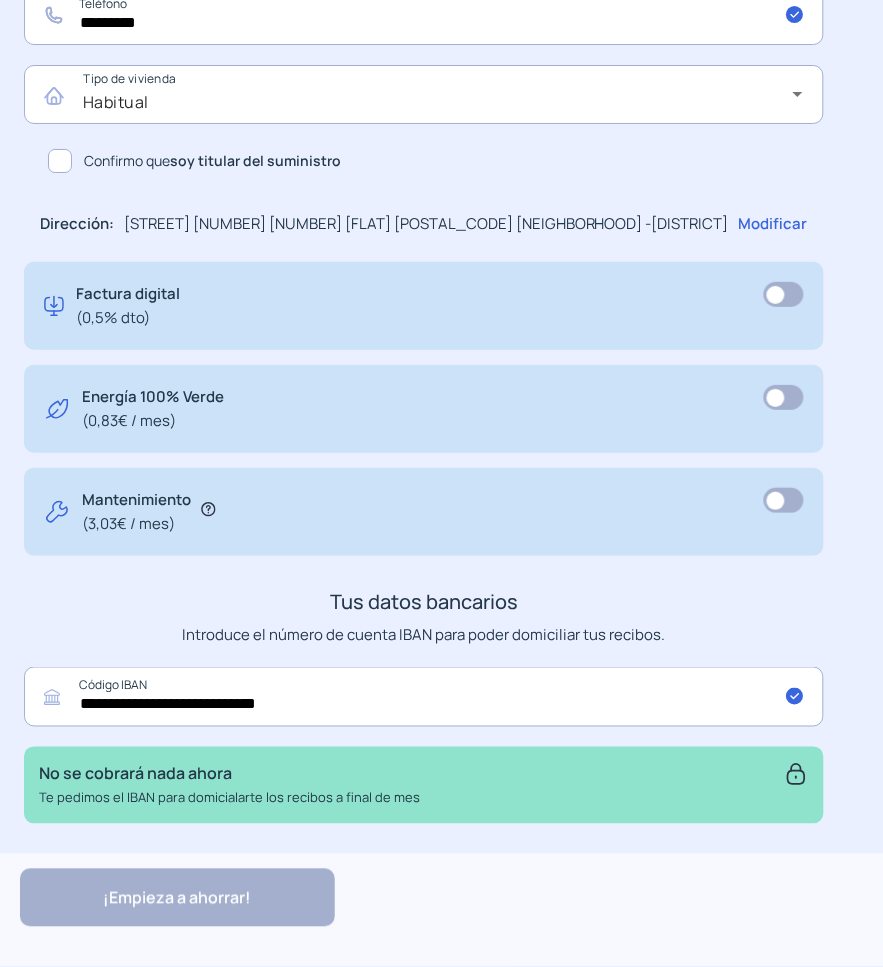 drag, startPoint x: 63, startPoint y: 156, endPoint x: 81, endPoint y: 180, distance: 30 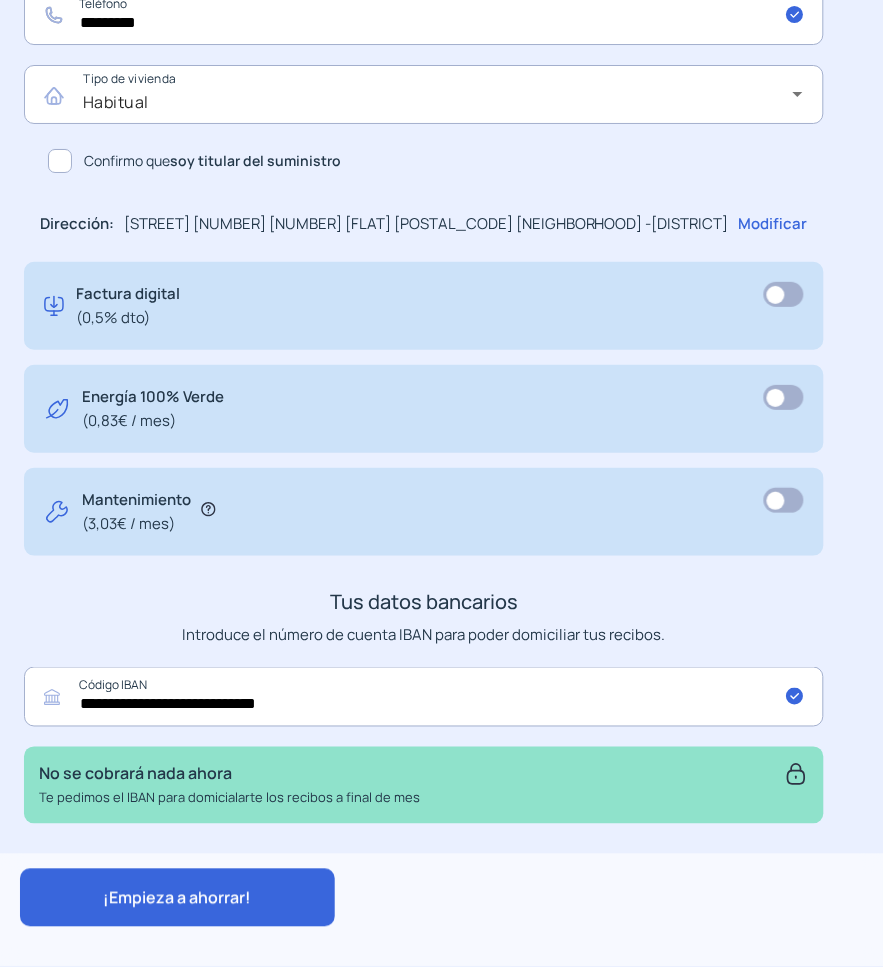 click on "¡Empieza a ahorrar!" 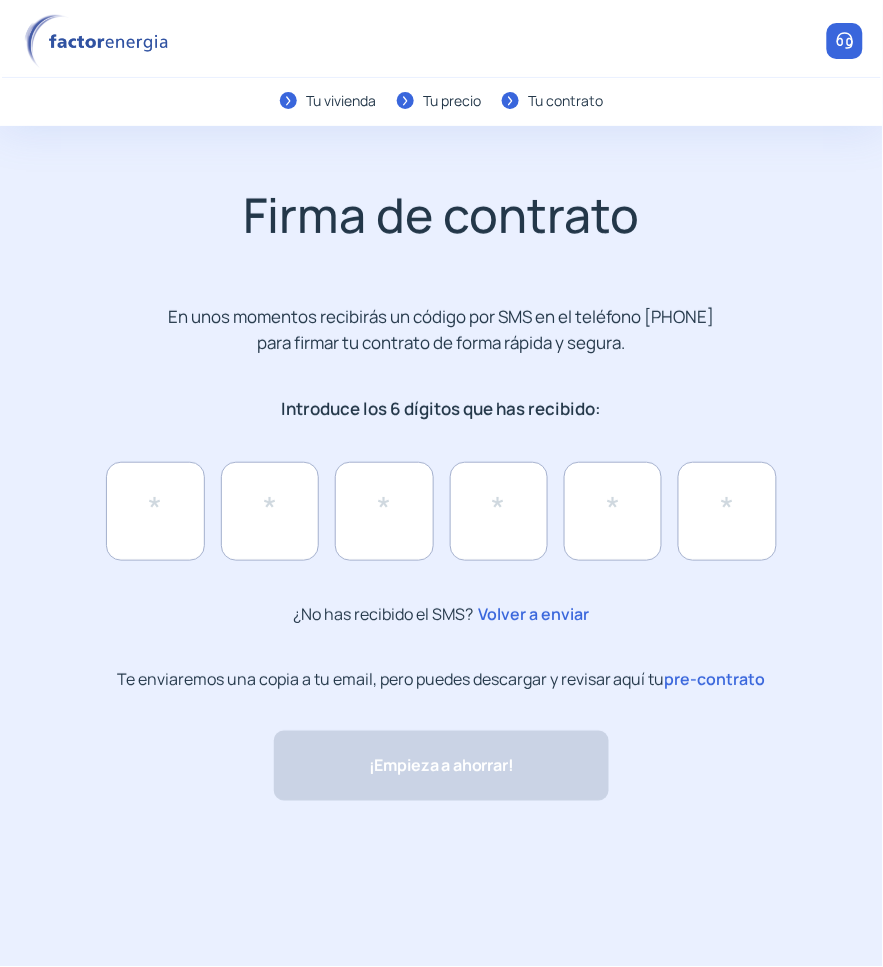 scroll, scrollTop: 0, scrollLeft: 0, axis: both 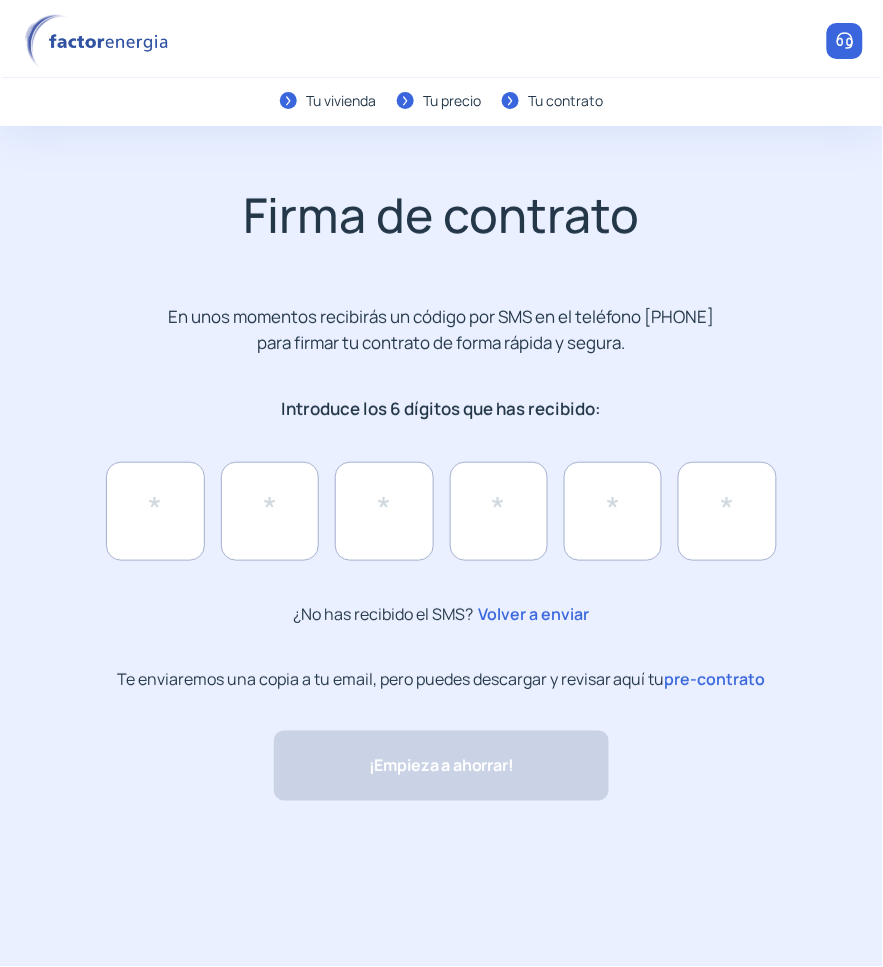 click on "Te enviaremos una copia a tu email, pero puedes descargar y revisar aquí tu   pre-contrato ¡Empieza a ahorrar! "Excelente servicio y atención al cliente" "Respeto por el cliente y variedad de tarifas" "Todo genial y muy rápido" "Rapidez y buen trato al cliente"" 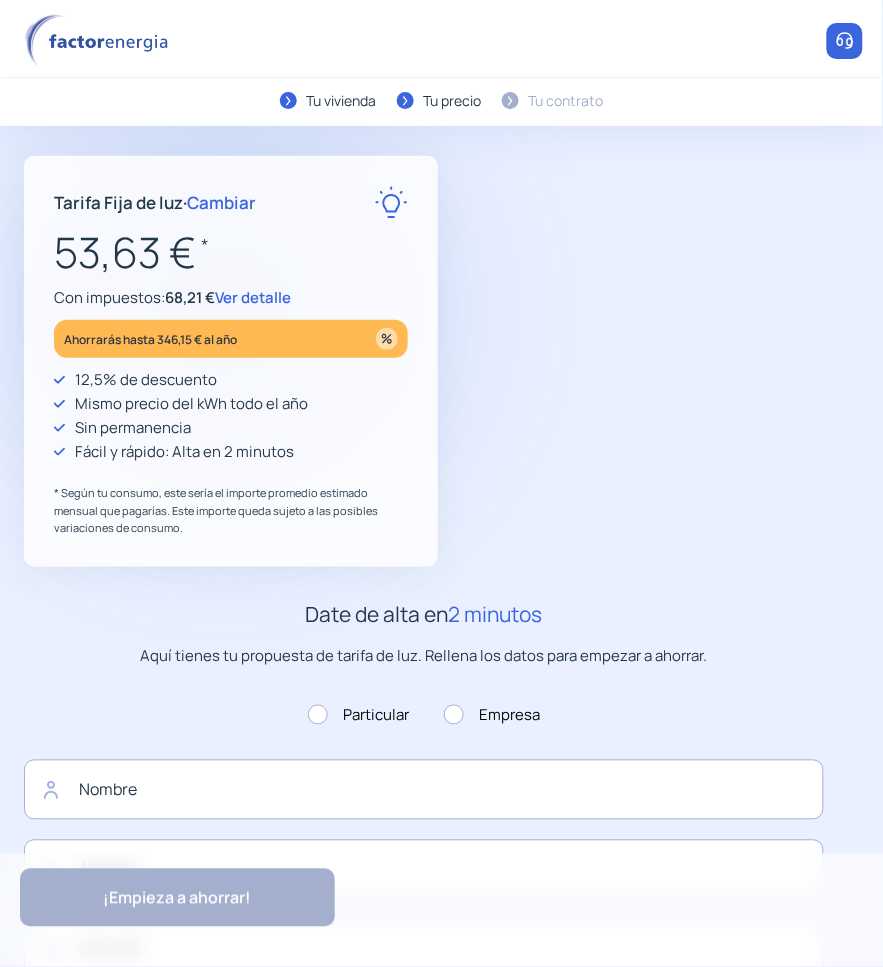 type on "******" 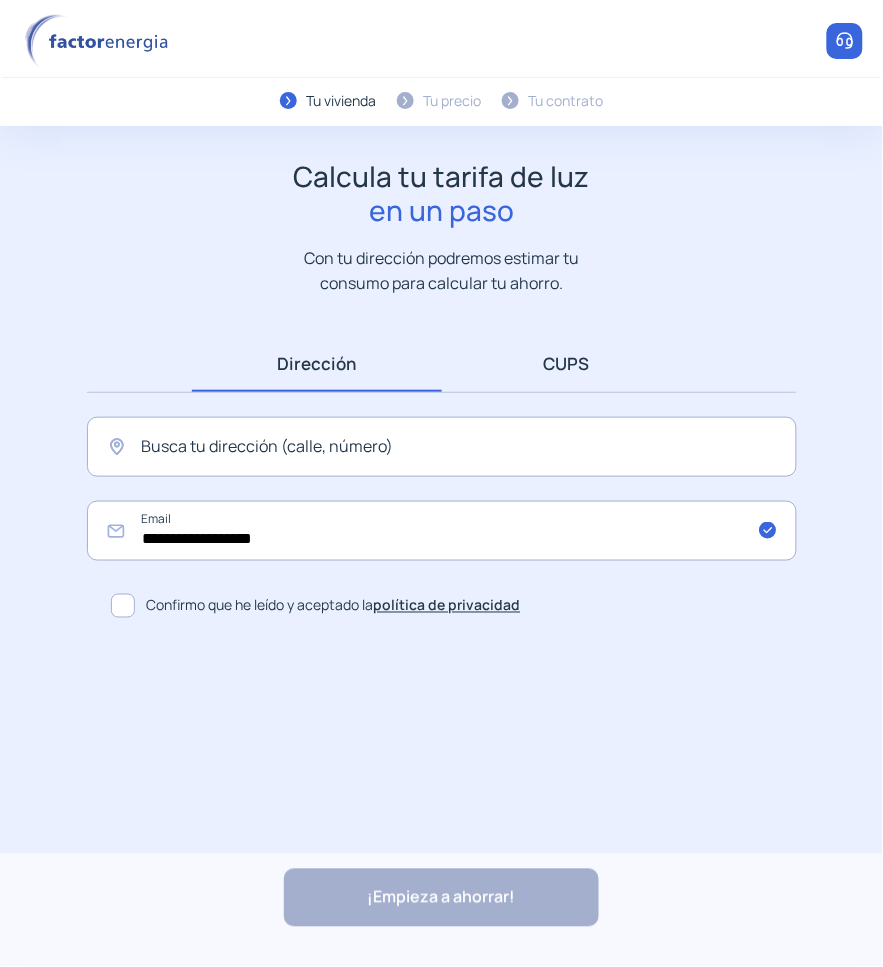 click on "CUPS" at bounding box center (567, 363) 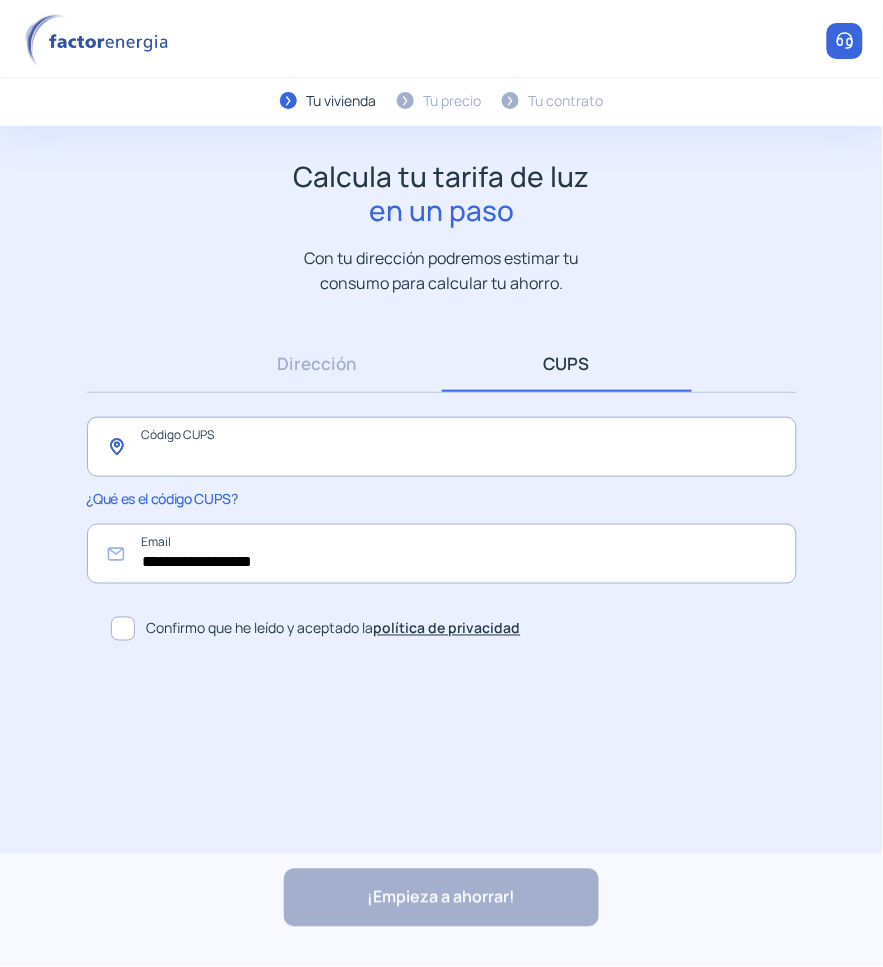 click 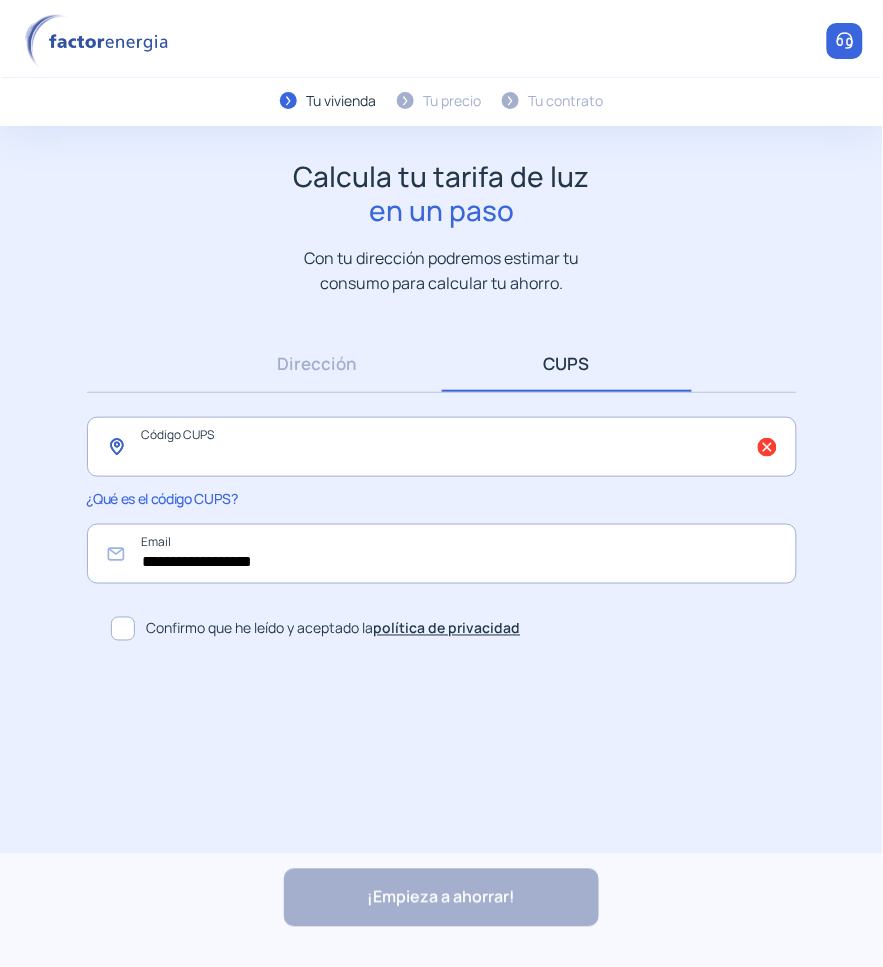 click 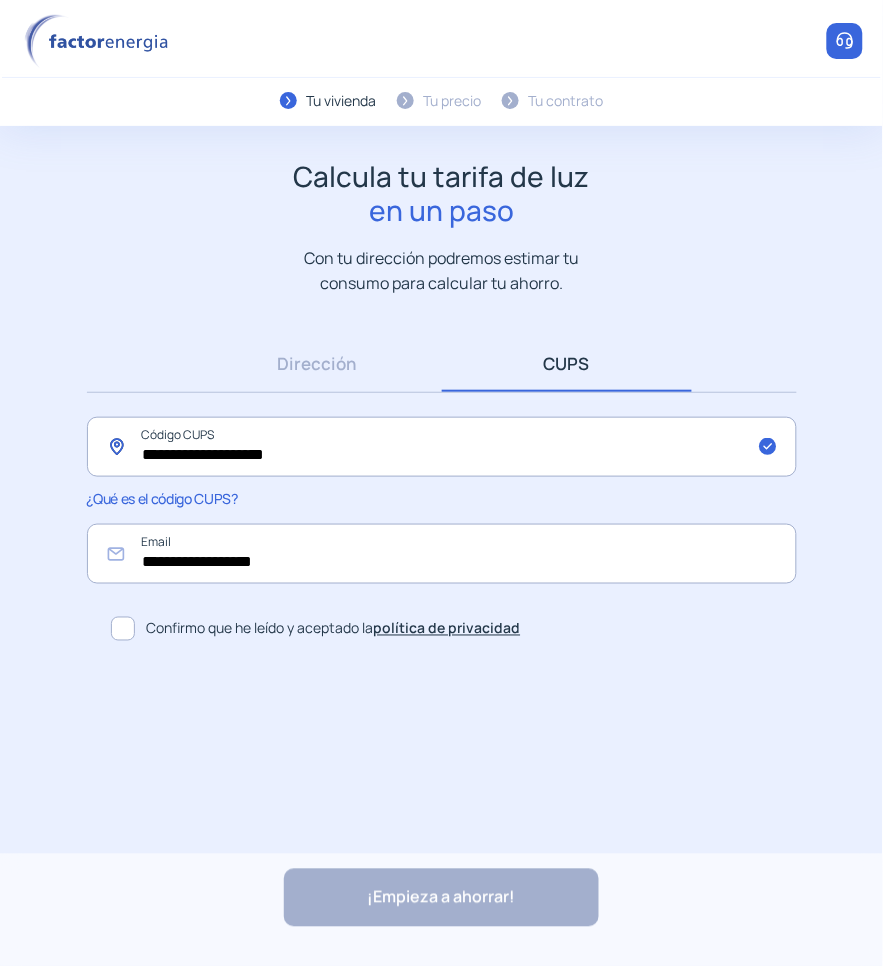 type on "**********" 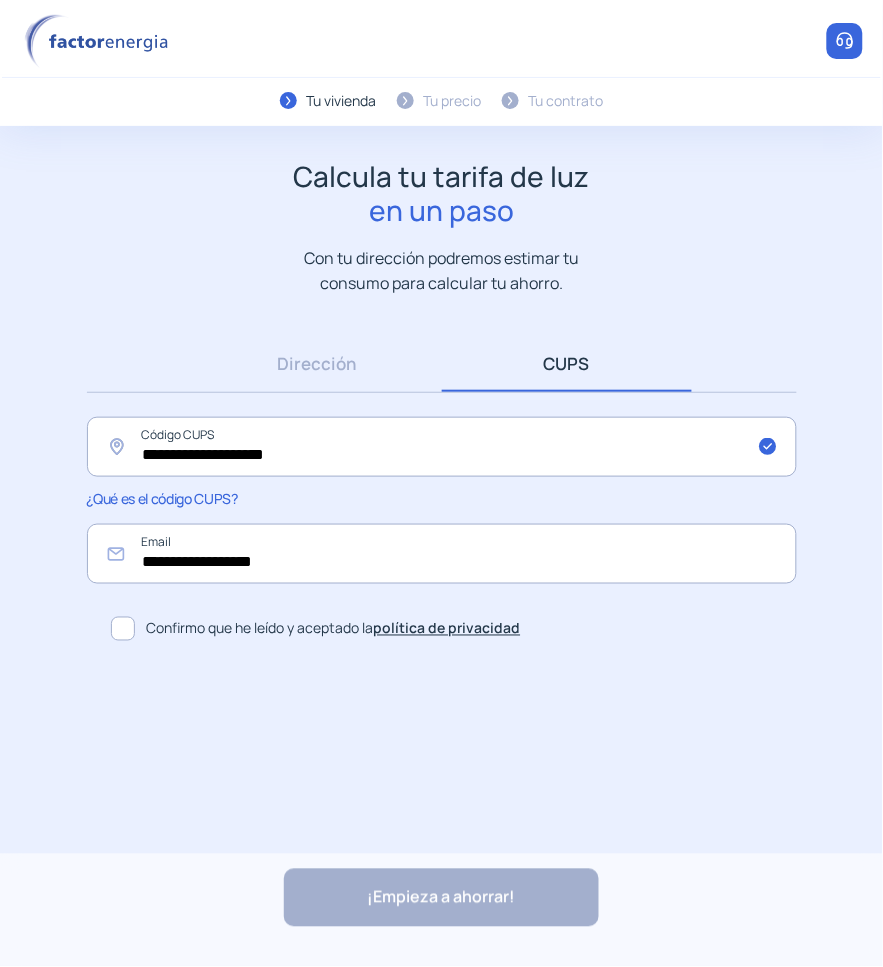 click 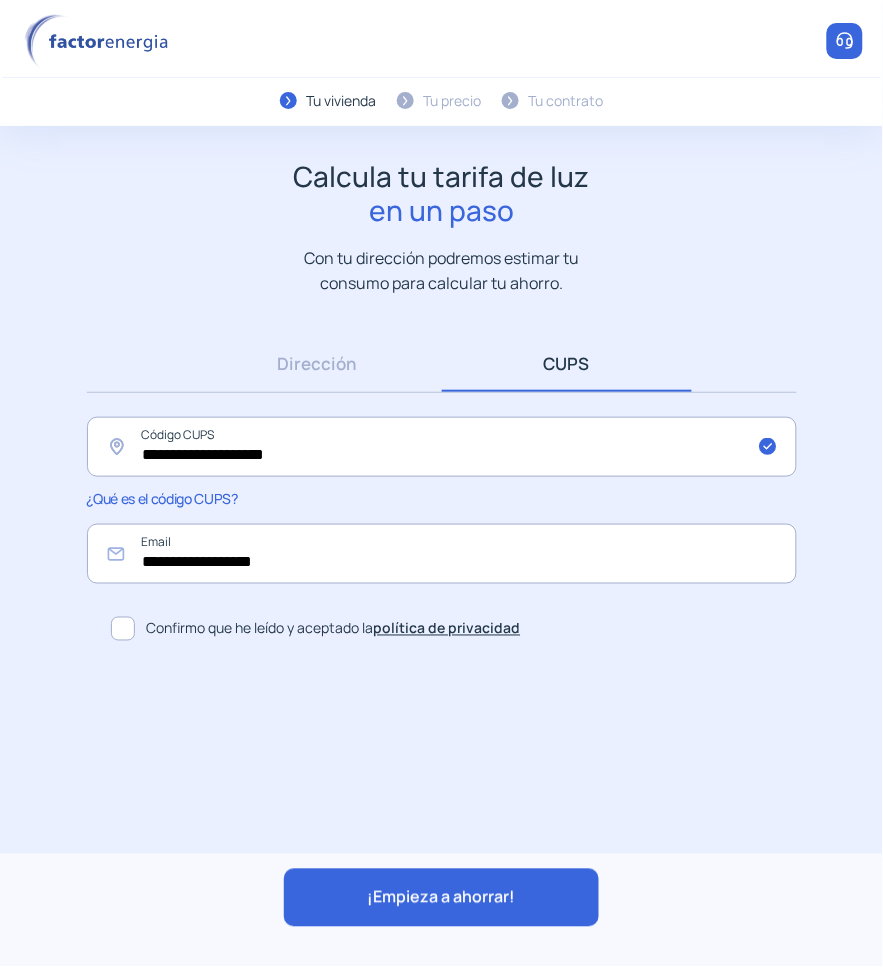 click on "¡Empieza a ahorrar!" 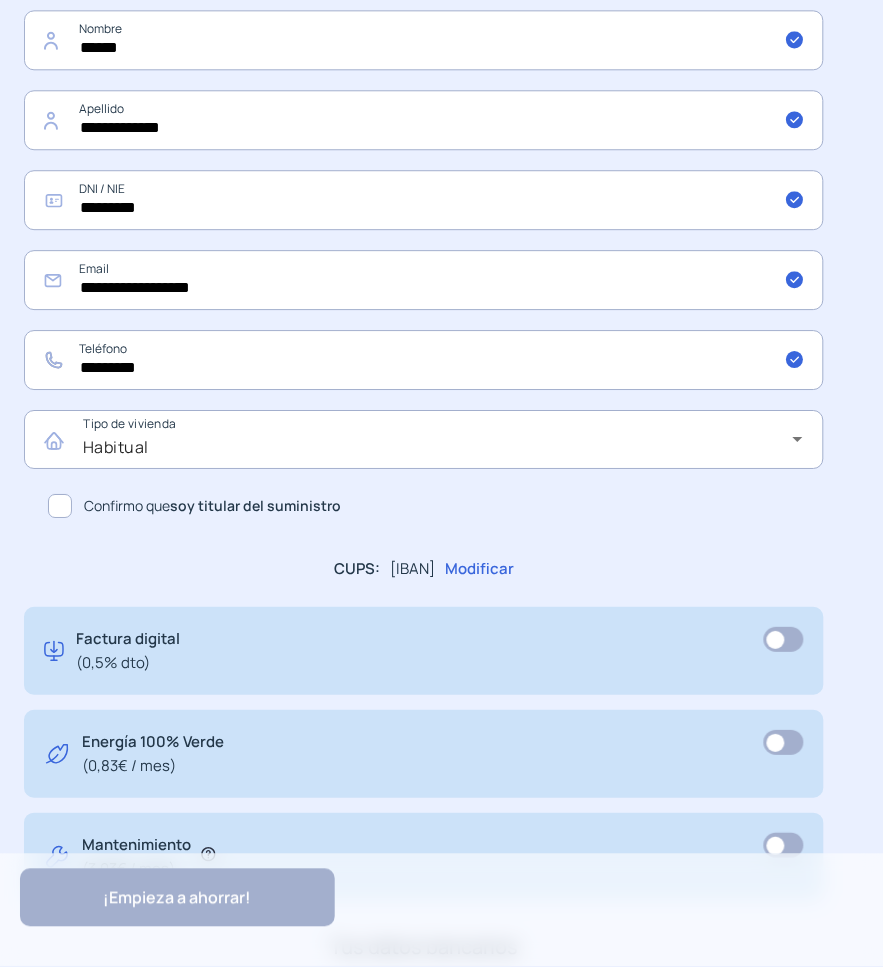 click 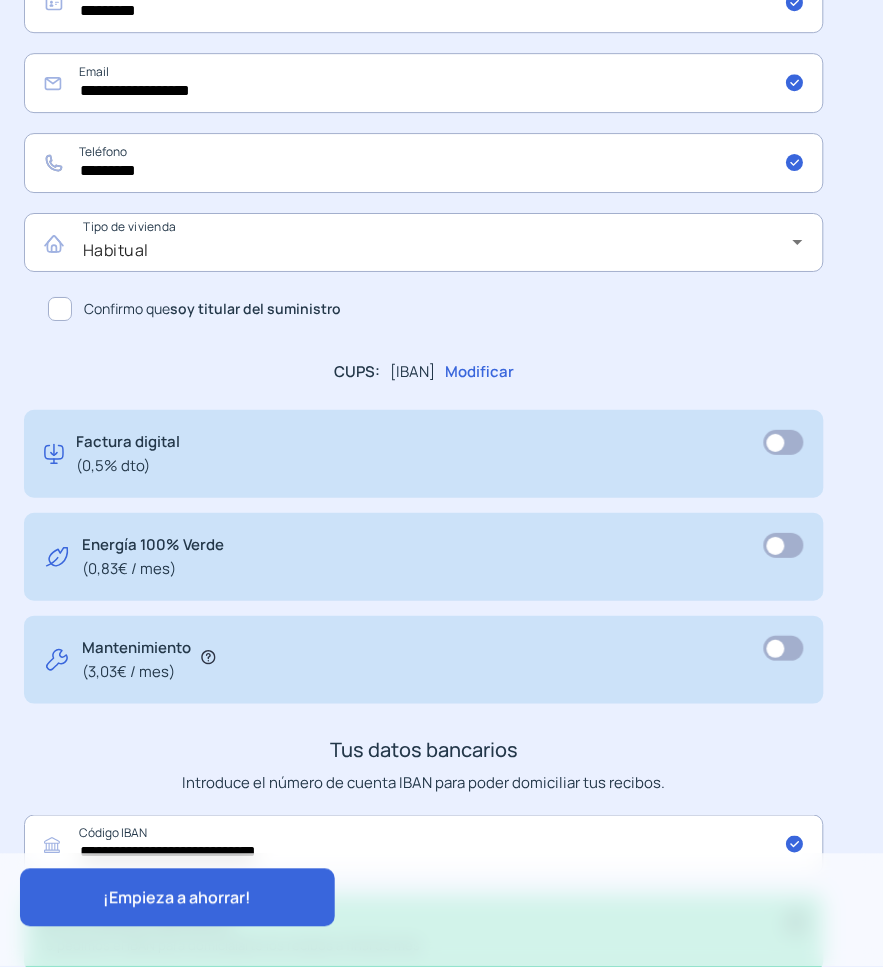 scroll, scrollTop: 1095, scrollLeft: 0, axis: vertical 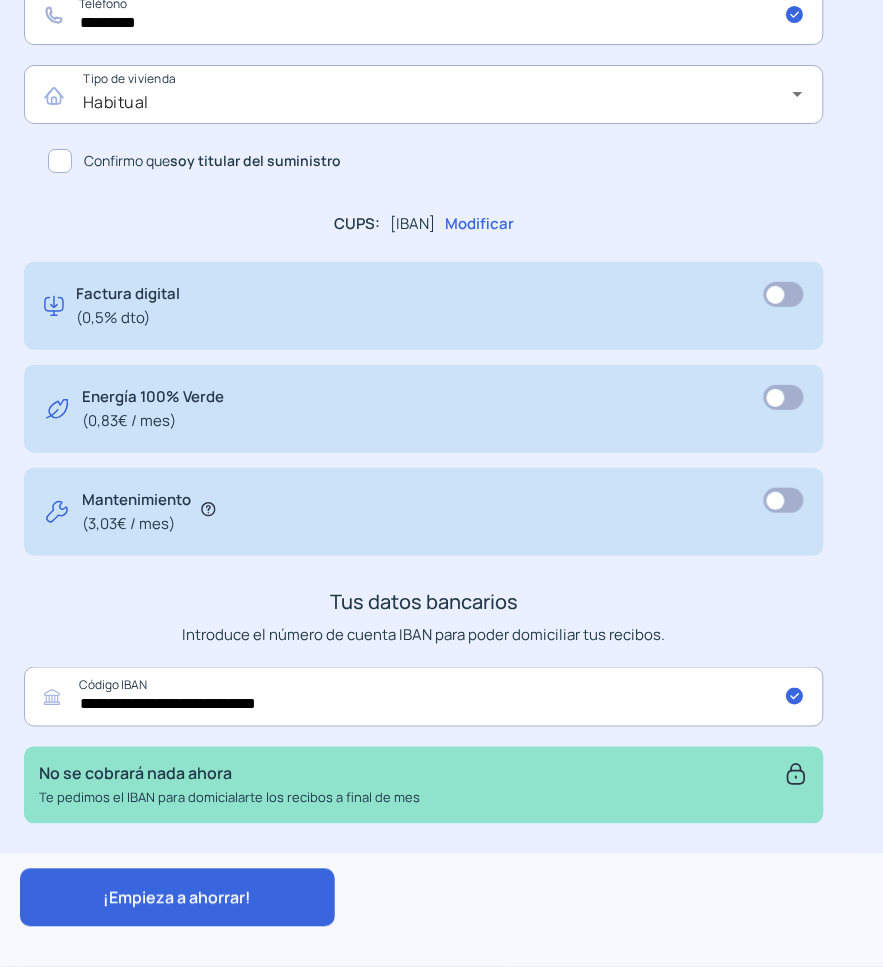 drag, startPoint x: 235, startPoint y: 890, endPoint x: 151, endPoint y: 756, distance: 158.15182 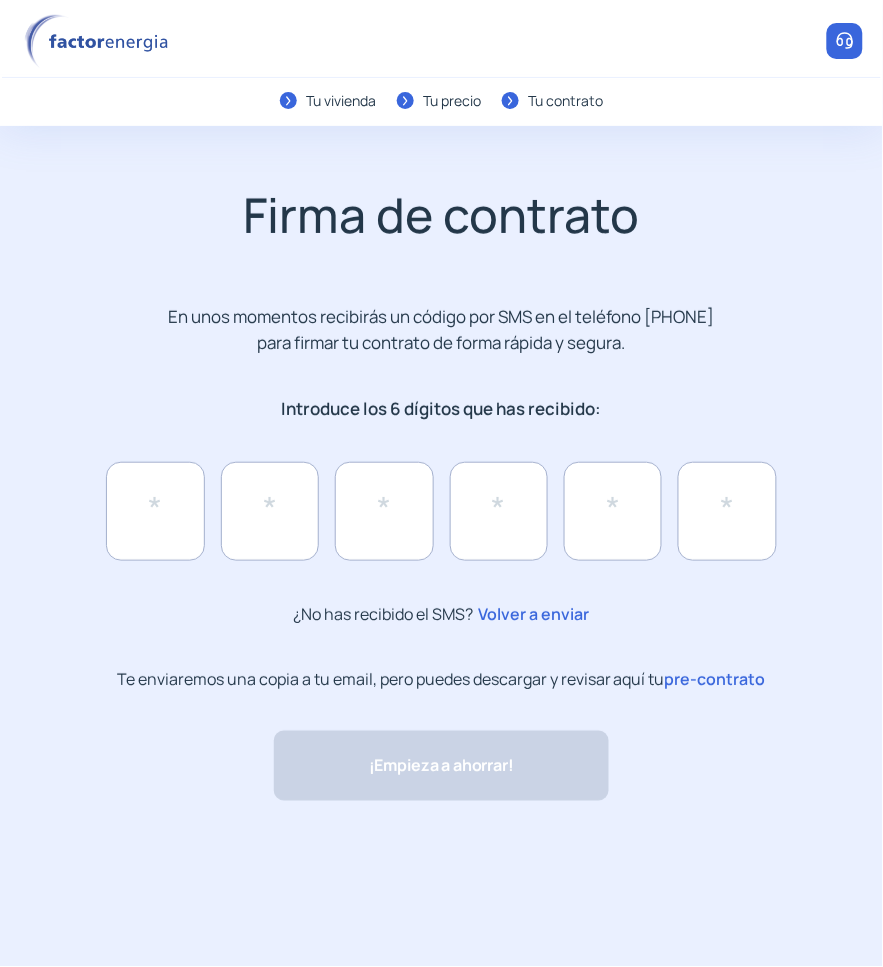 scroll, scrollTop: 0, scrollLeft: 0, axis: both 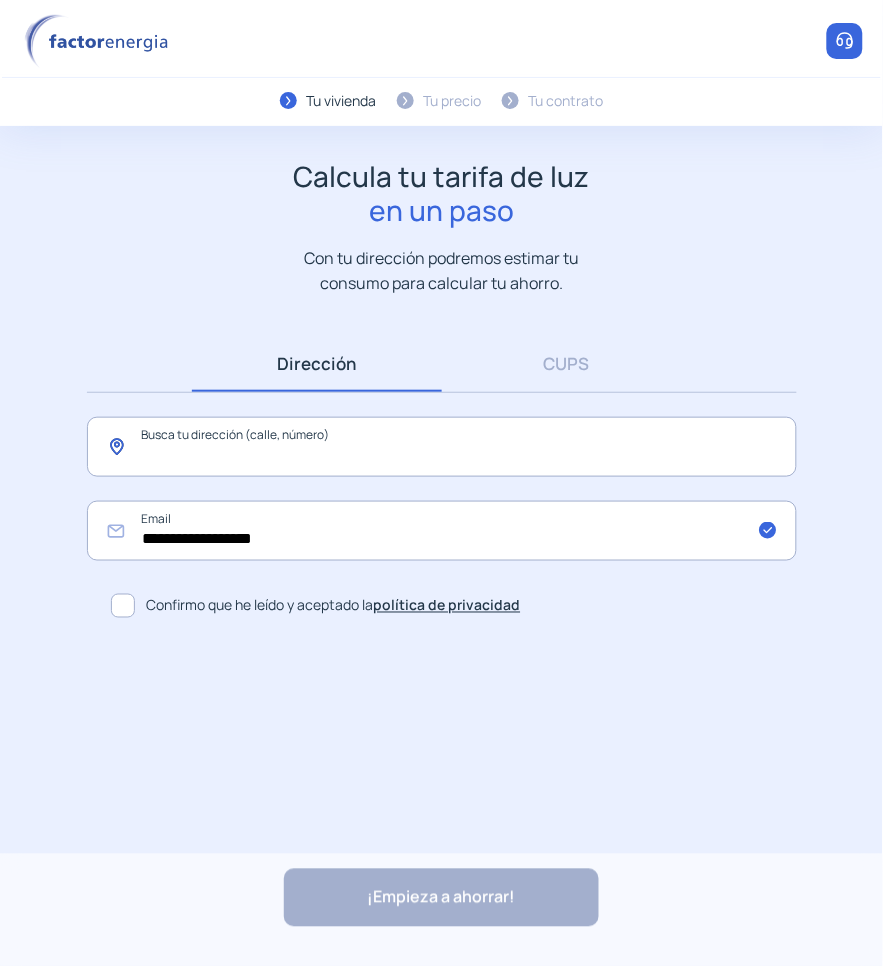 click 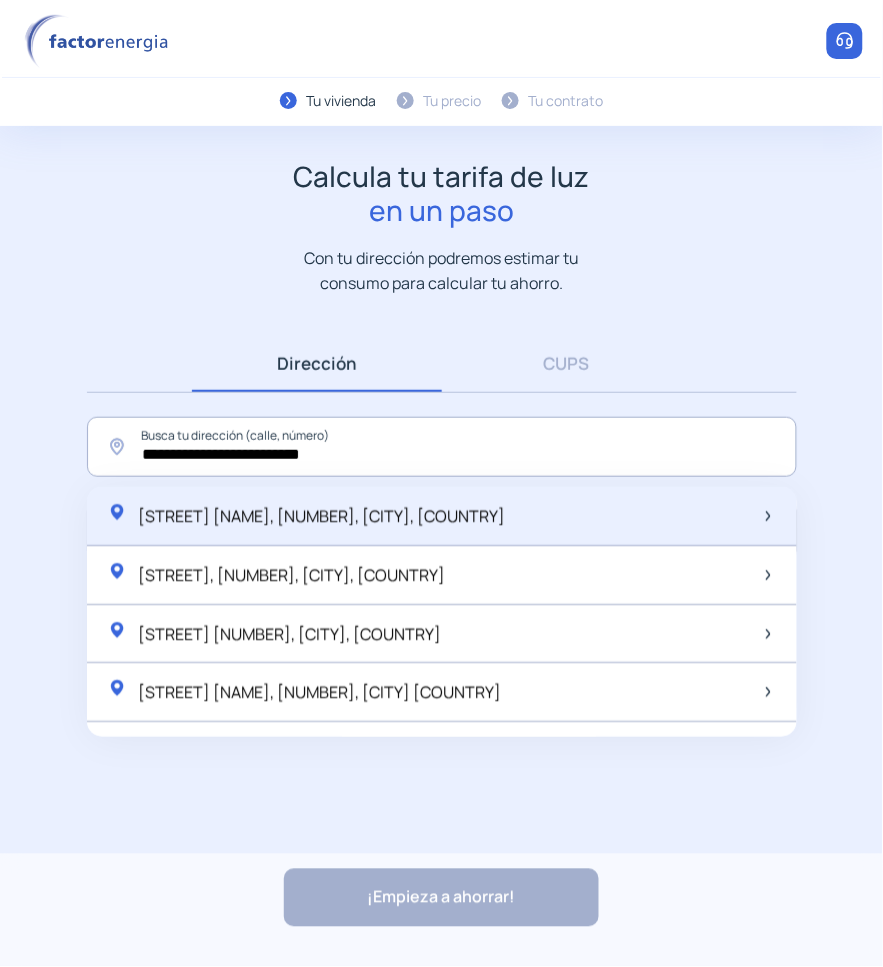 click on "Carrer de la Guatlla, 21, Barcelona, España" 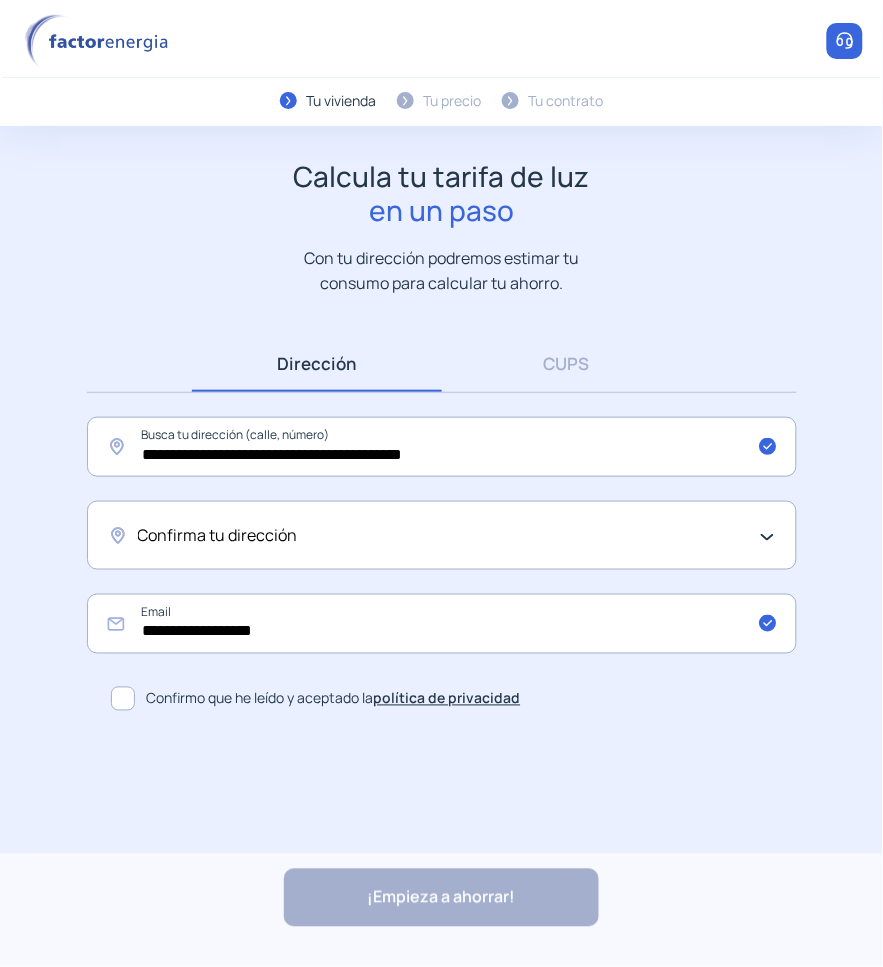 click on "Confirma tu dirección" 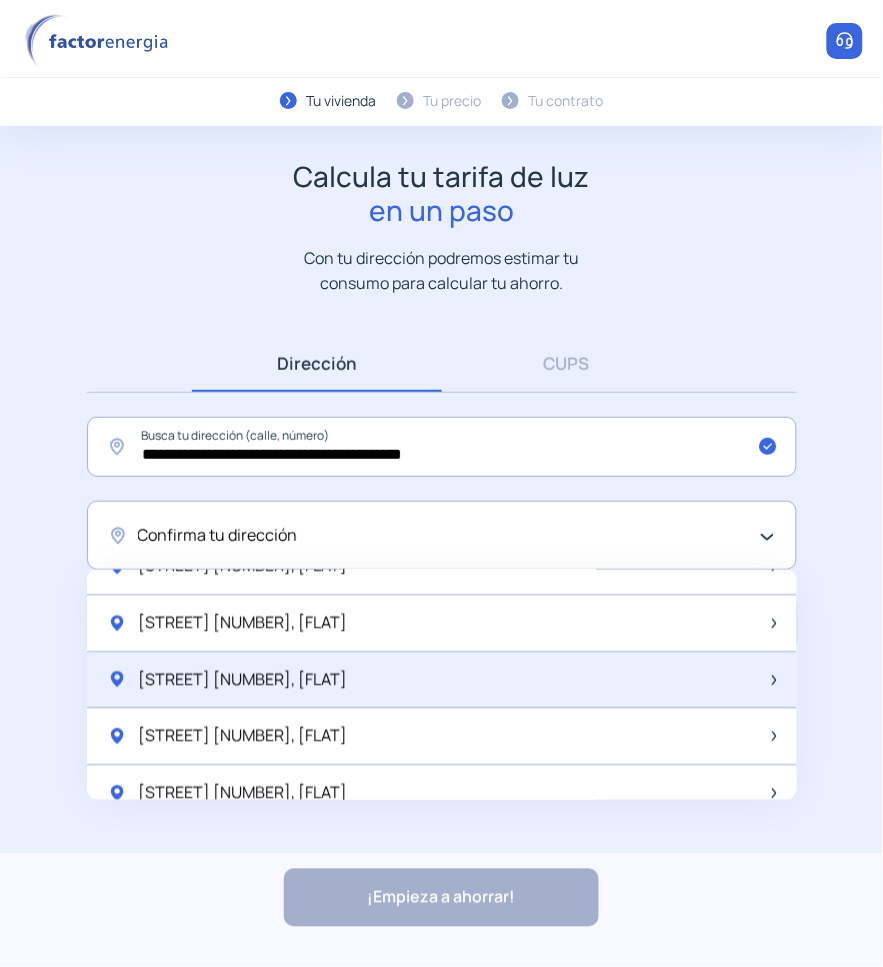 scroll, scrollTop: 2667, scrollLeft: 0, axis: vertical 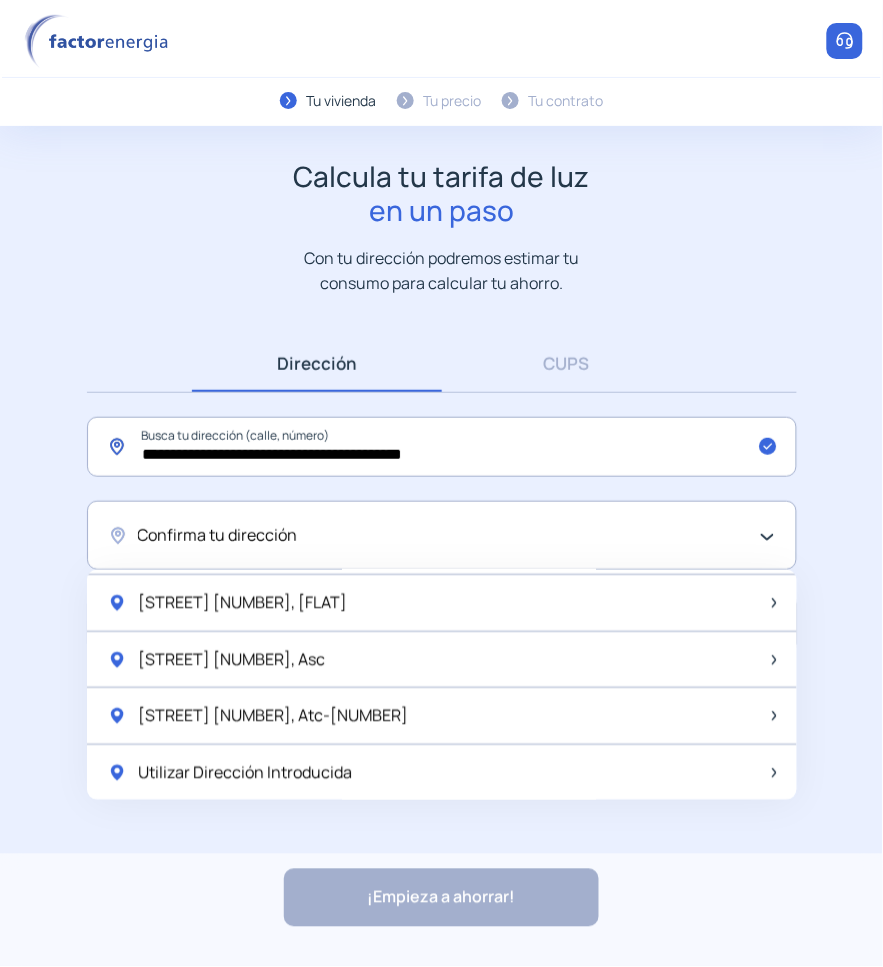 click on "**********" 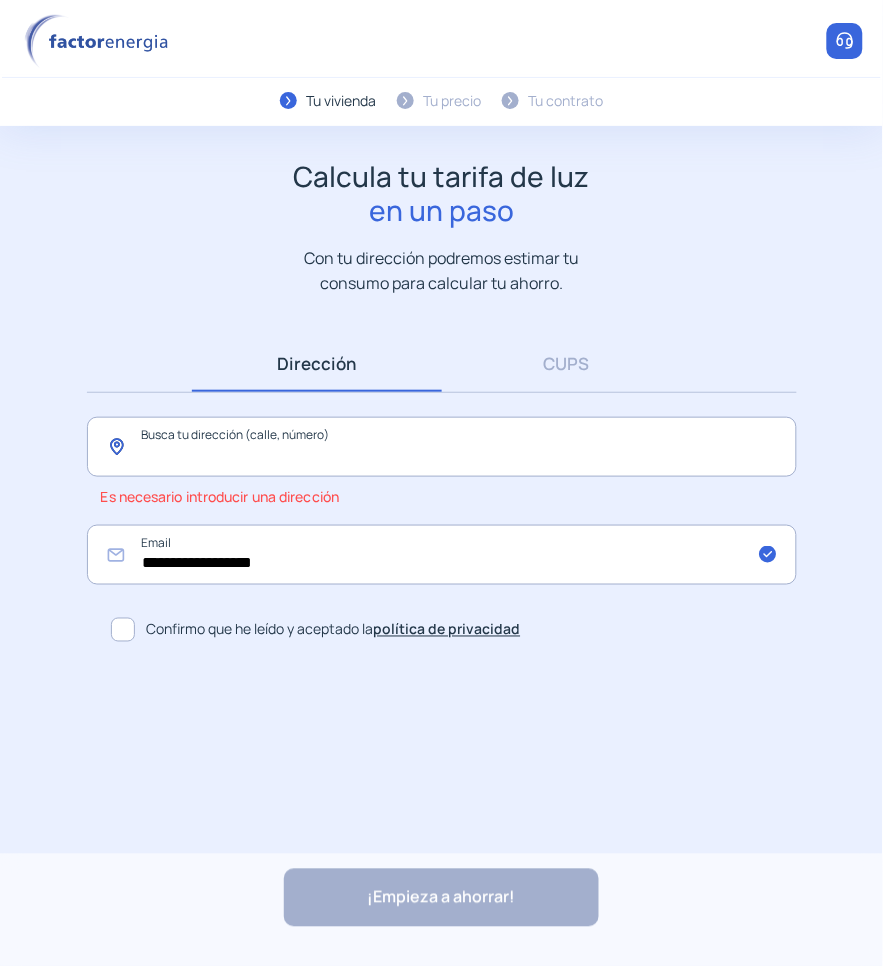 paste on "**********" 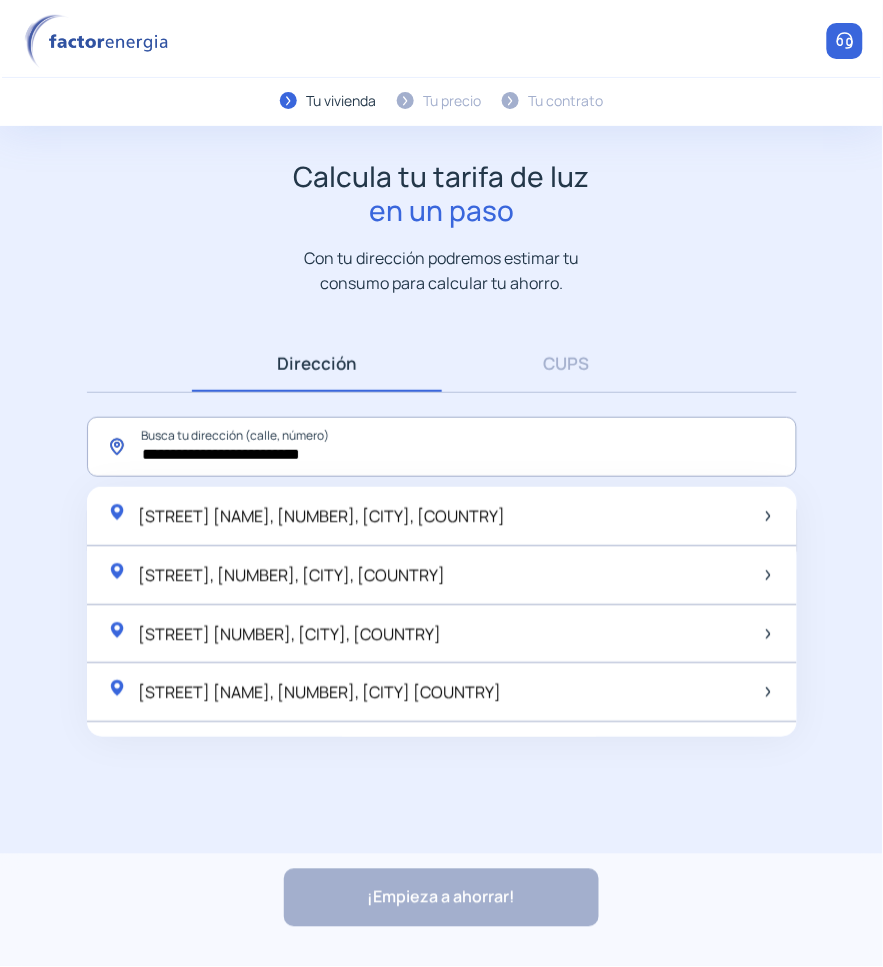 click on "**********" 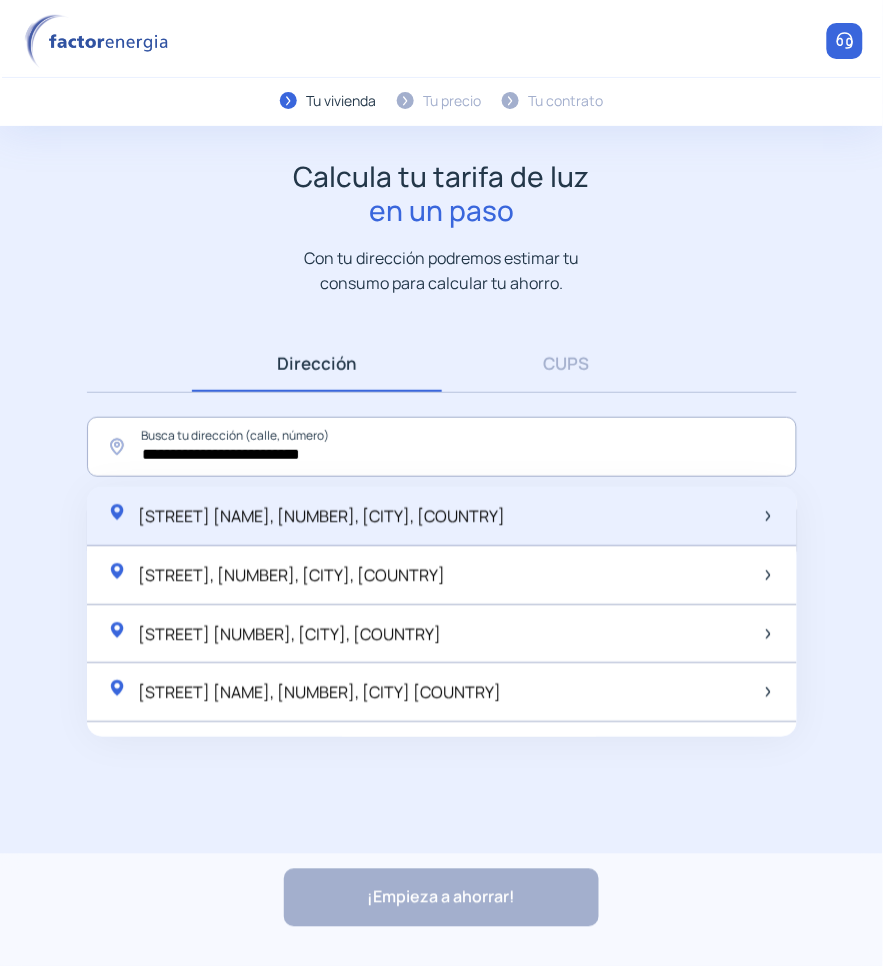 click on "Carrer de la Guatlla, 21, Barcelona, España" 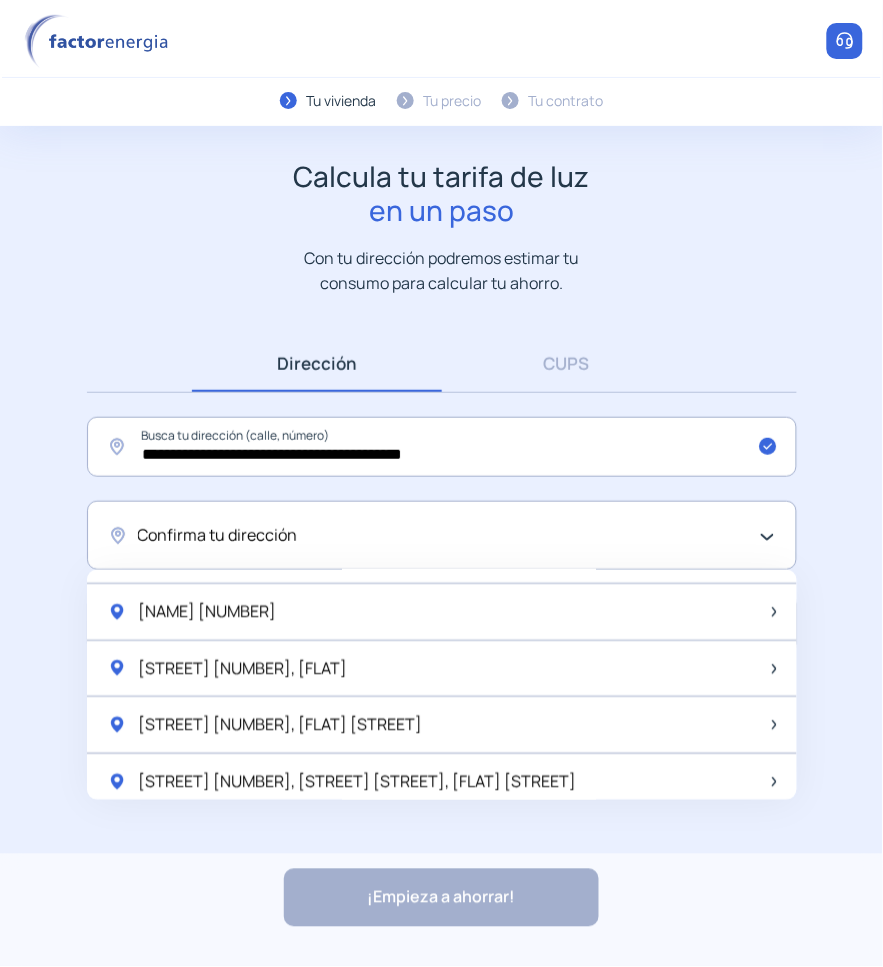 scroll, scrollTop: 375, scrollLeft: 0, axis: vertical 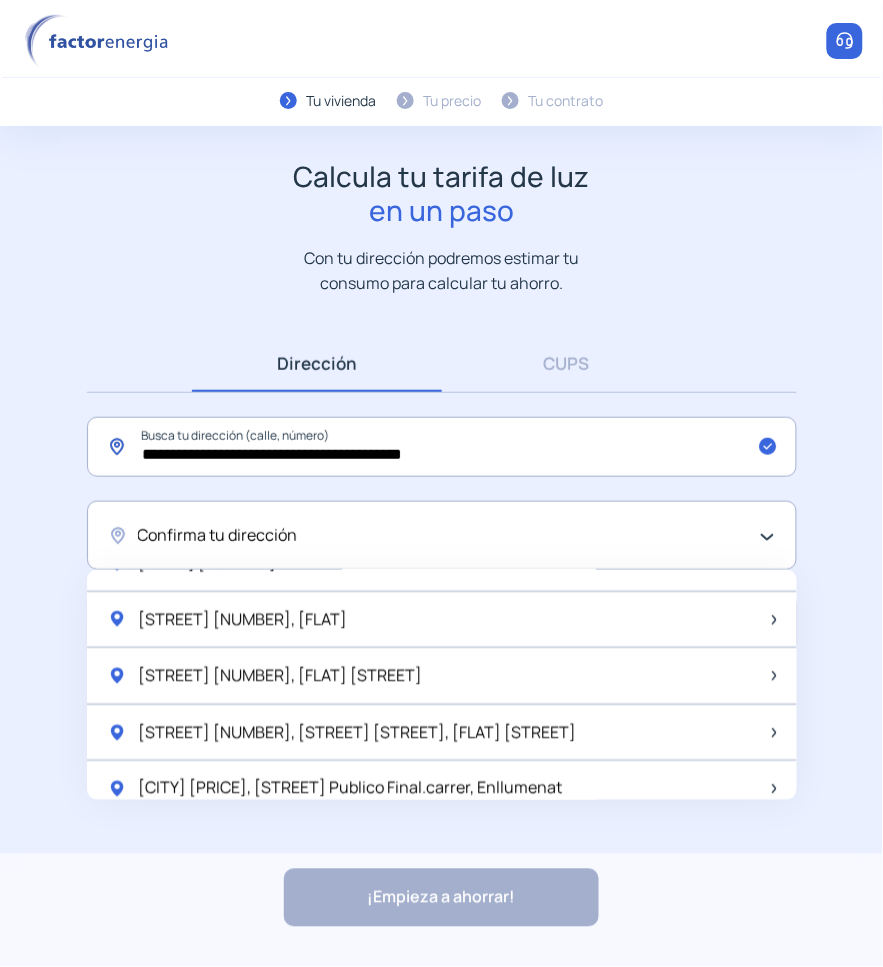 click on "**********" 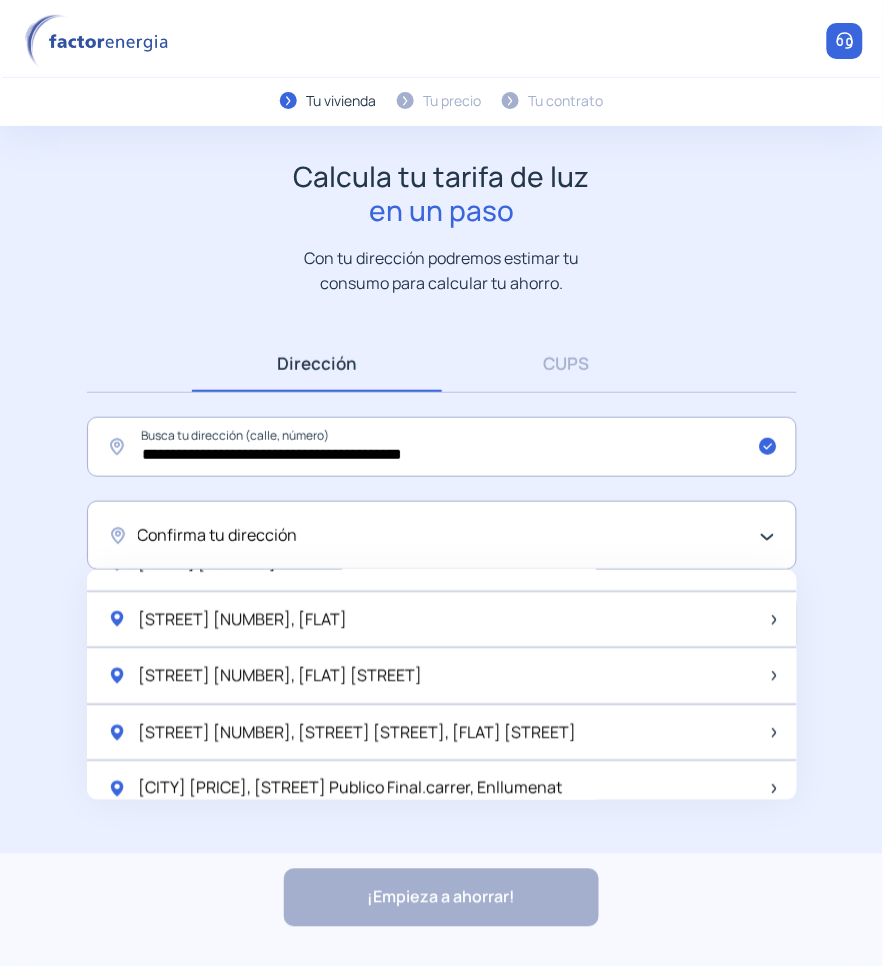 click on "Calcula tu tarifa de luz  en un paso  Con tu dirección podremos estimar tu consumo para calcular tu ahorro." 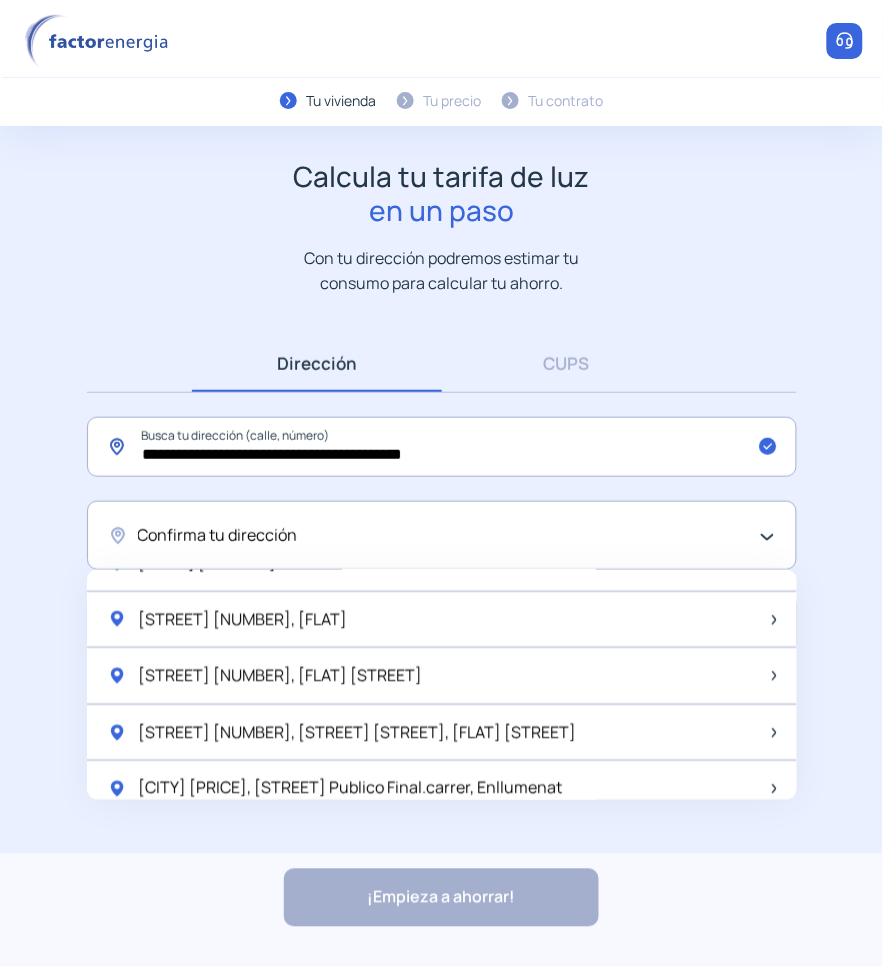 drag, startPoint x: 713, startPoint y: 462, endPoint x: -197, endPoint y: 465, distance: 910.00494 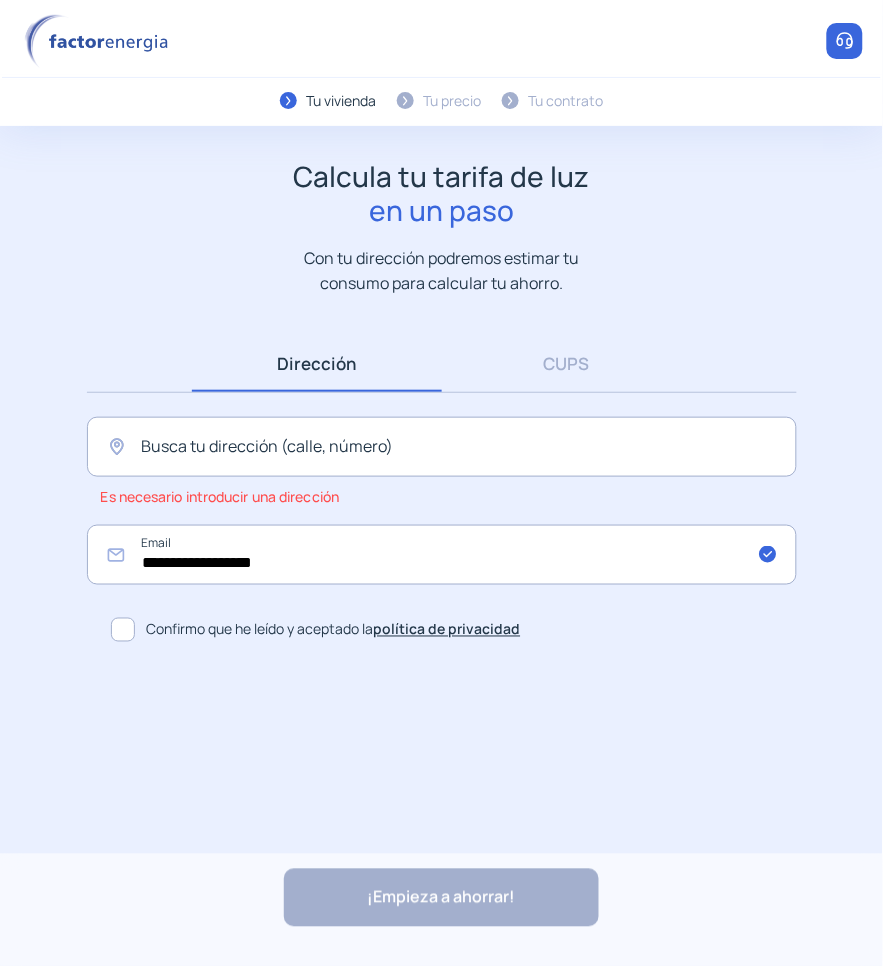 click on "**********" 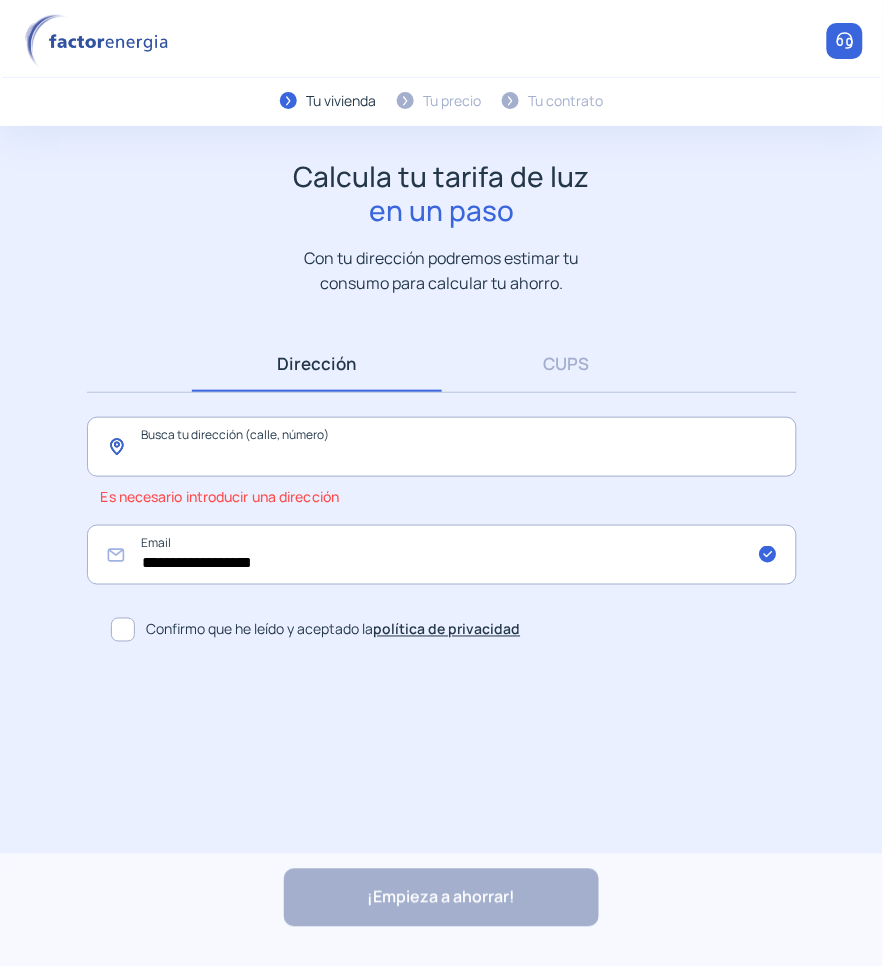 click 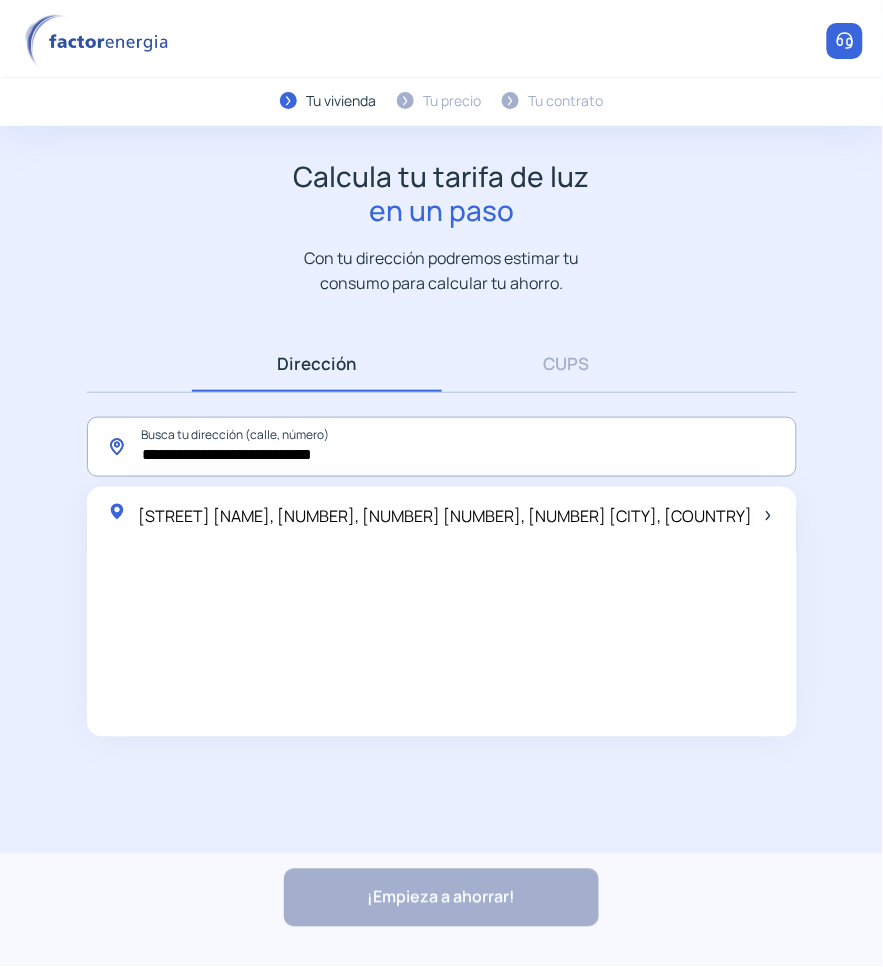 click on "**********" 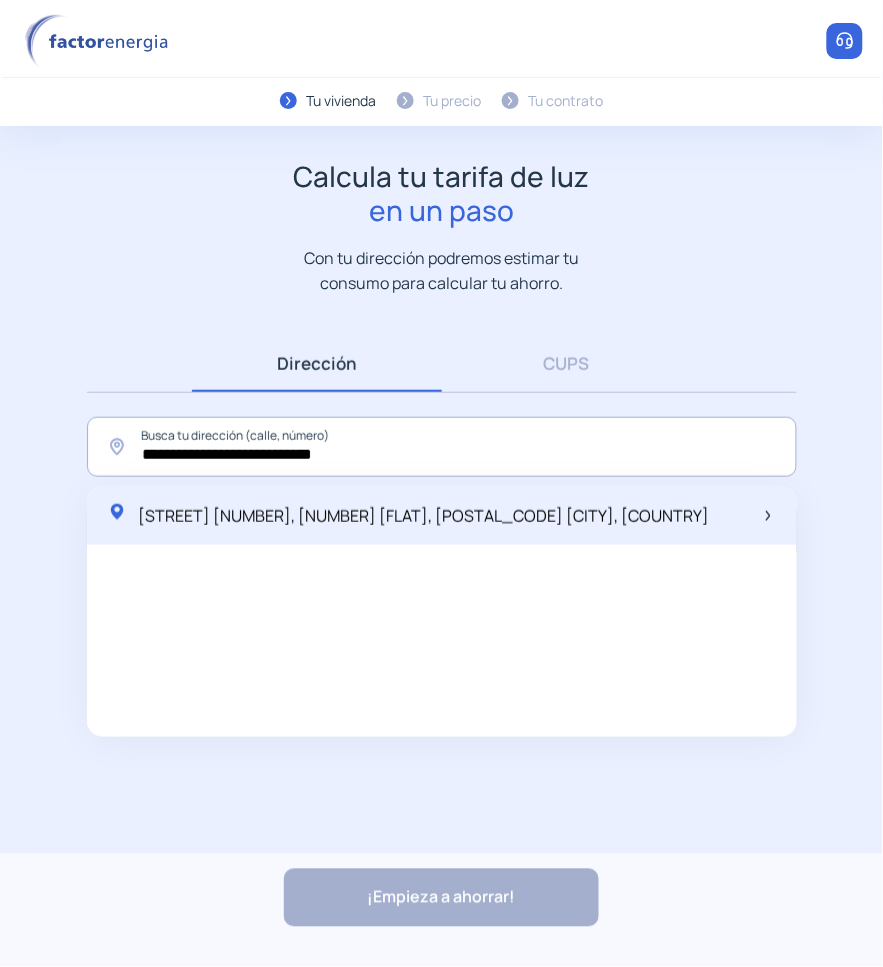 click on "Calle San Justo, 1, 1 c, 28005 Madrid, España" 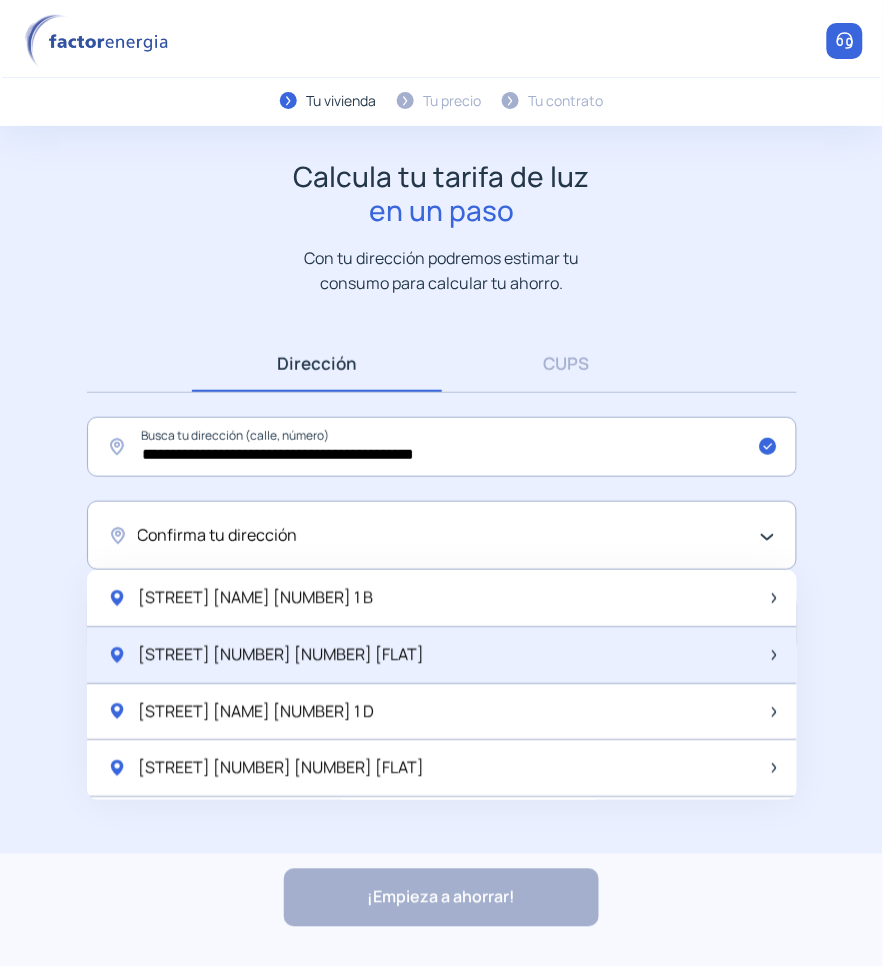 click on "Calle San Justo 00001   1 C" 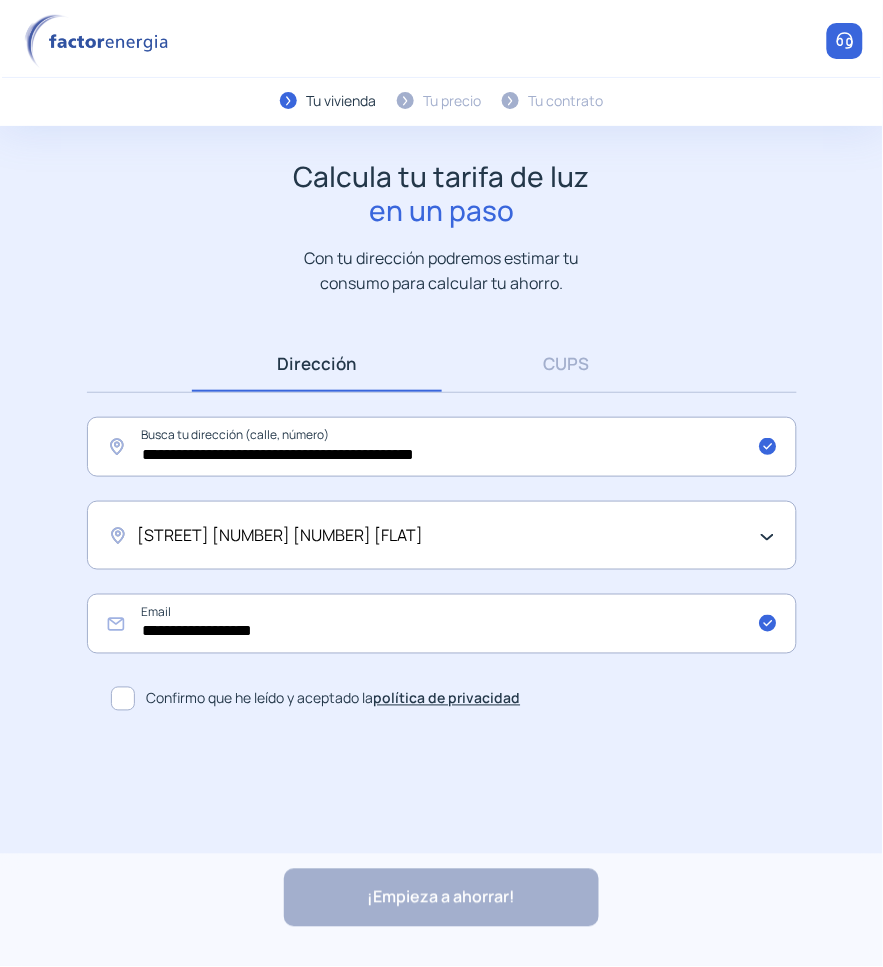 click 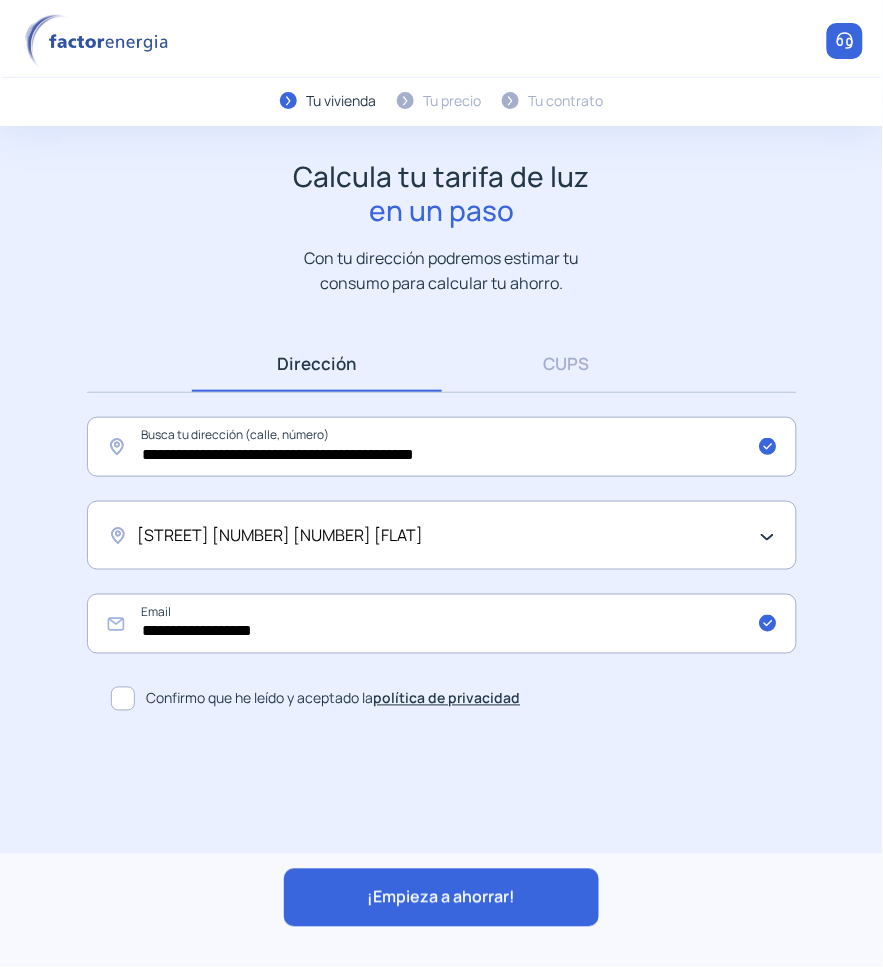 click on "¡Empieza a ahorrar!" 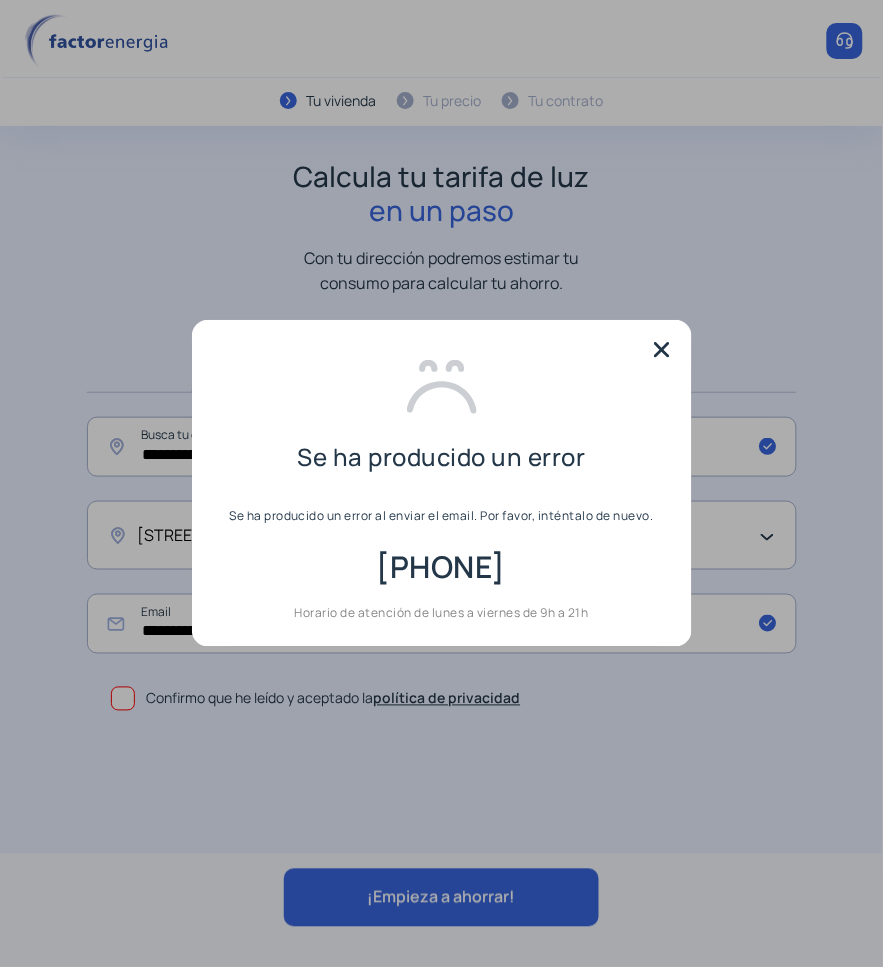 click at bounding box center [662, 350] 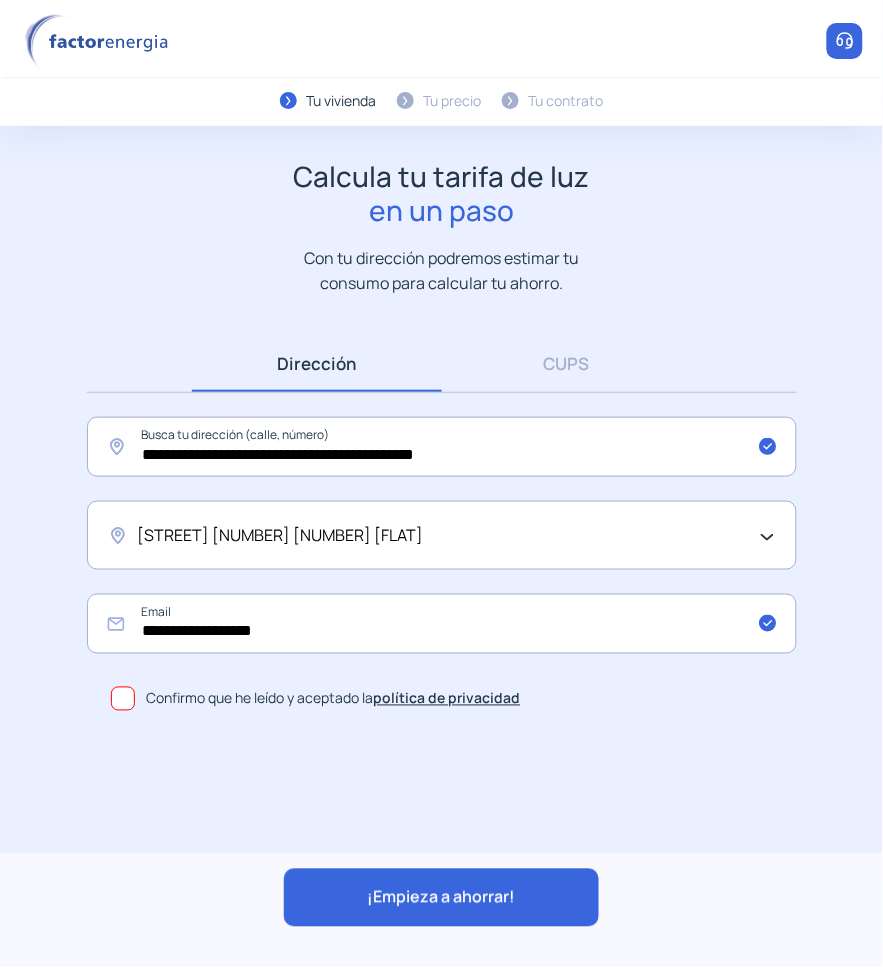 click on "¡Empieza a ahorrar!" 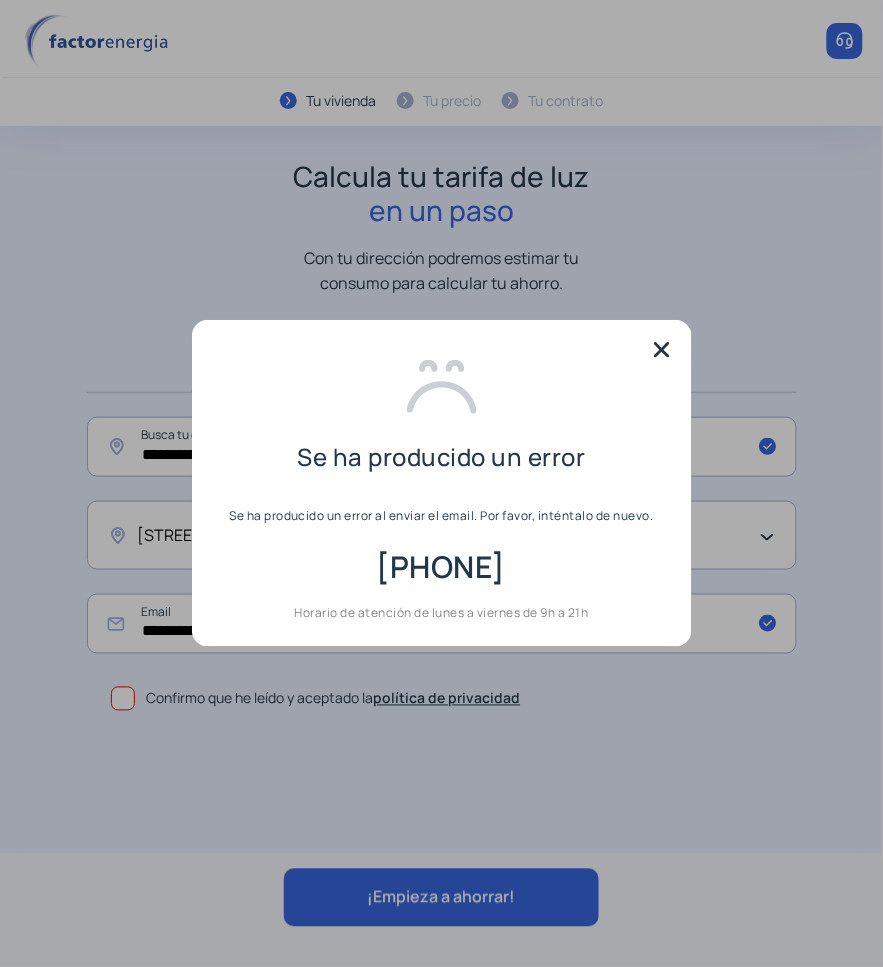 click at bounding box center (662, 350) 